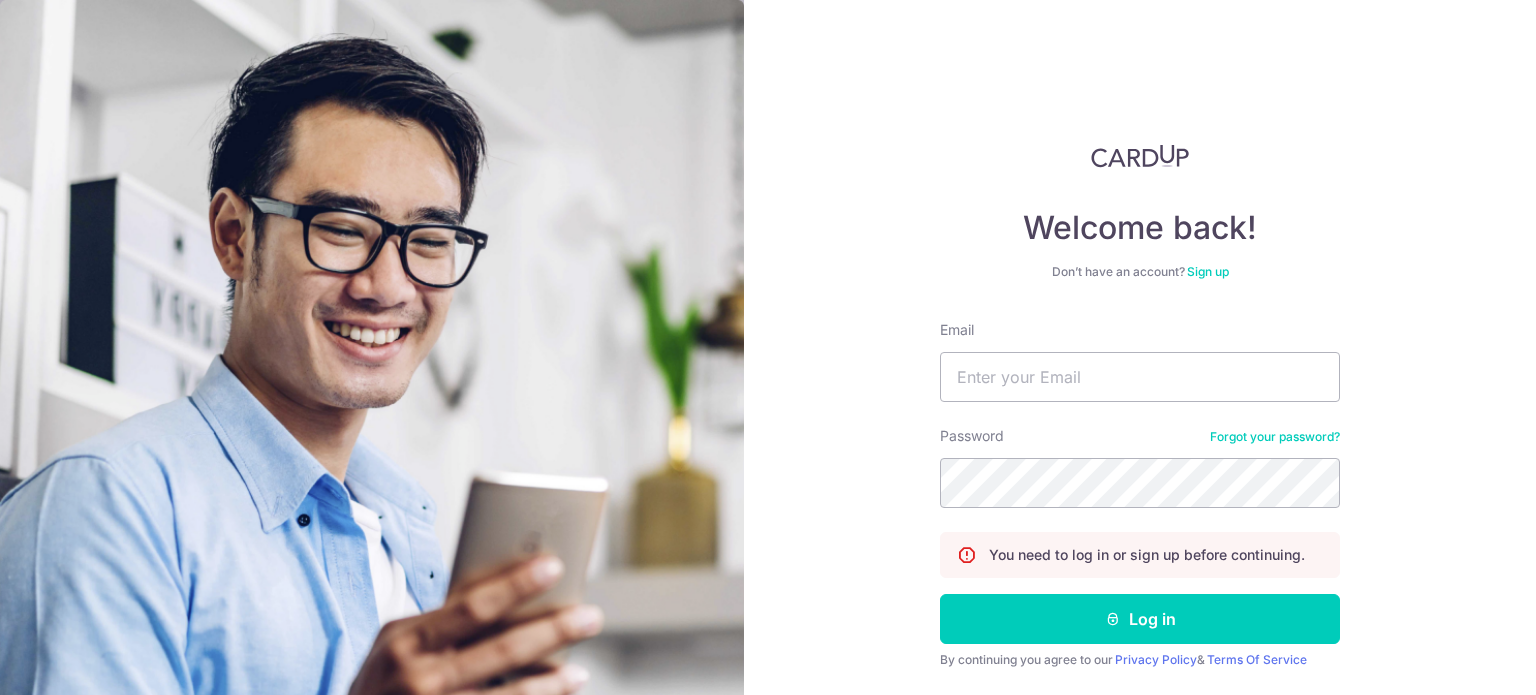 scroll, scrollTop: 0, scrollLeft: 0, axis: both 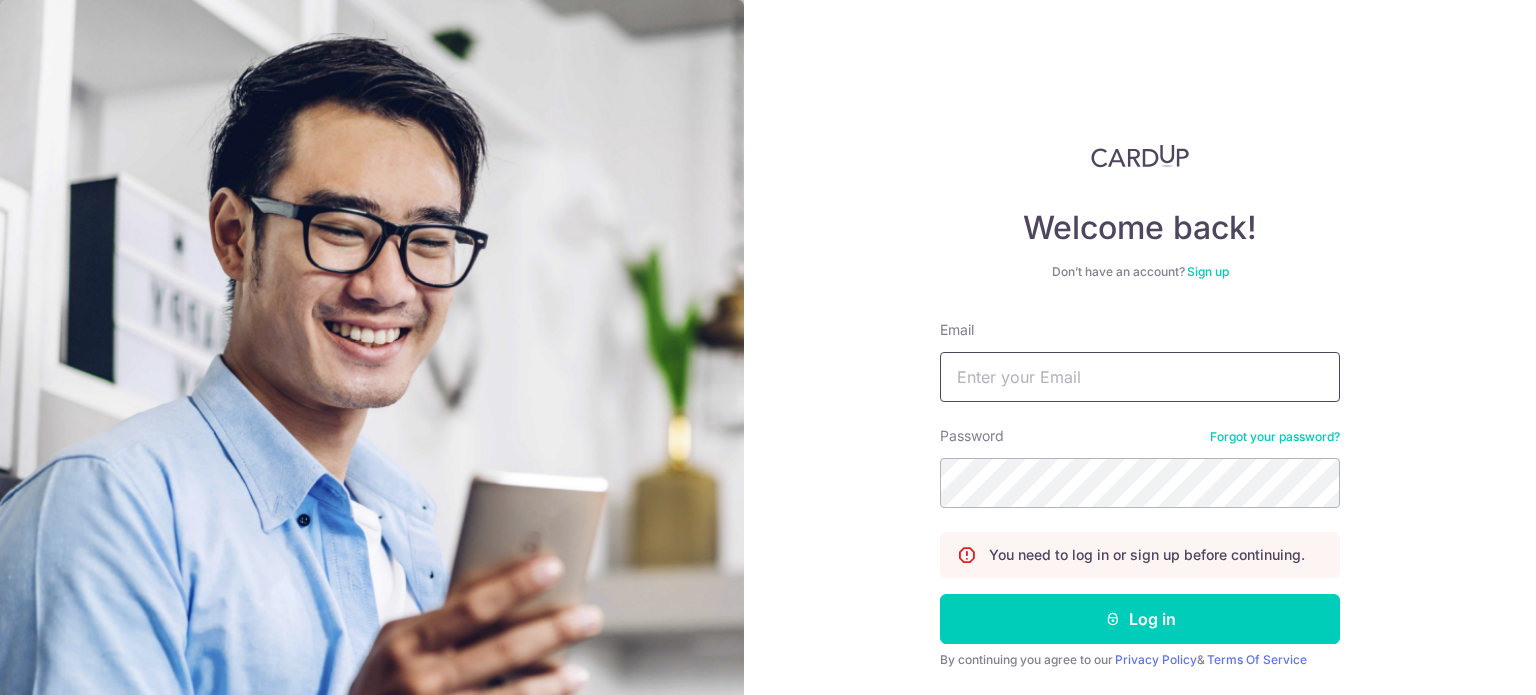 type on "[USERNAME]@[DOMAIN].com" 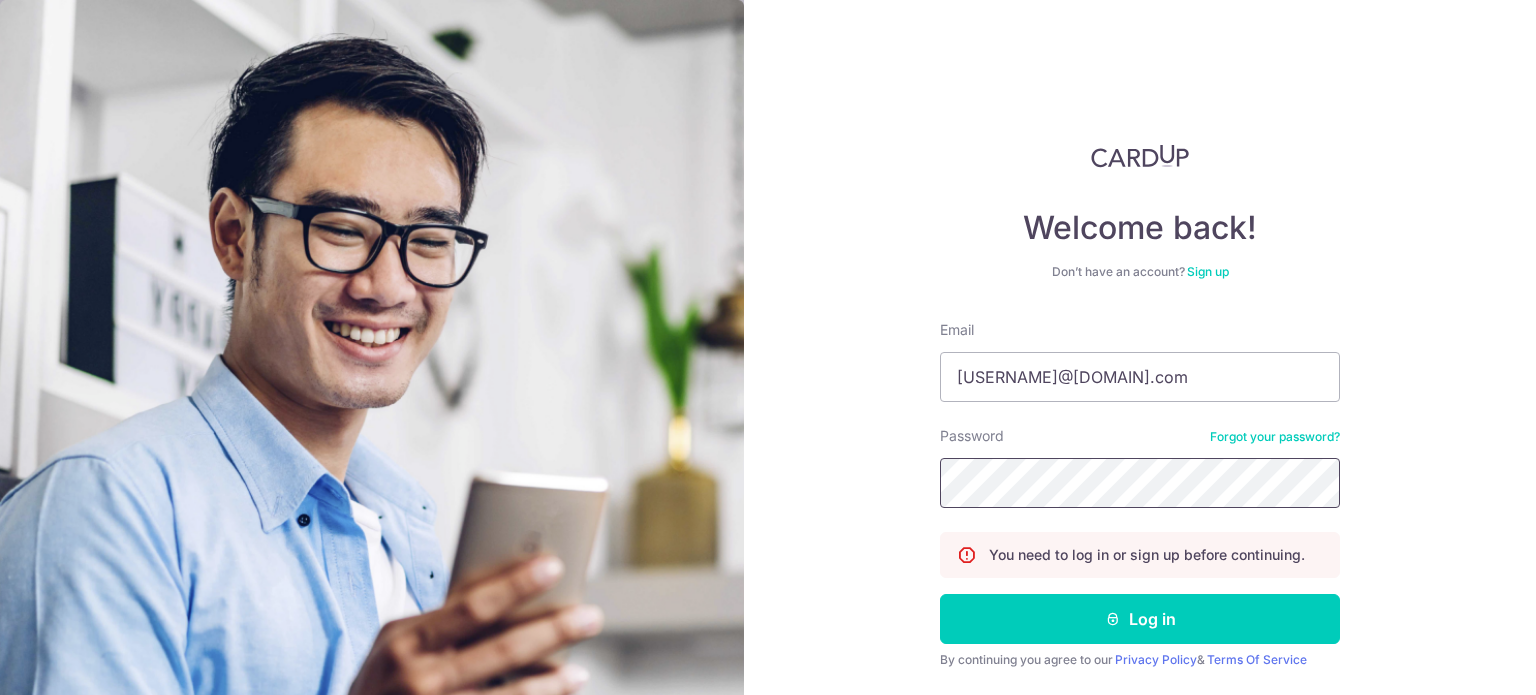 click on "Log in" at bounding box center [1140, 619] 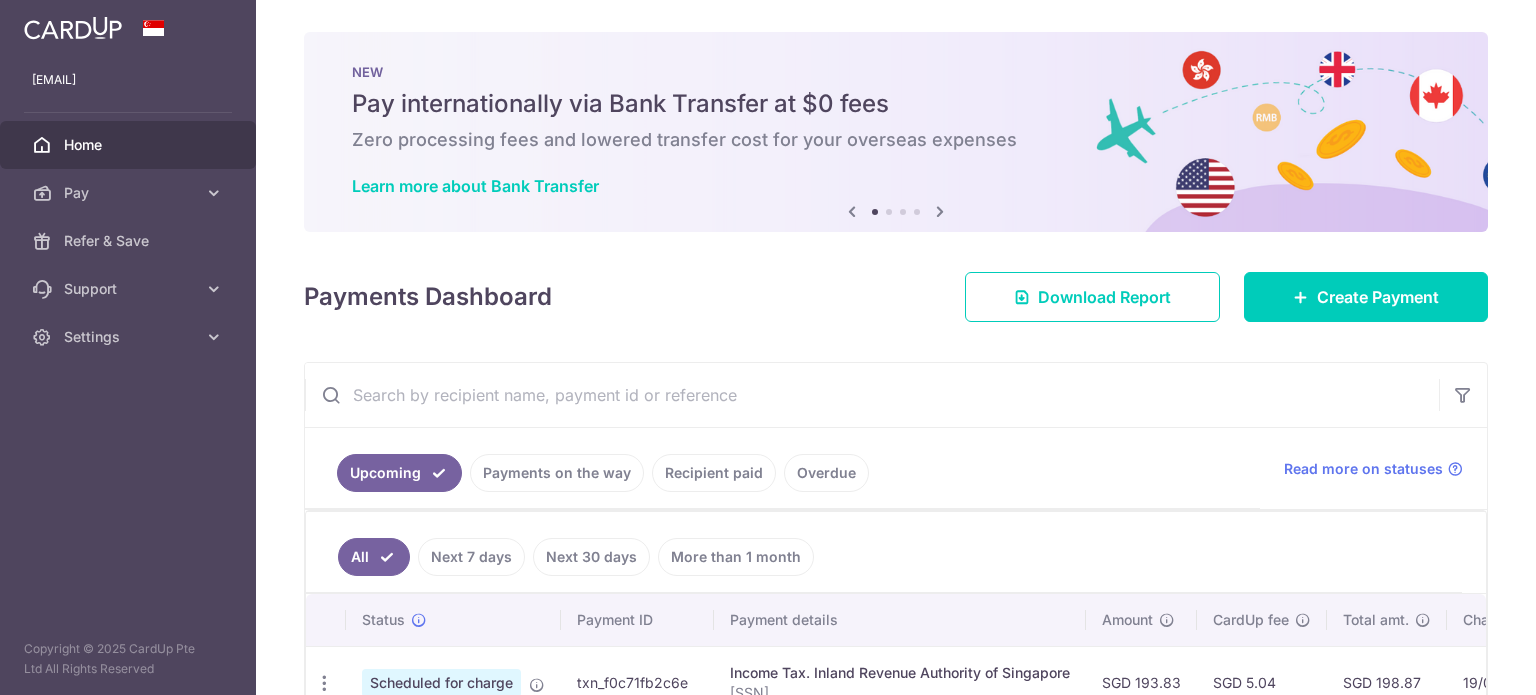 scroll, scrollTop: 0, scrollLeft: 0, axis: both 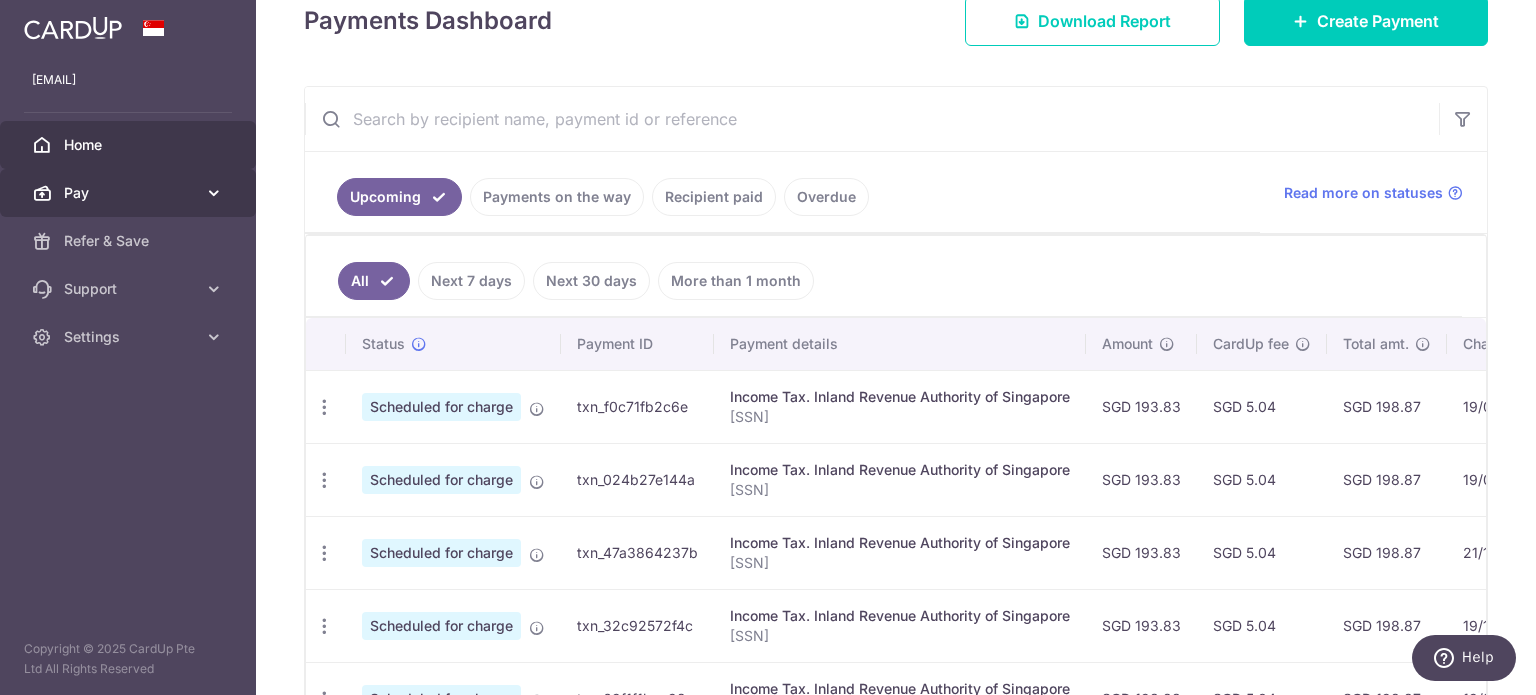 click on "Pay" at bounding box center [130, 193] 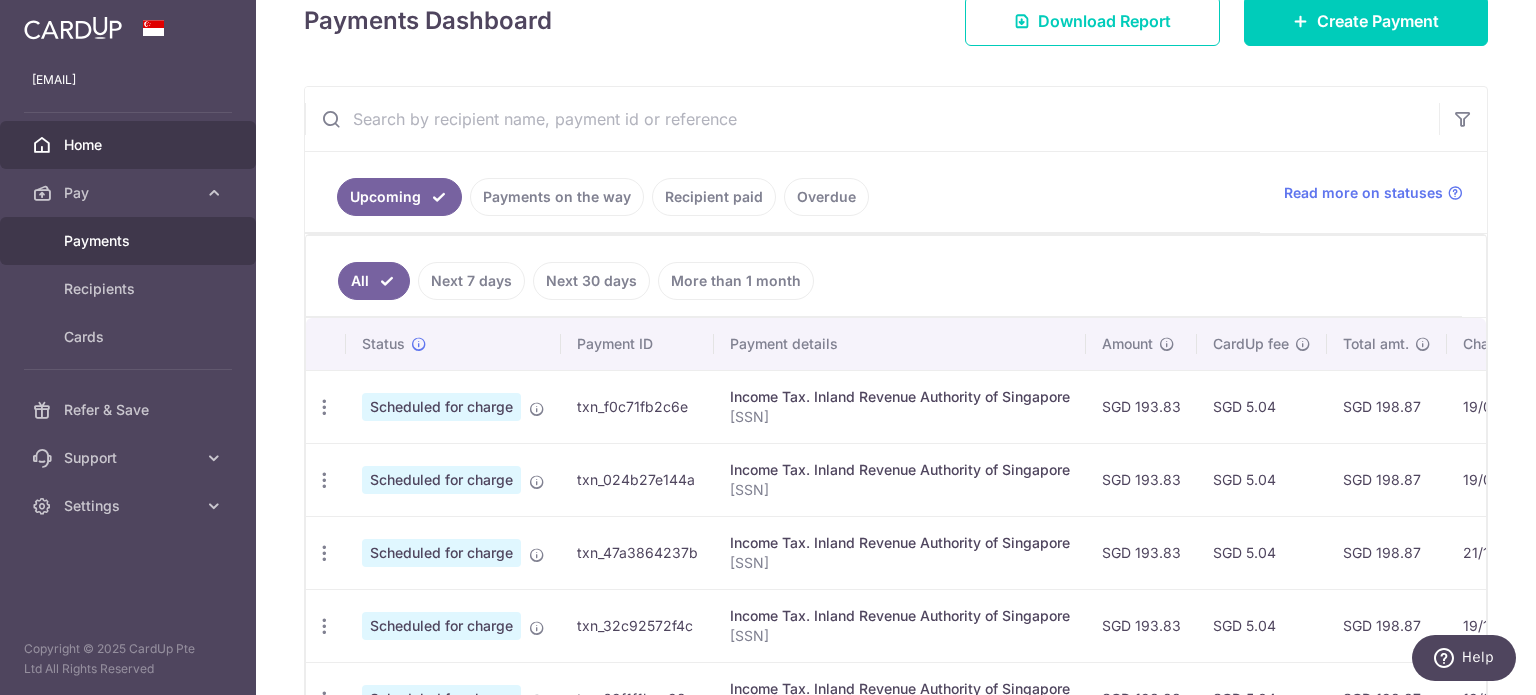 click on "Payments" at bounding box center [130, 241] 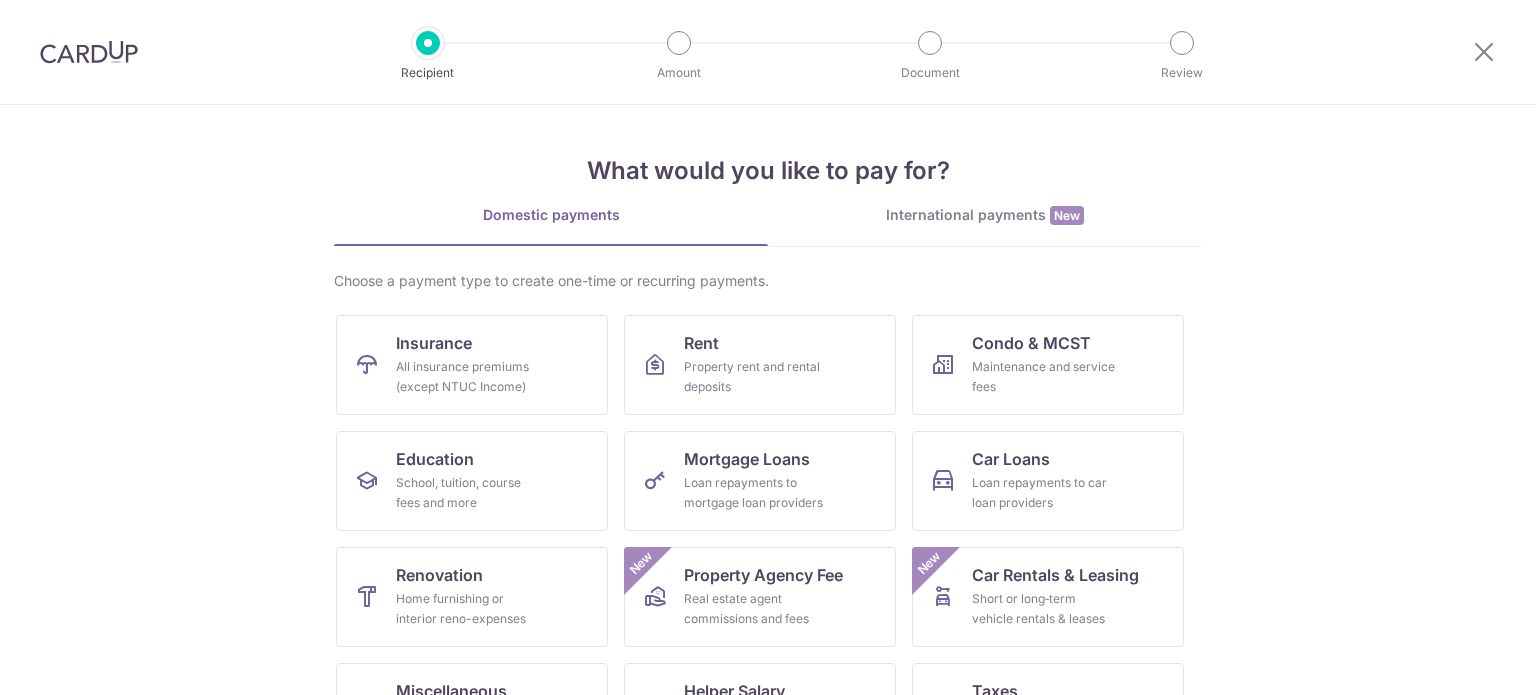 scroll, scrollTop: 0, scrollLeft: 0, axis: both 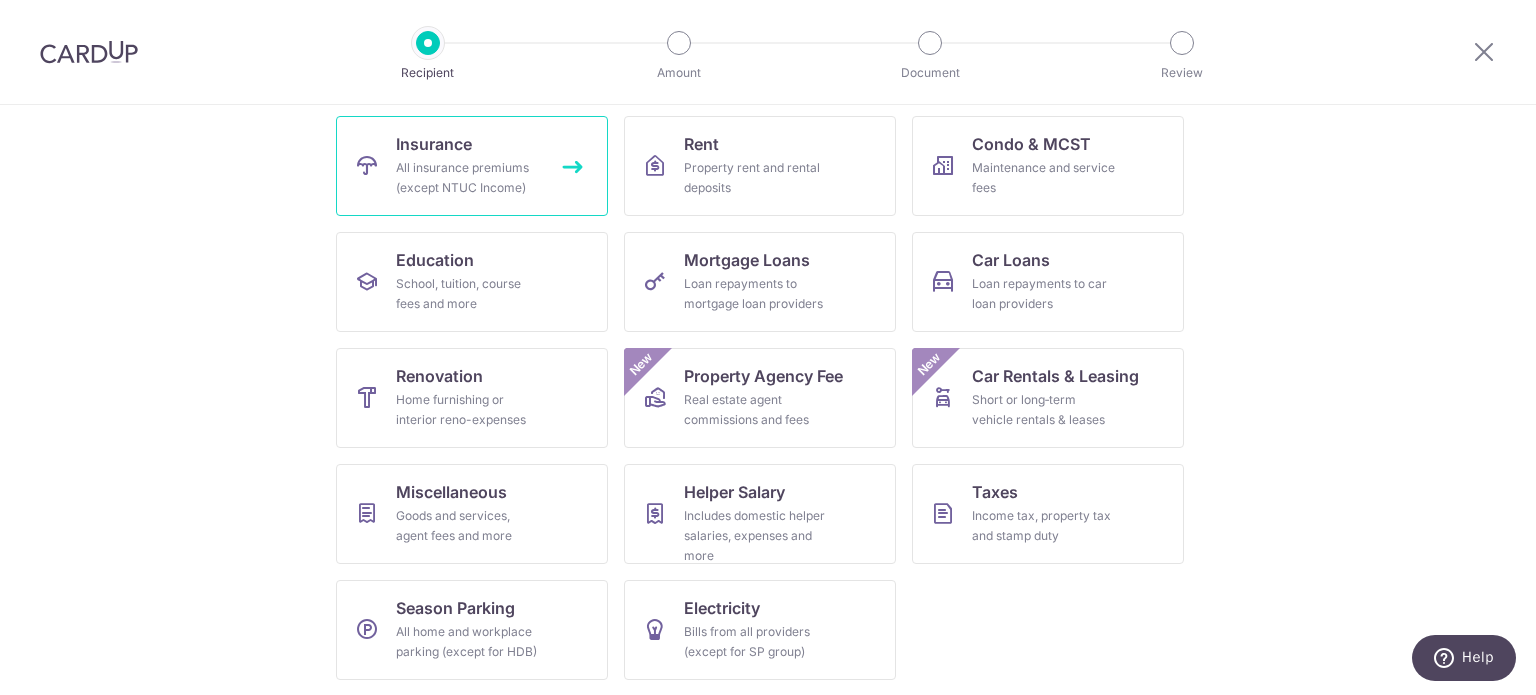 click on "Insurance" at bounding box center [434, 144] 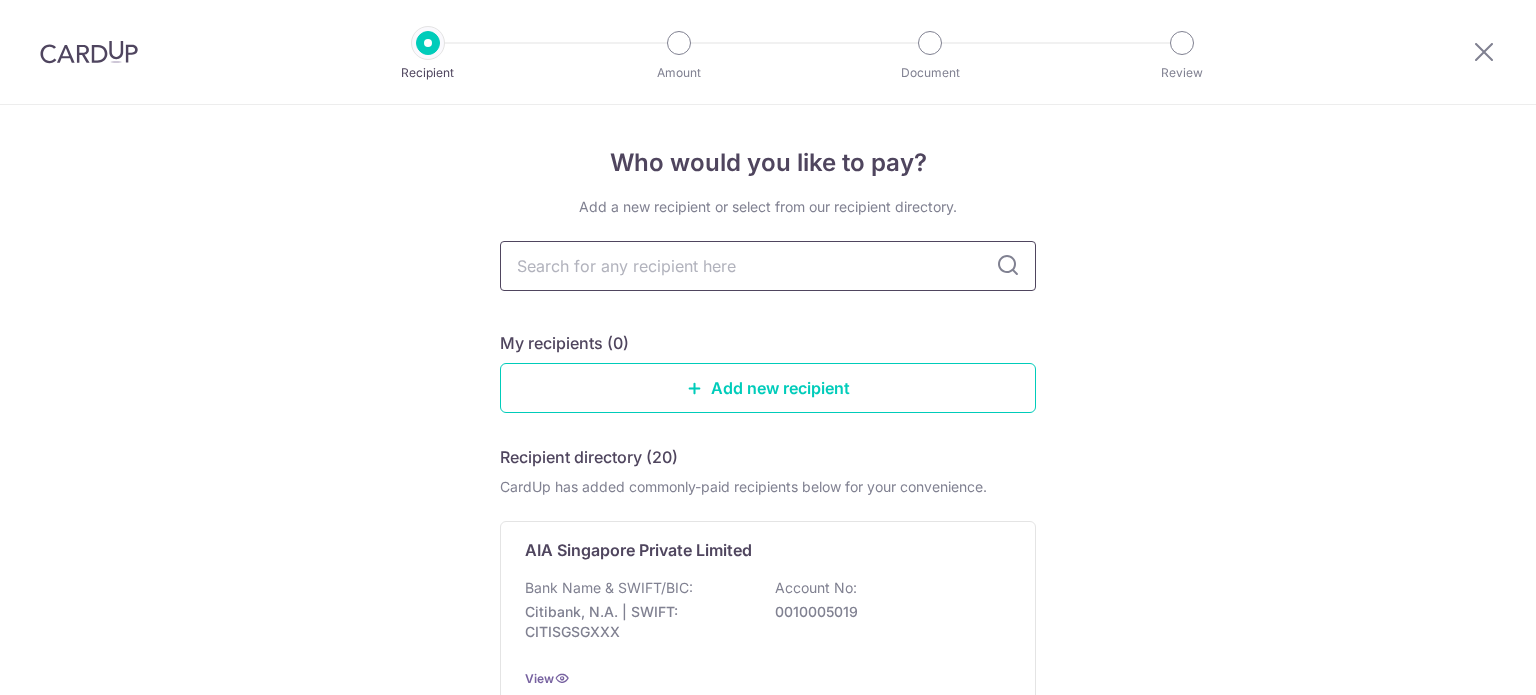 scroll, scrollTop: 0, scrollLeft: 0, axis: both 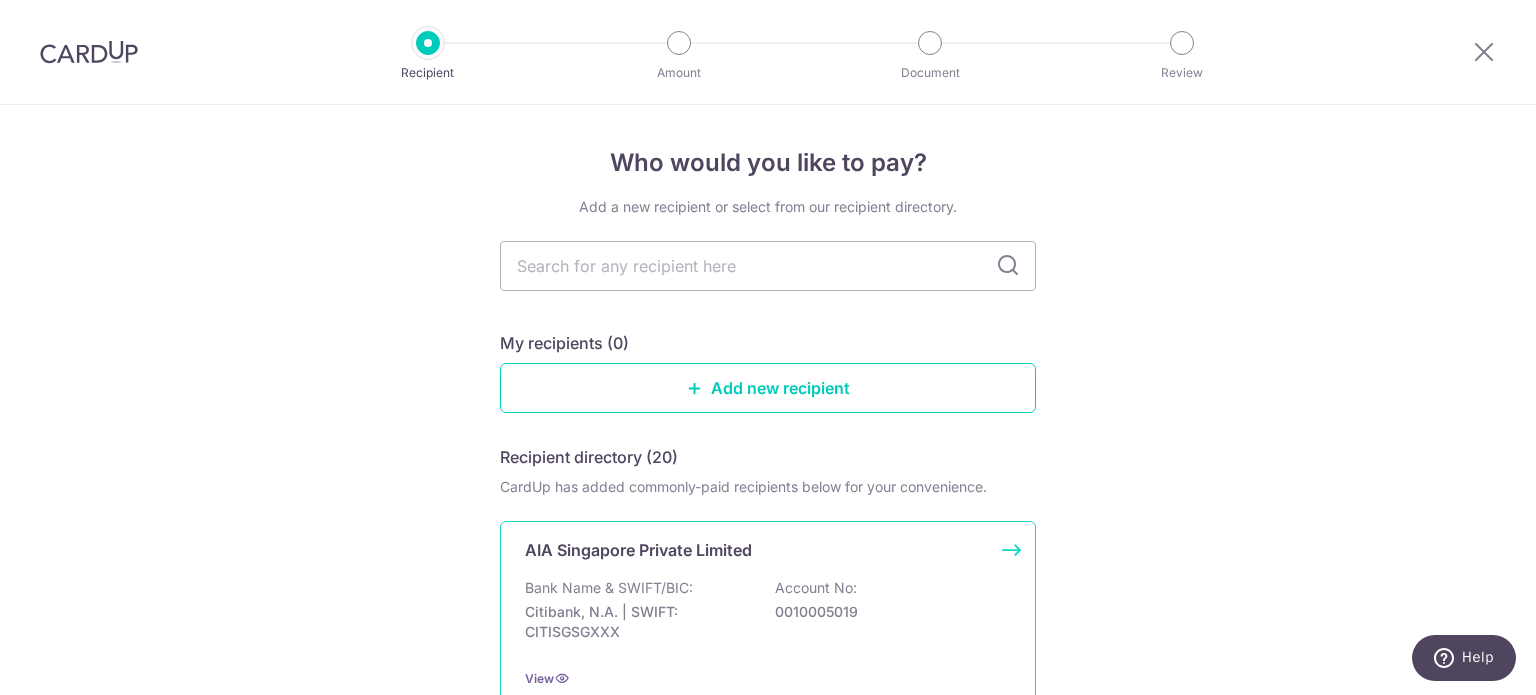 click on "Account No:" at bounding box center (816, 588) 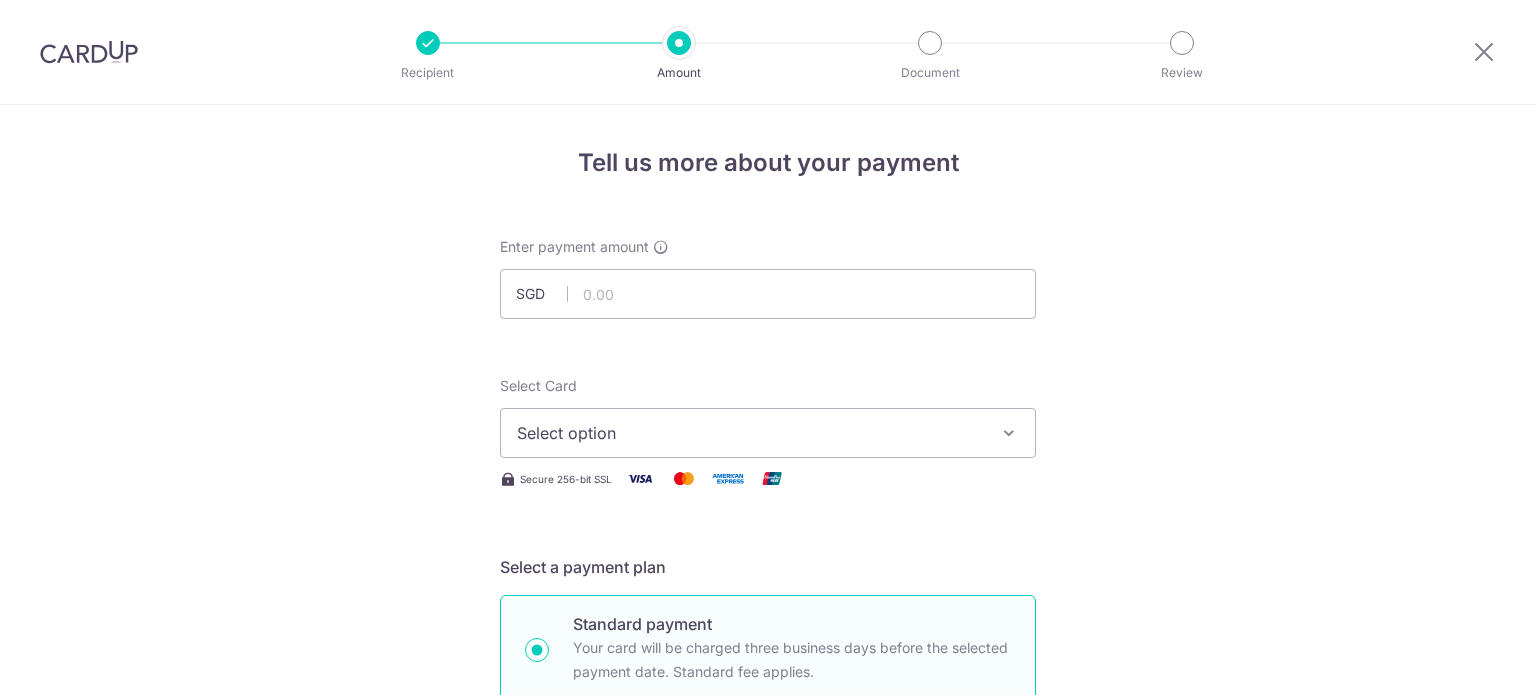 scroll, scrollTop: 0, scrollLeft: 0, axis: both 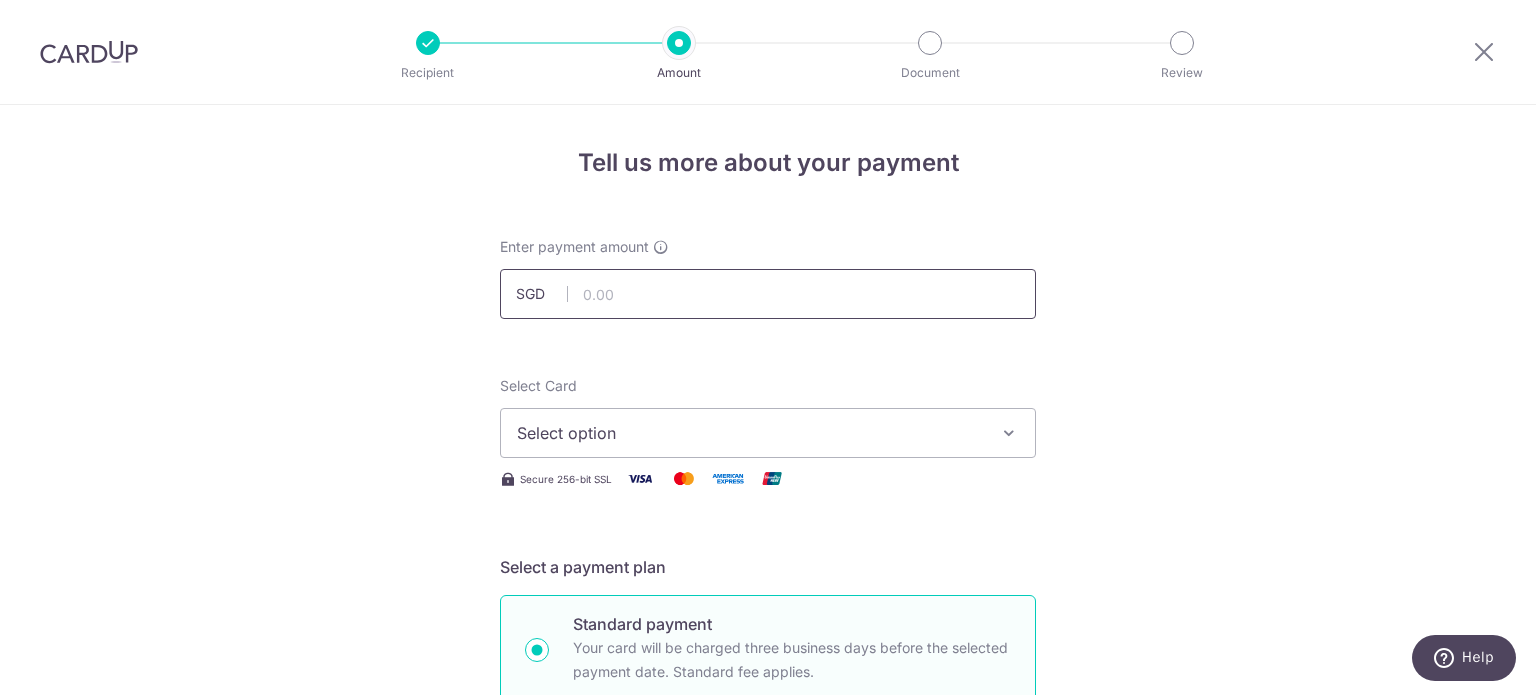click at bounding box center [768, 294] 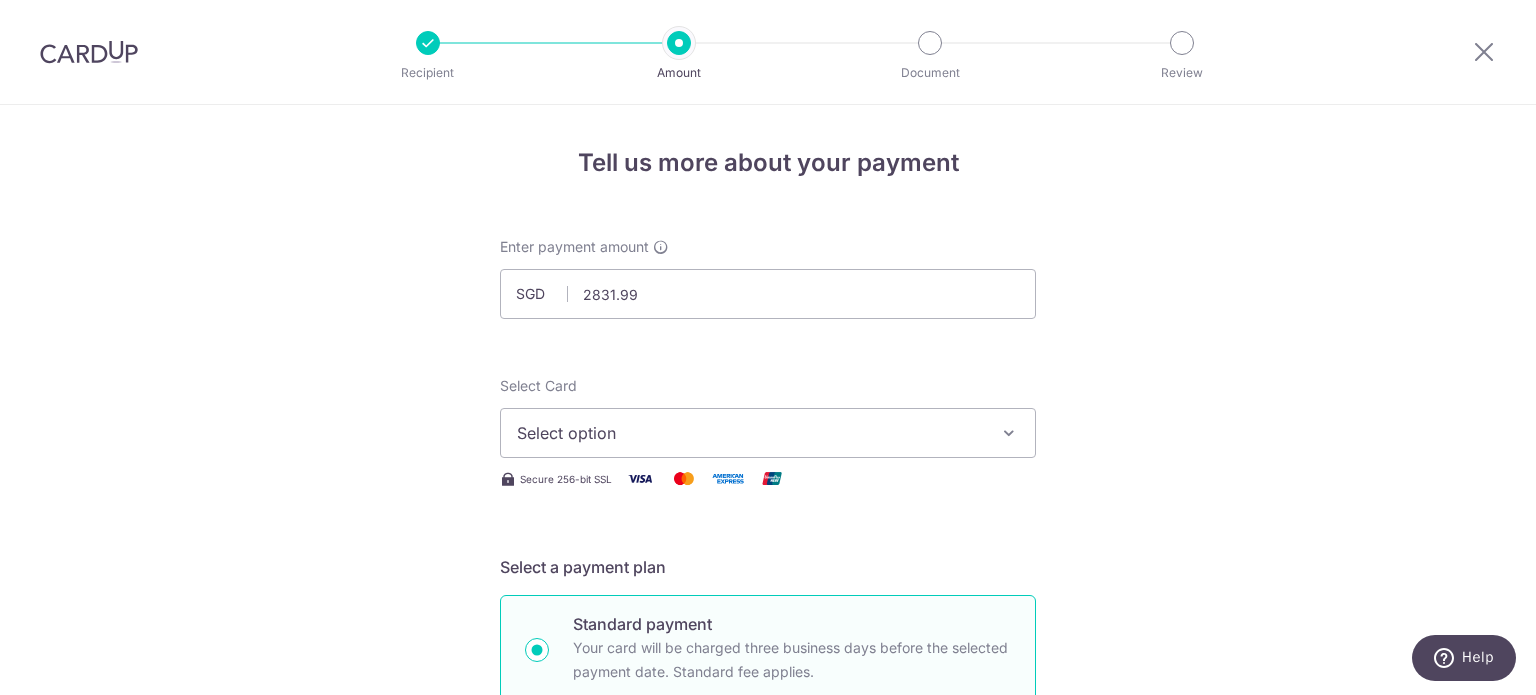 type on "2,831.99" 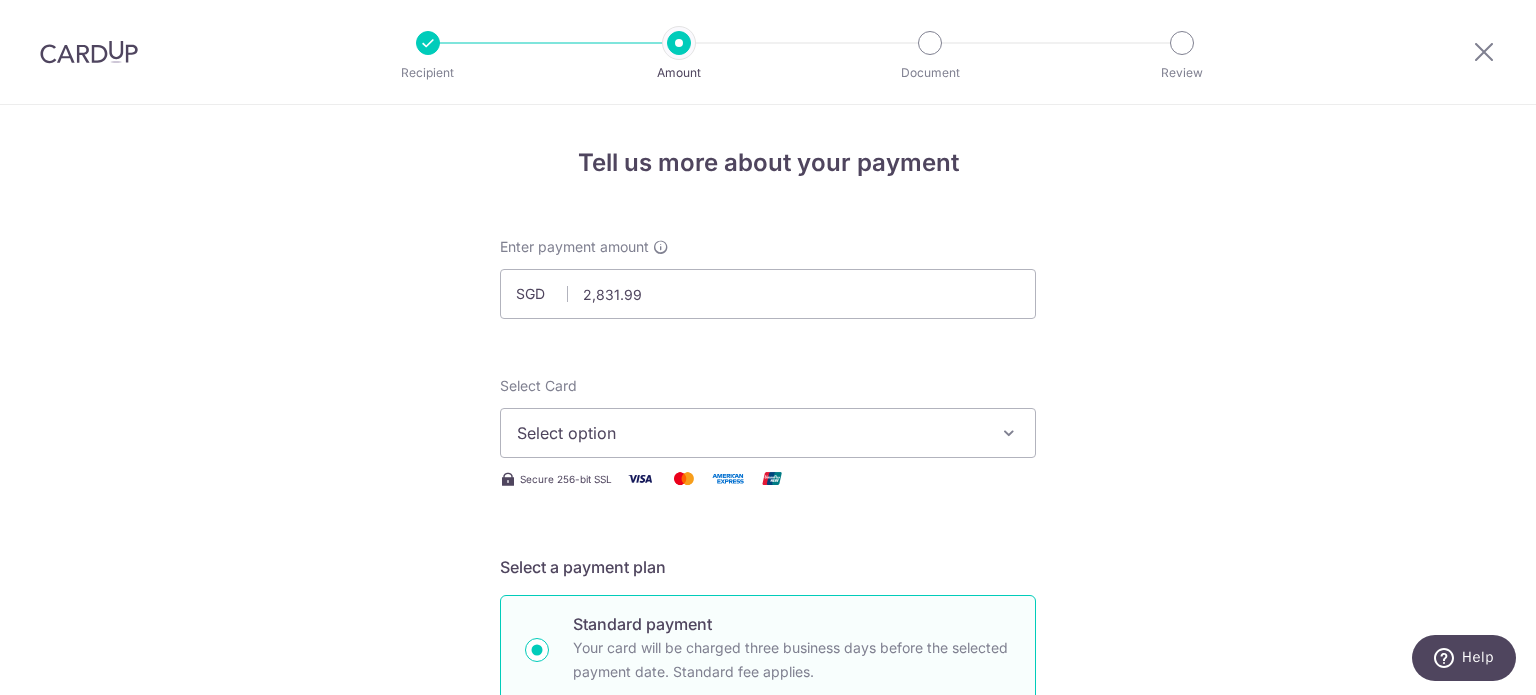 click on "Enter payment amount
SGD
2,831.99
2831.99
Select Card
Select option
Add credit card
Your Cards
**** 1860
Secure 256-bit SSL
Text
New card details
Card
Secure 256-bit SSL" at bounding box center [768, 1028] 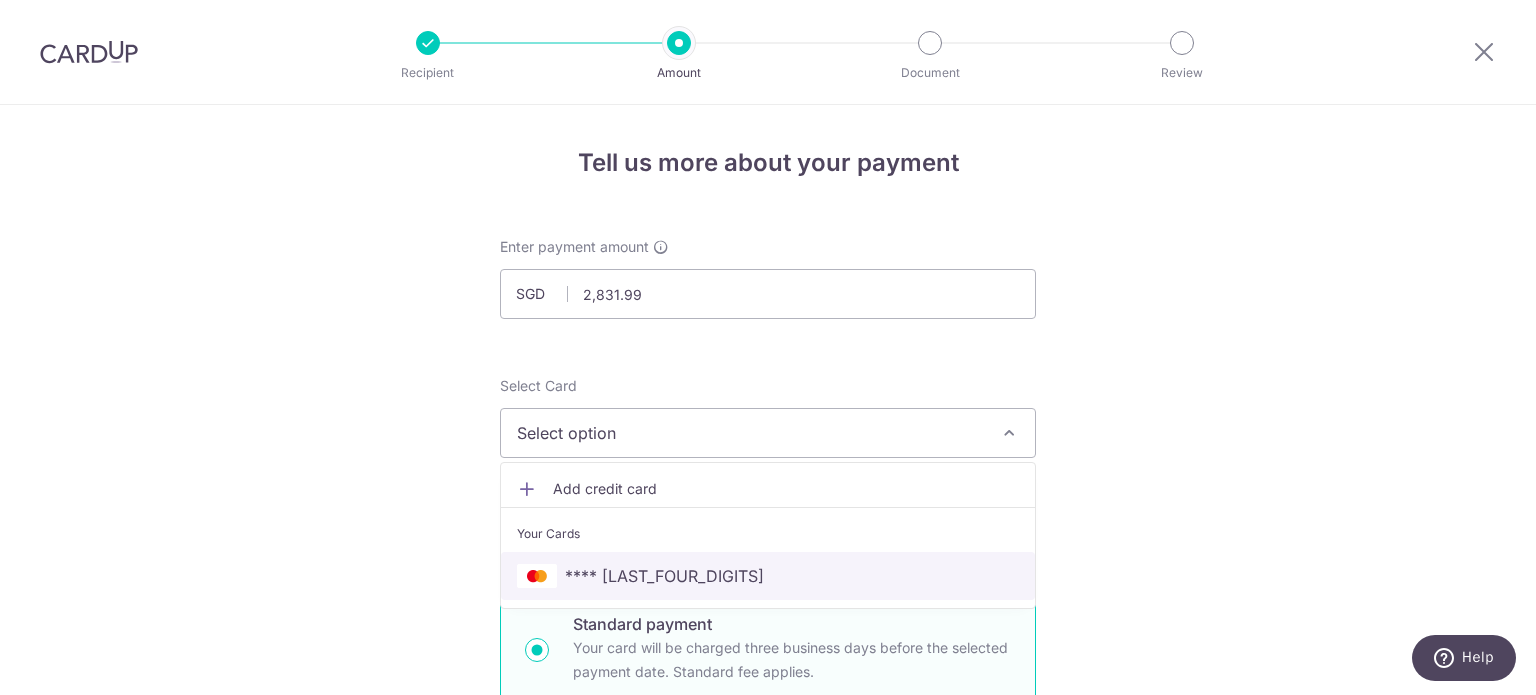 click on "**** [LAST_FOUR_DIGITS]" at bounding box center (664, 576) 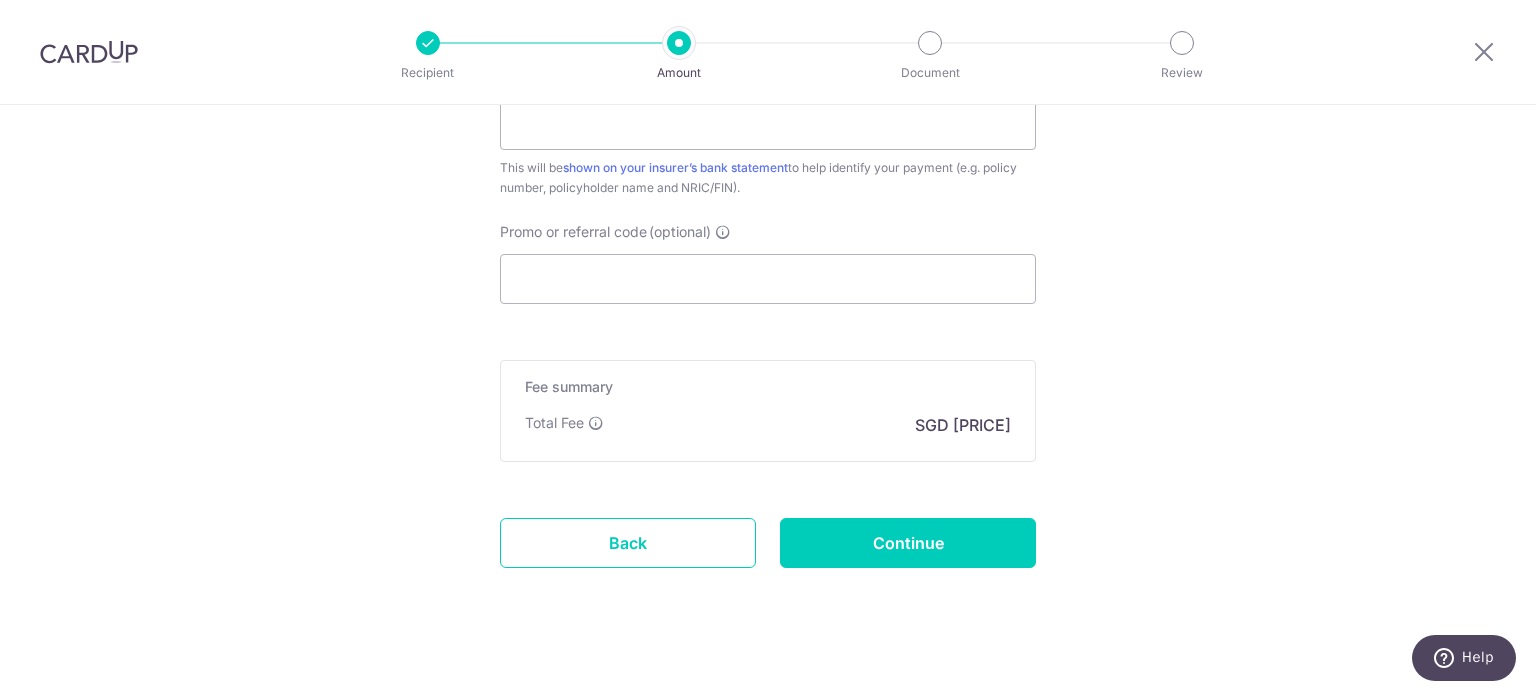 scroll, scrollTop: 1200, scrollLeft: 0, axis: vertical 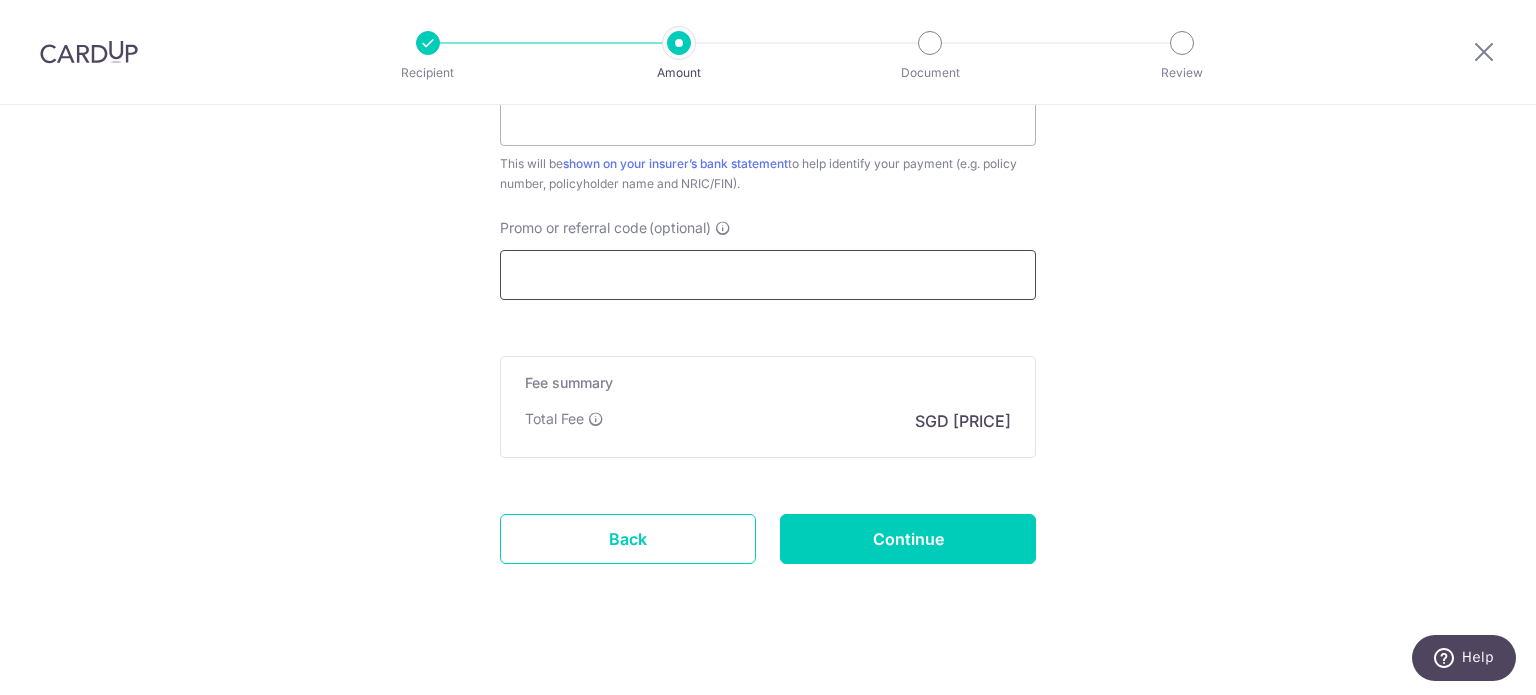click on "Promo or referral code
(optional)" at bounding box center (768, 275) 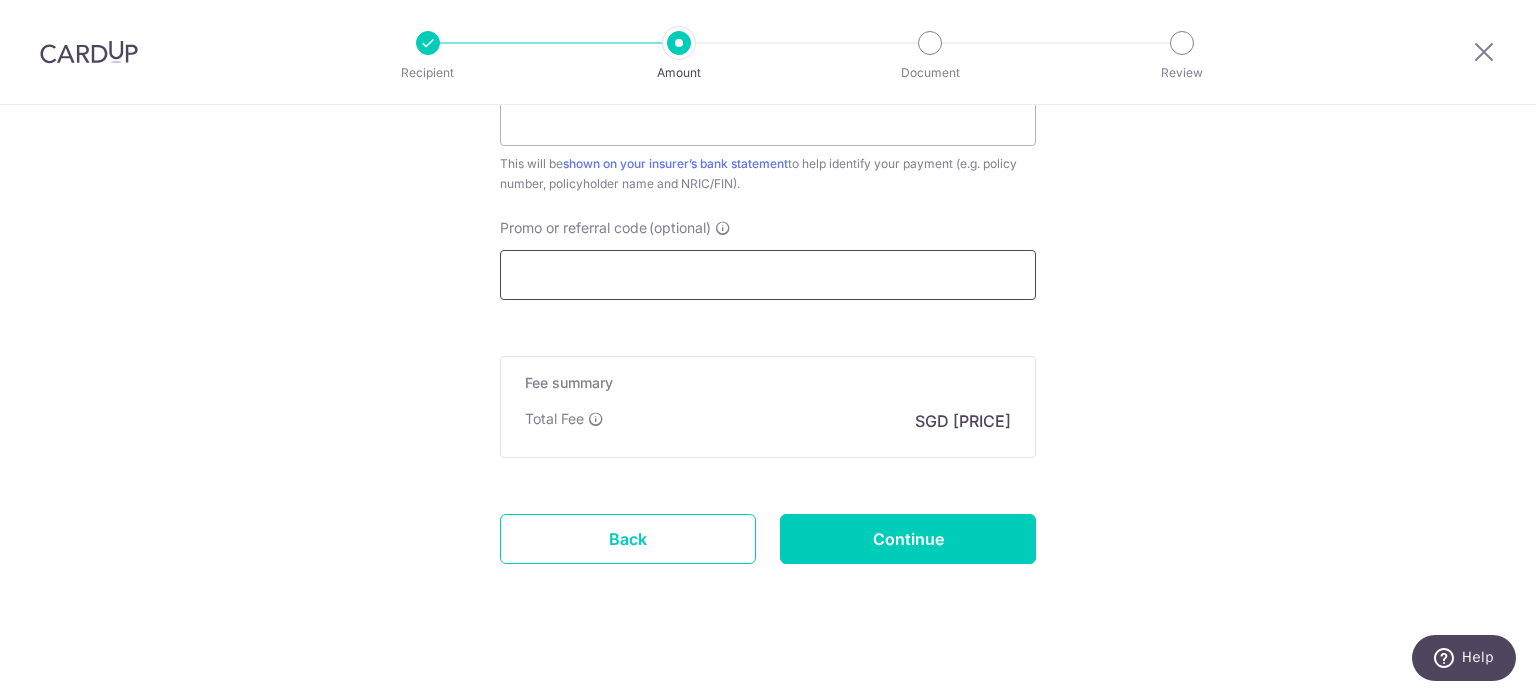 paste on "3NEWR5" 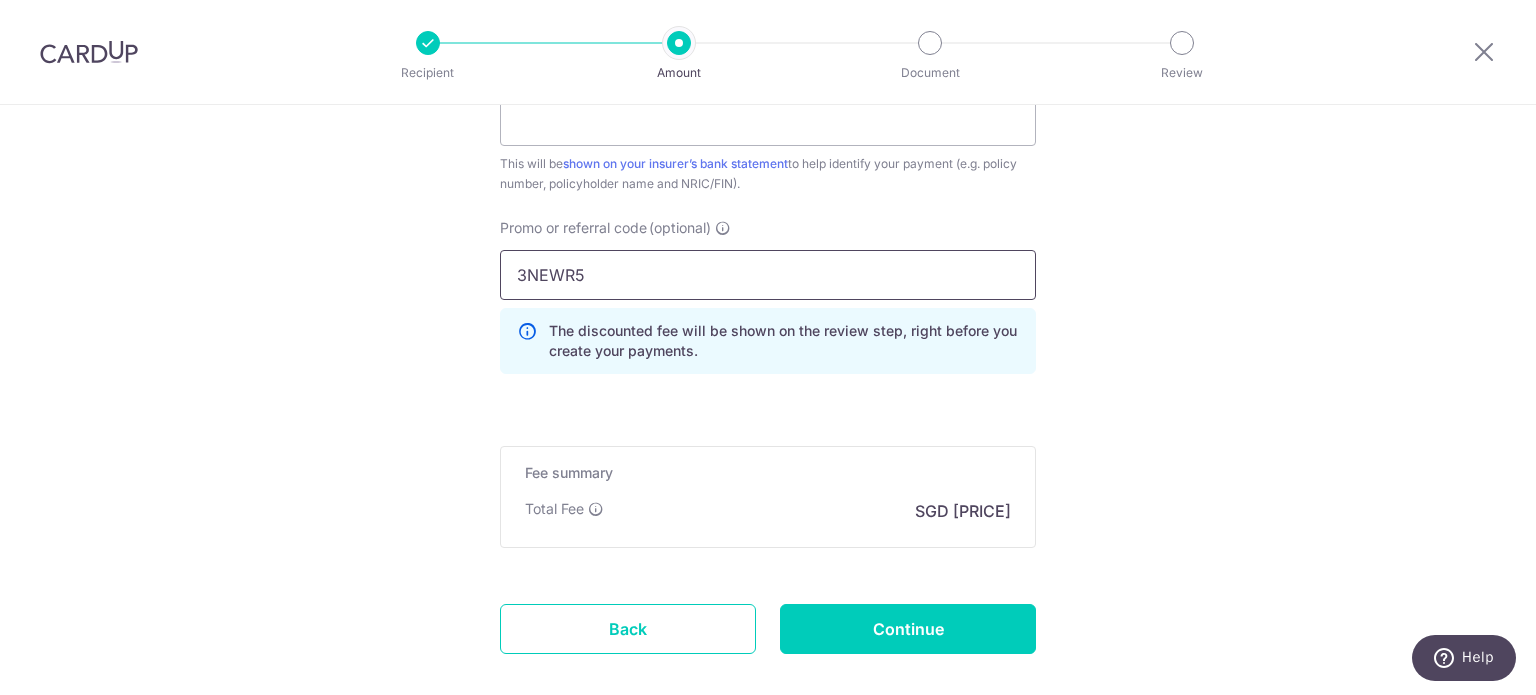 type on "3NEWR5" 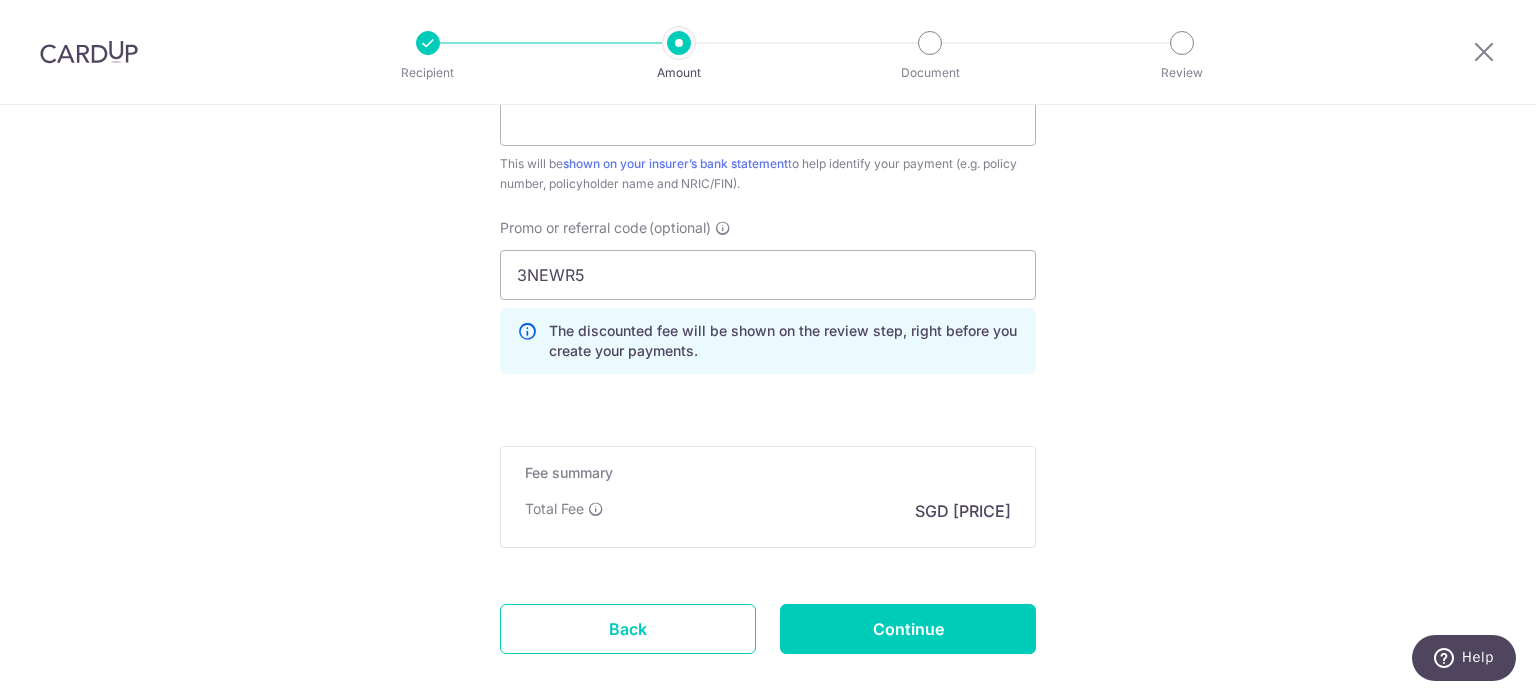 click on "Tell us more about your payment
Enter payment amount
SGD
2,831.99
2831.99
Select Card
**** 1860
Add credit card
Your Cards
**** 1860
Secure 256-bit SSL
Text
New card details
Card
Secure 256-bit SSL" at bounding box center (768, -146) 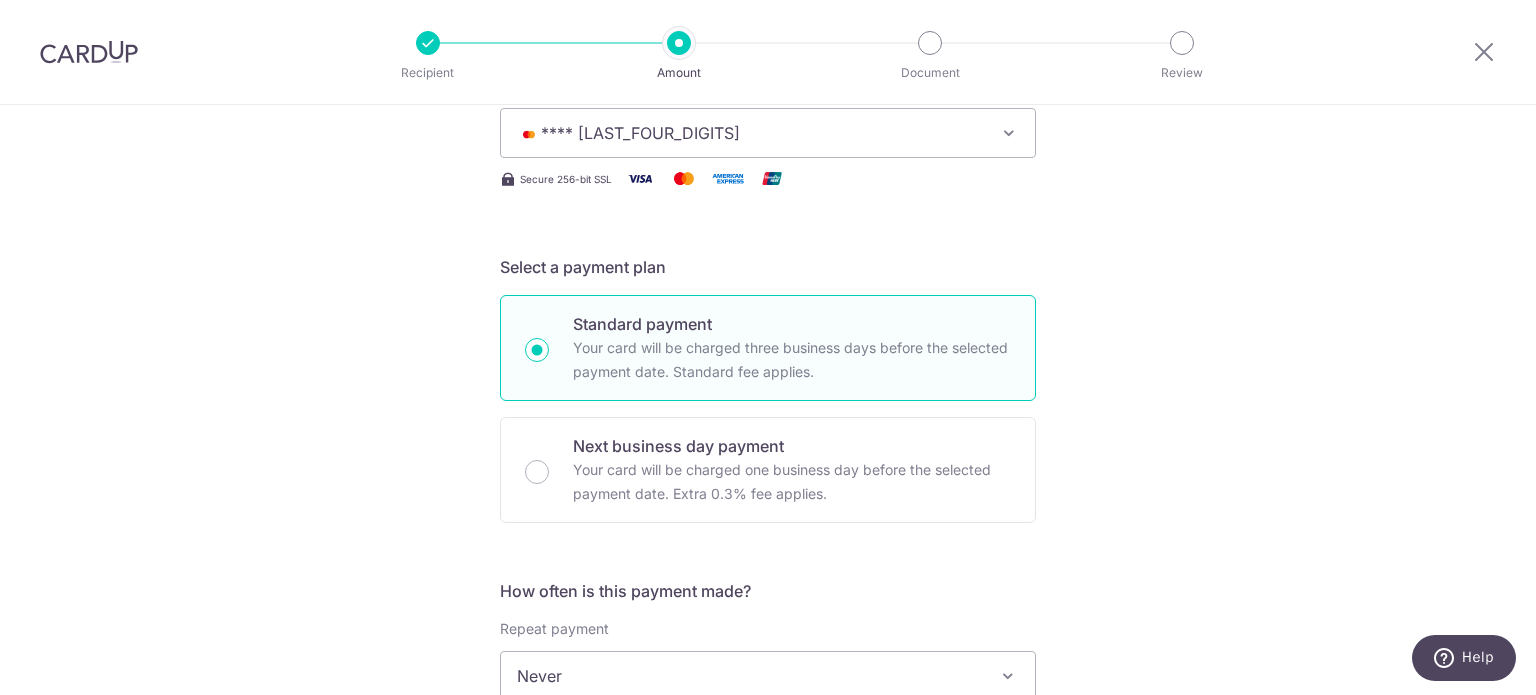 scroll, scrollTop: 600, scrollLeft: 0, axis: vertical 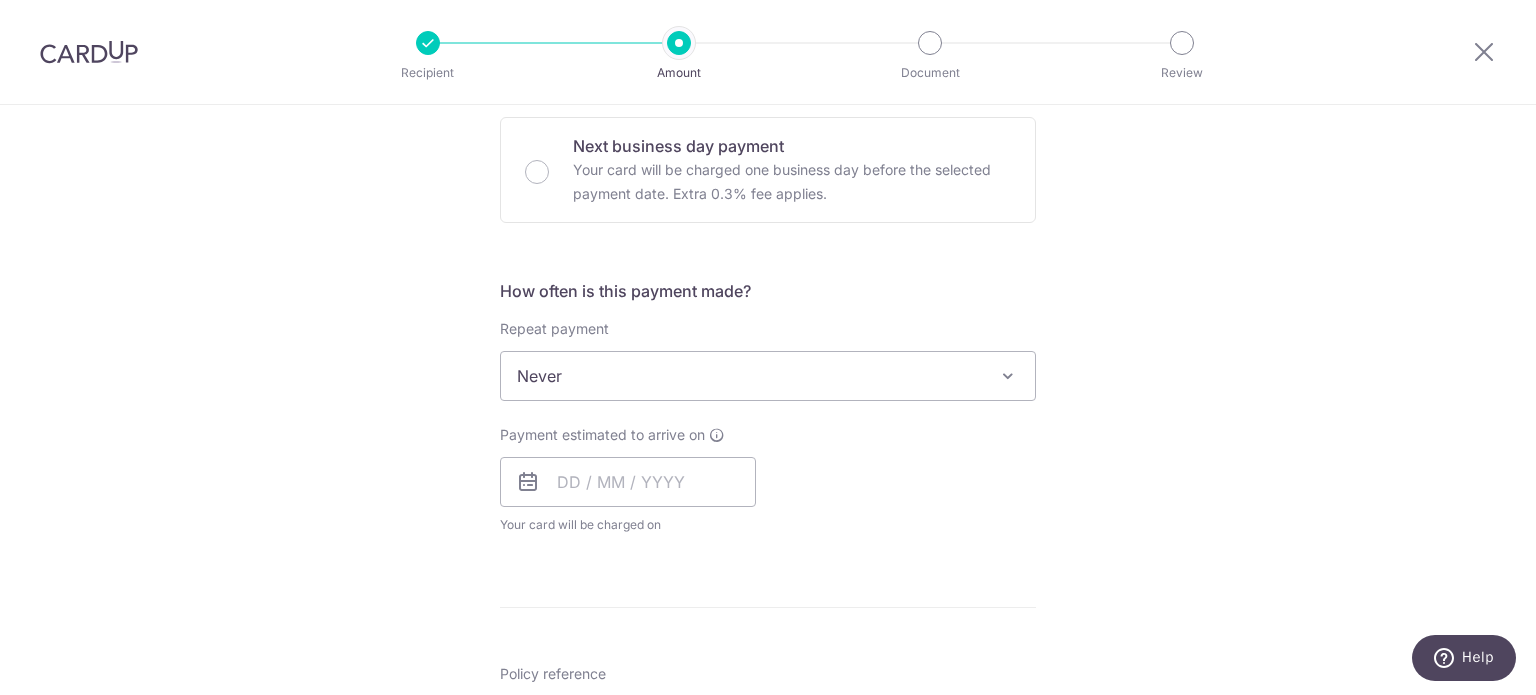 click on "Never" at bounding box center [768, 376] 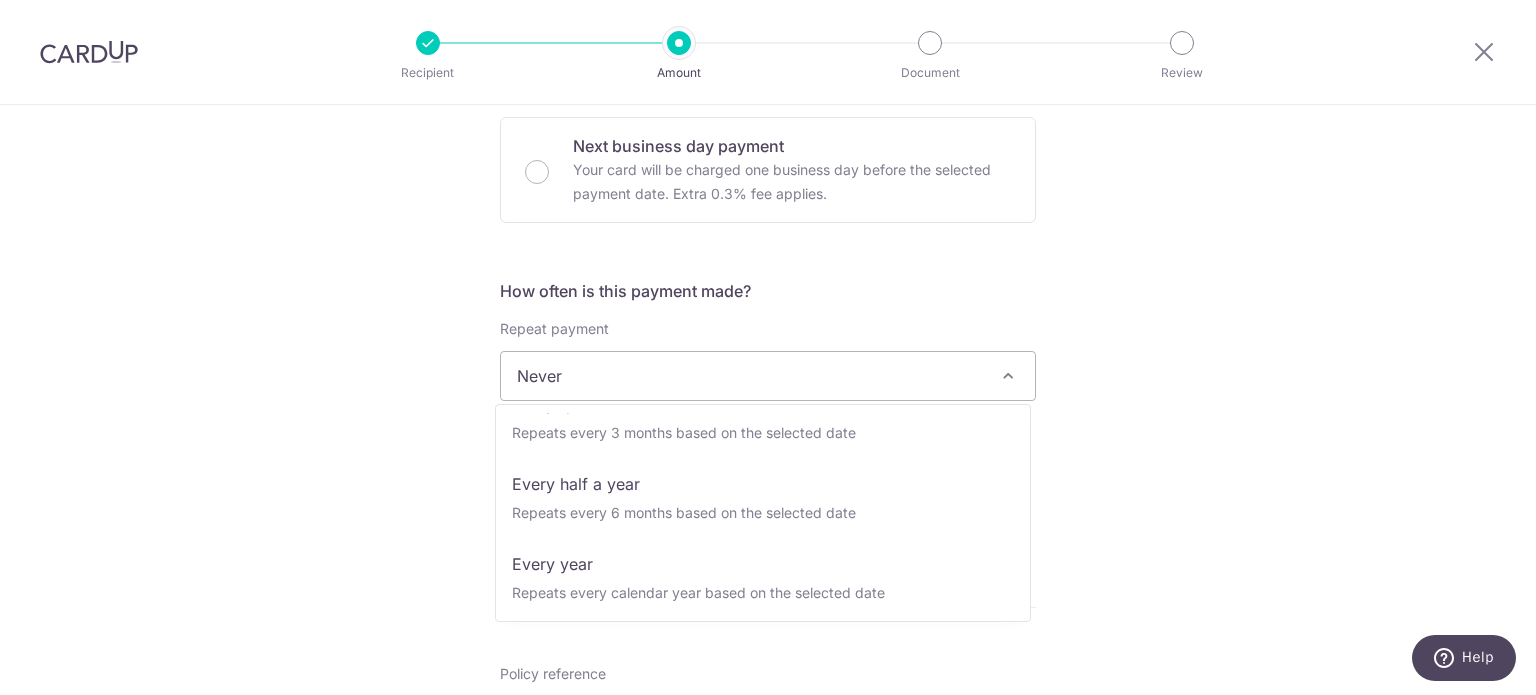 scroll, scrollTop: 280, scrollLeft: 0, axis: vertical 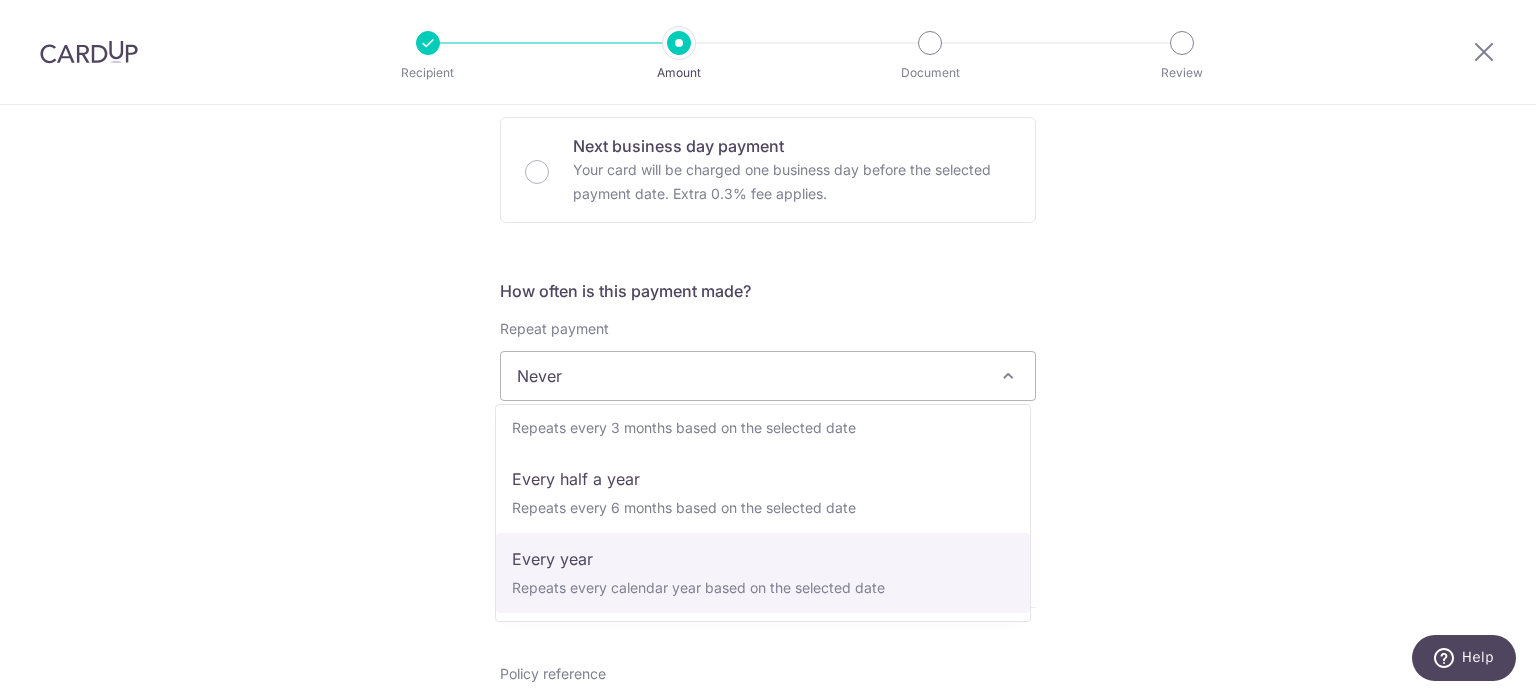 select on "6" 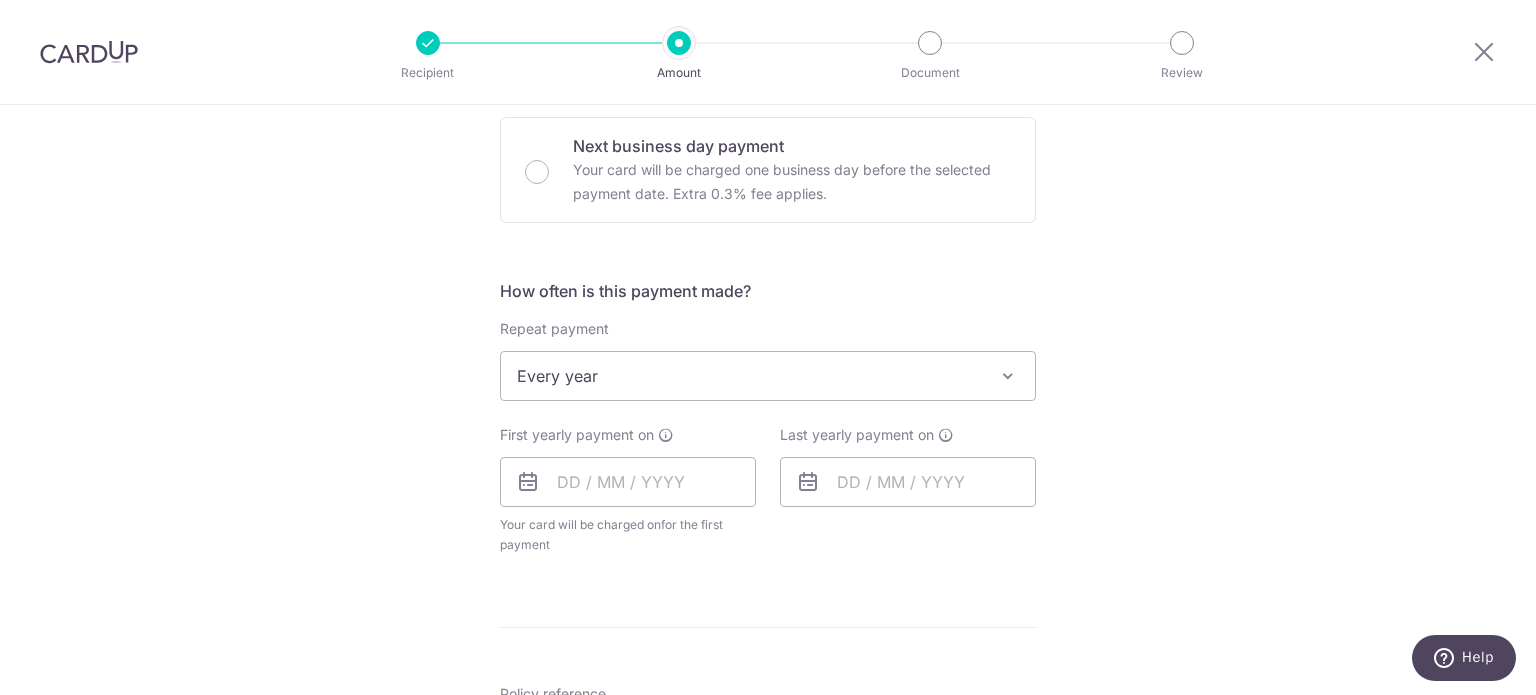 click on "Tell us more about your payment
Enter payment amount
SGD
2,831.99
2831.99
Select Card
**** 1860
Add credit card
Your Cards
**** 1860
Secure 256-bit SSL
Text
New card details
Card
Secure 256-bit SSL" at bounding box center (768, 464) 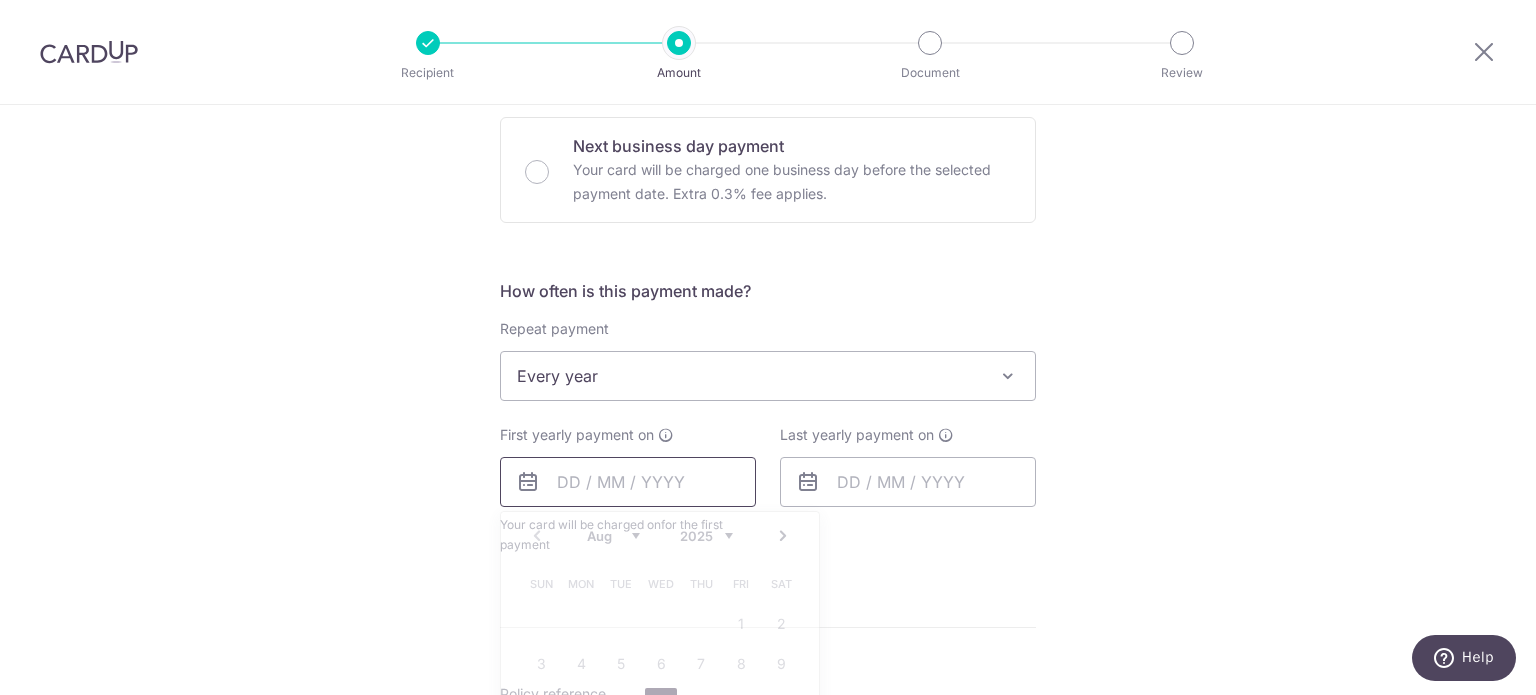 click at bounding box center (628, 482) 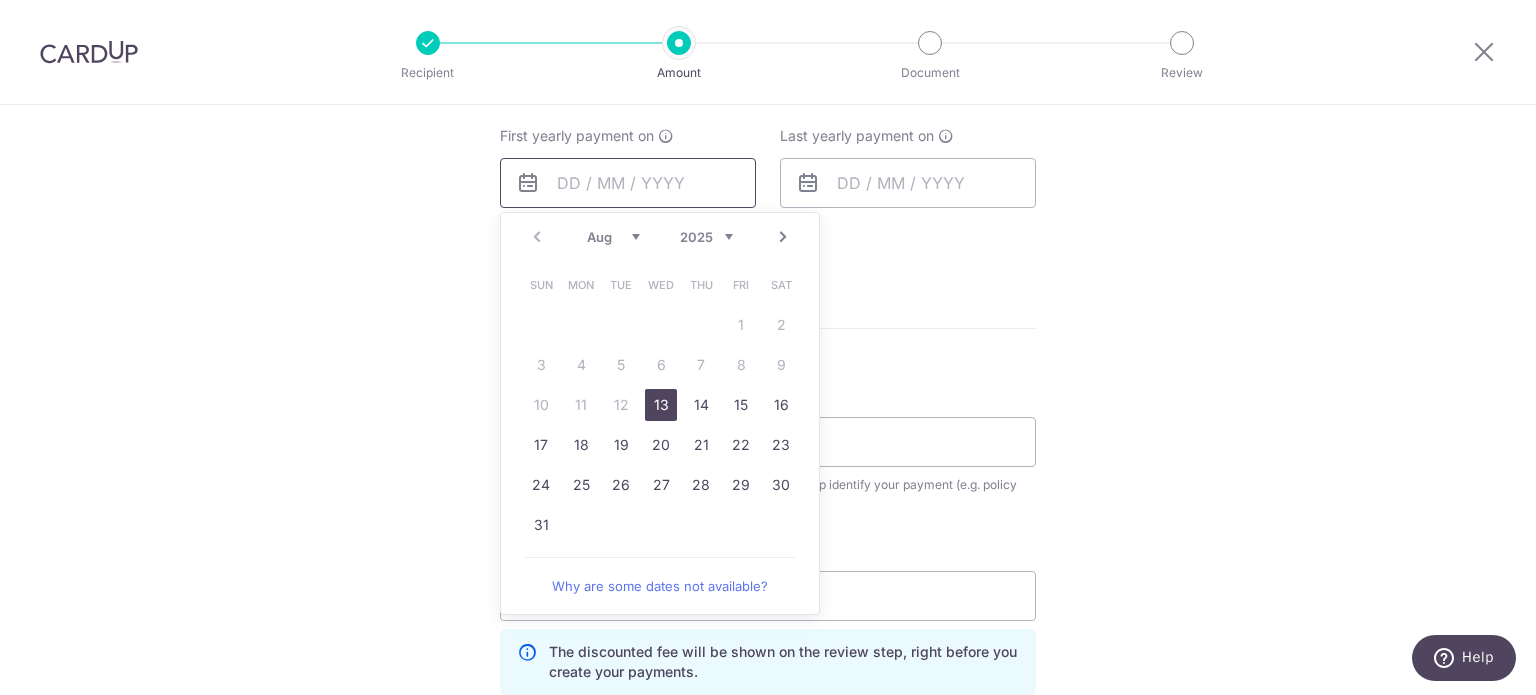 scroll, scrollTop: 900, scrollLeft: 0, axis: vertical 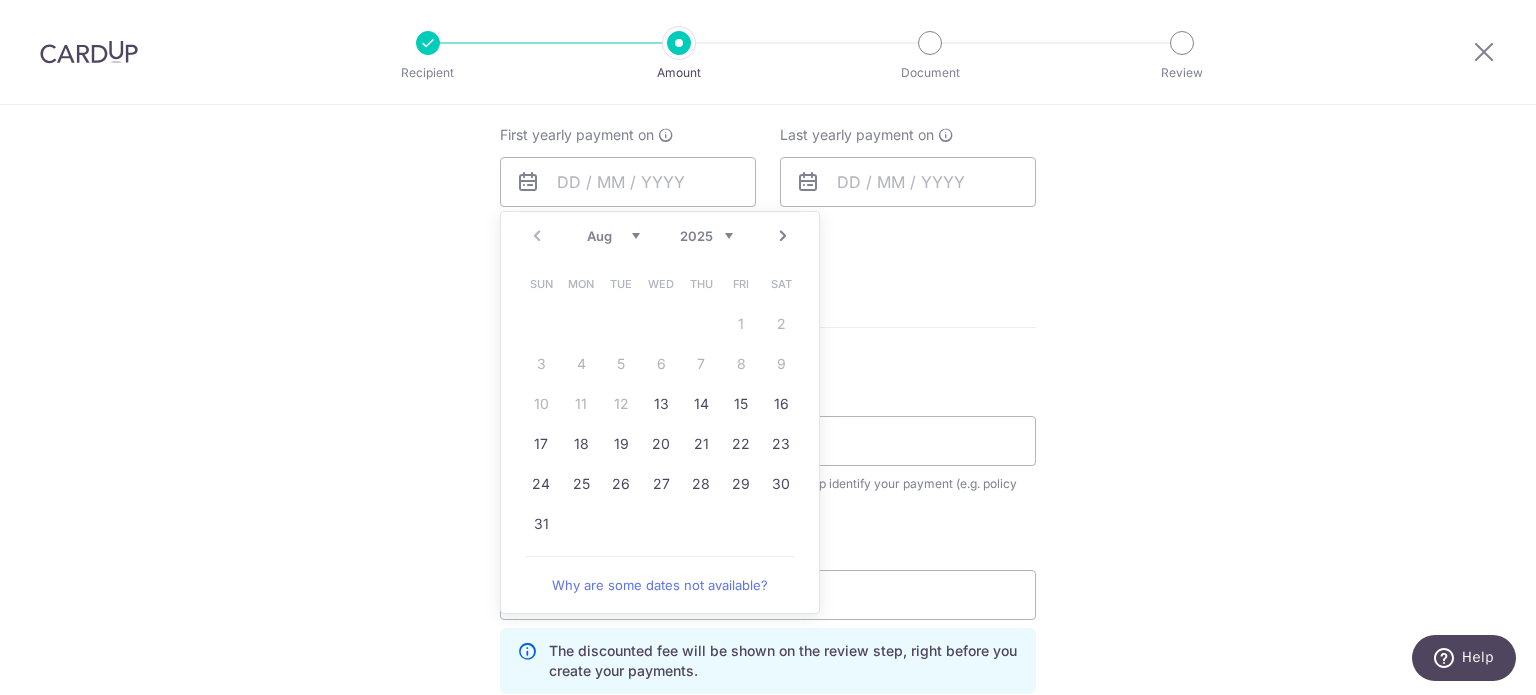 click on "Next" at bounding box center (783, 236) 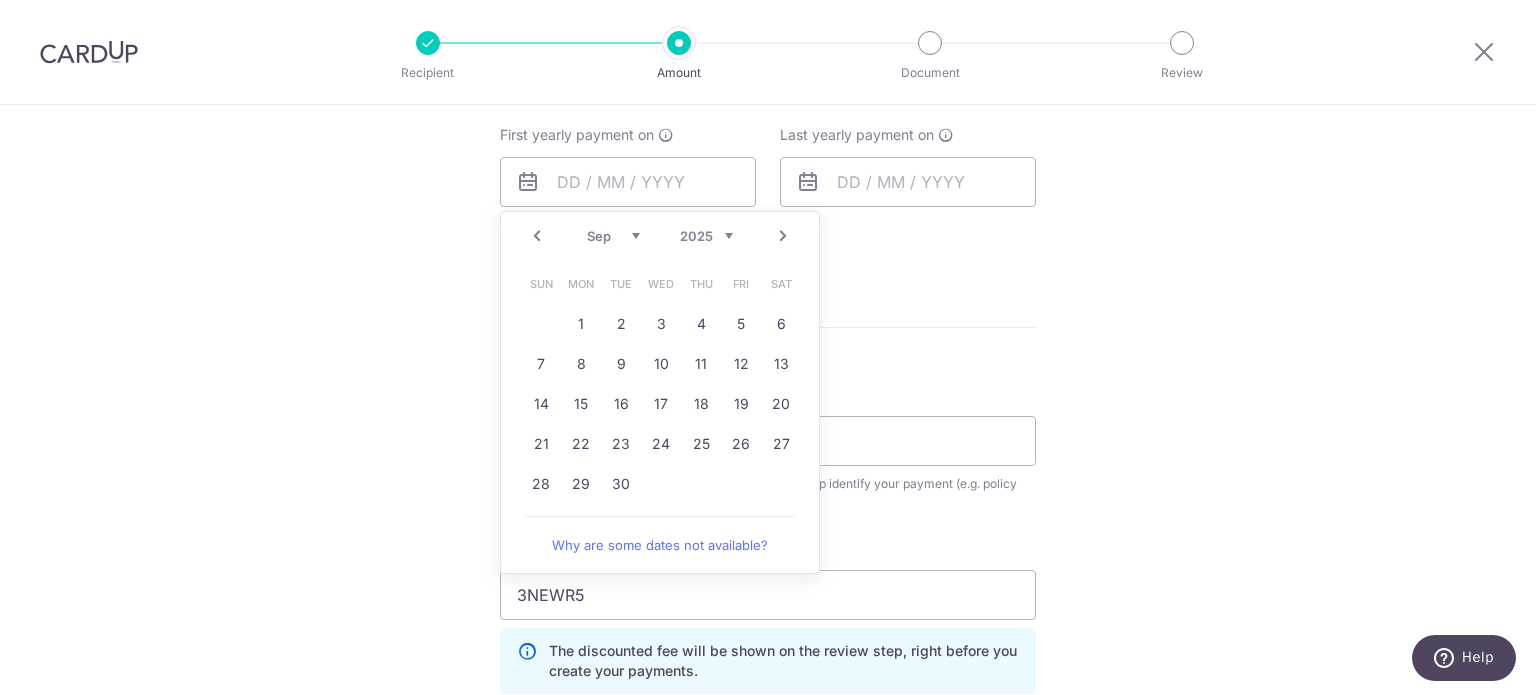 click on "Prev" at bounding box center [537, 236] 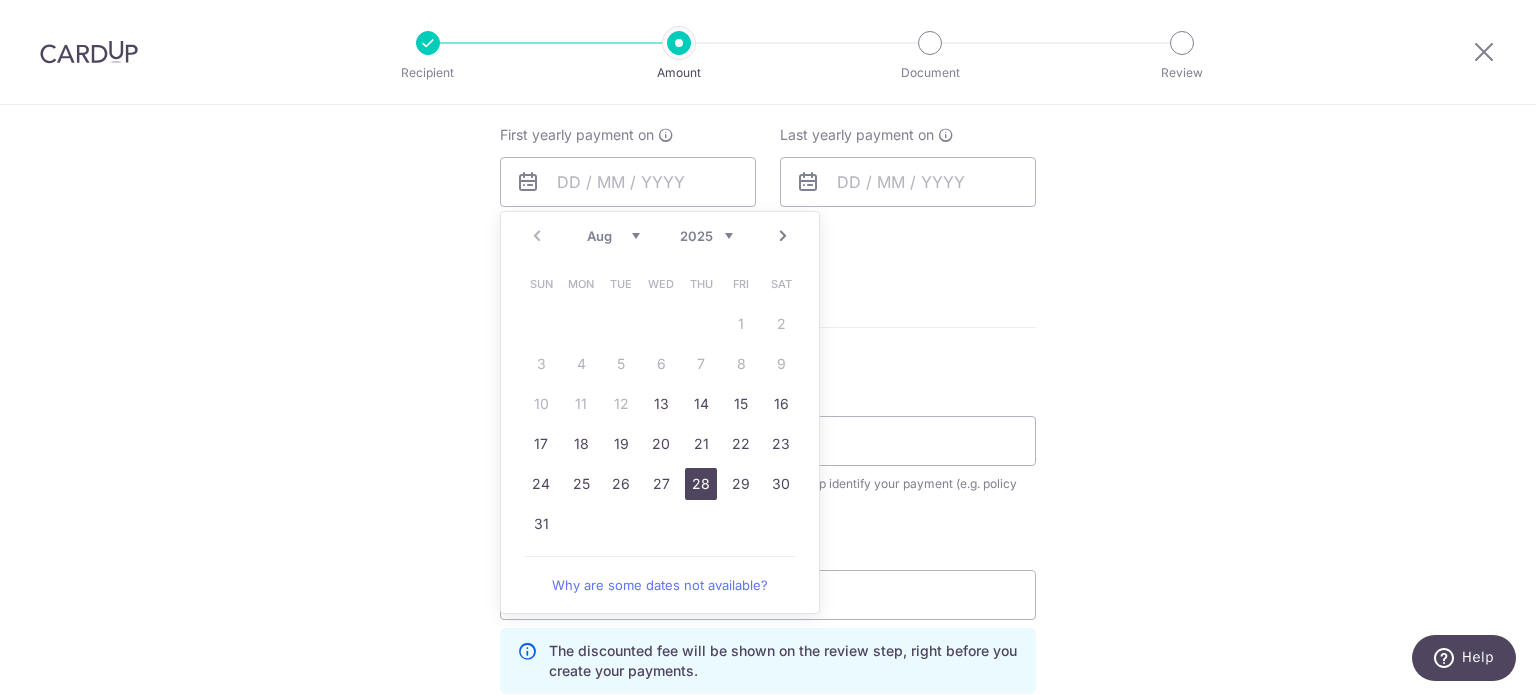 click on "28" at bounding box center [701, 484] 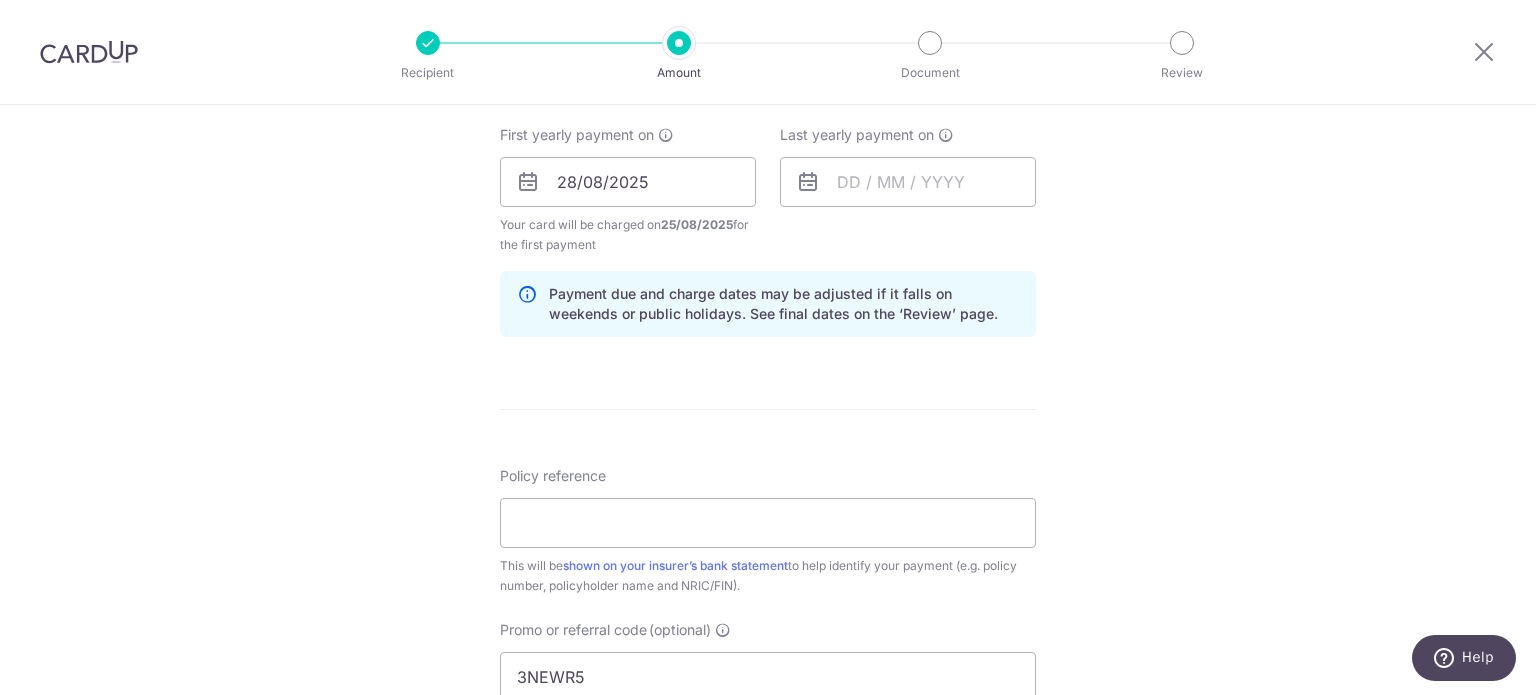 click on "Tell us more about your payment
Enter payment amount
SGD
2,831.99
2831.99
Select Card
**** 1860
Add credit card
Your Cards
**** 1860
Secure 256-bit SSL
Text
New card details
Card
Secure 256-bit SSL" at bounding box center [768, 205] 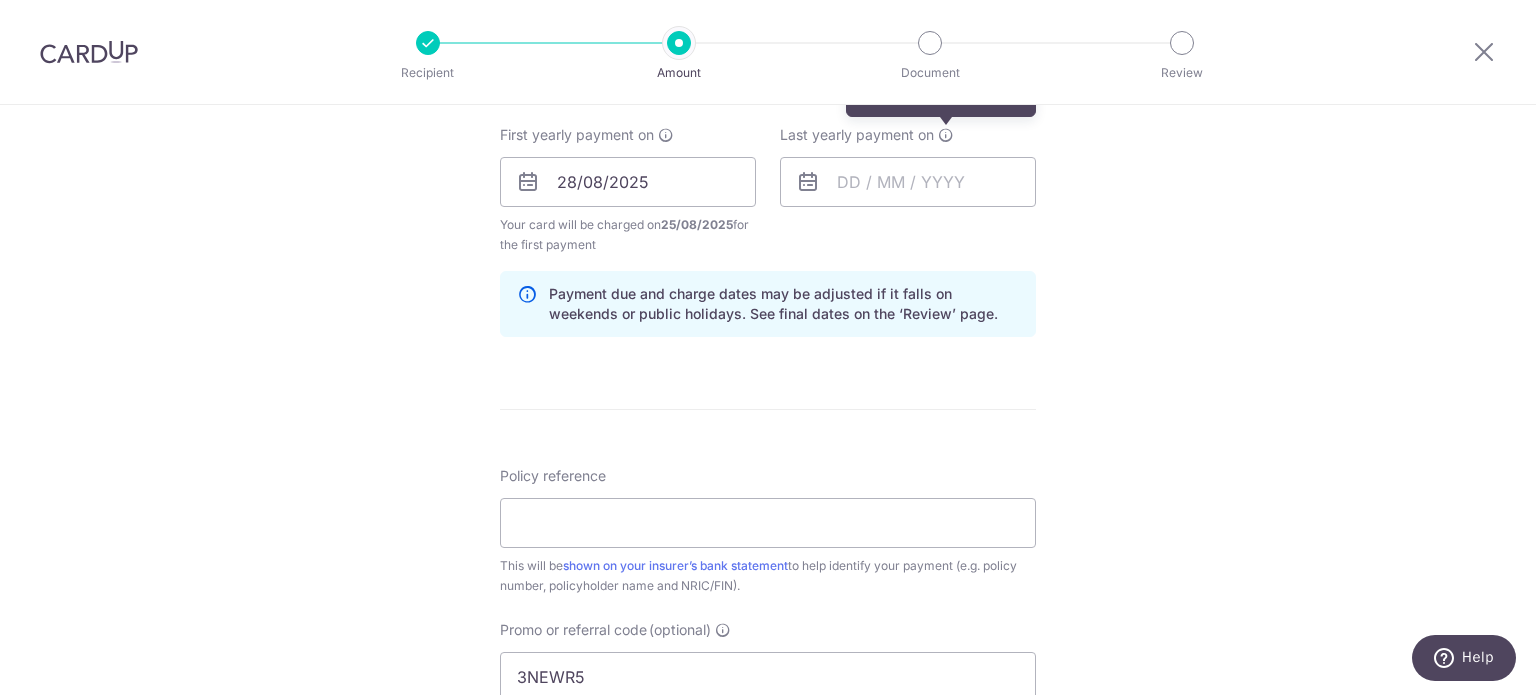 click at bounding box center [946, 135] 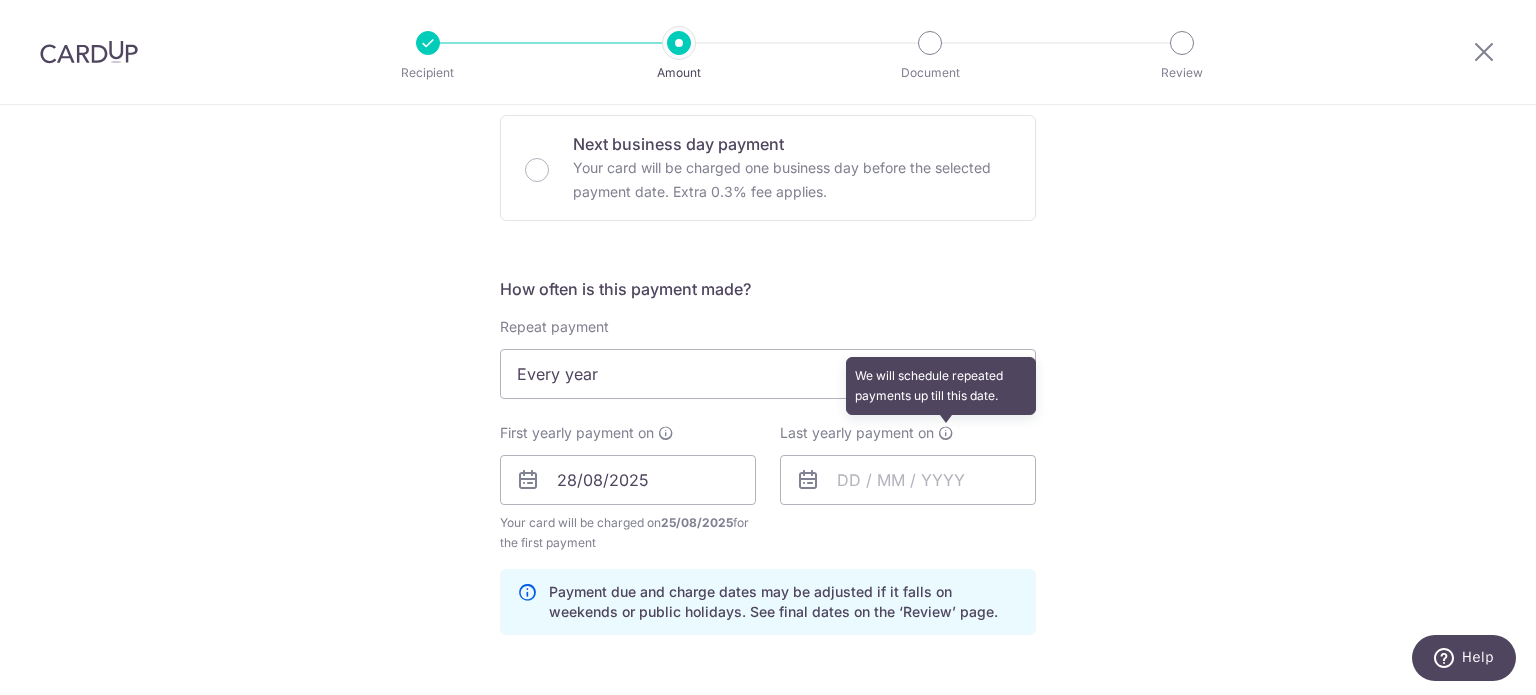 scroll, scrollTop: 600, scrollLeft: 0, axis: vertical 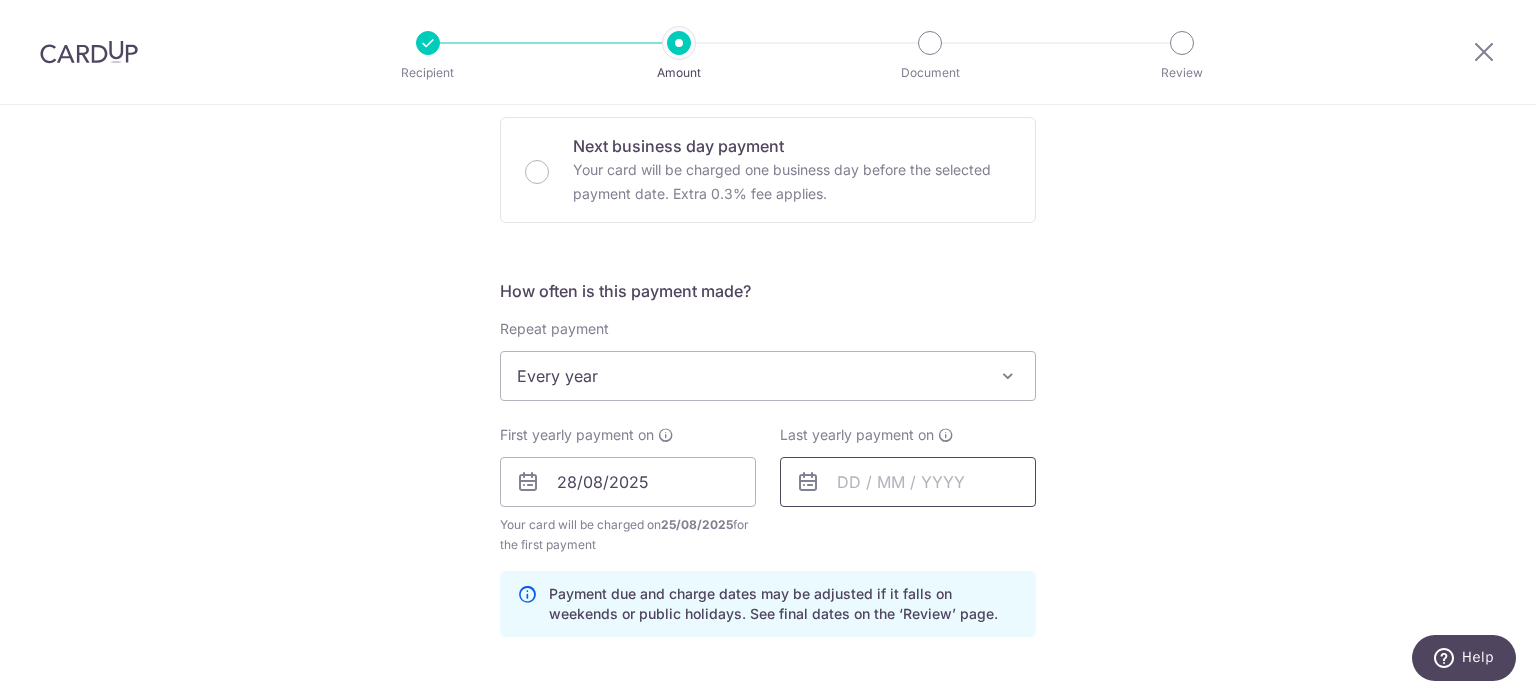 click at bounding box center (908, 482) 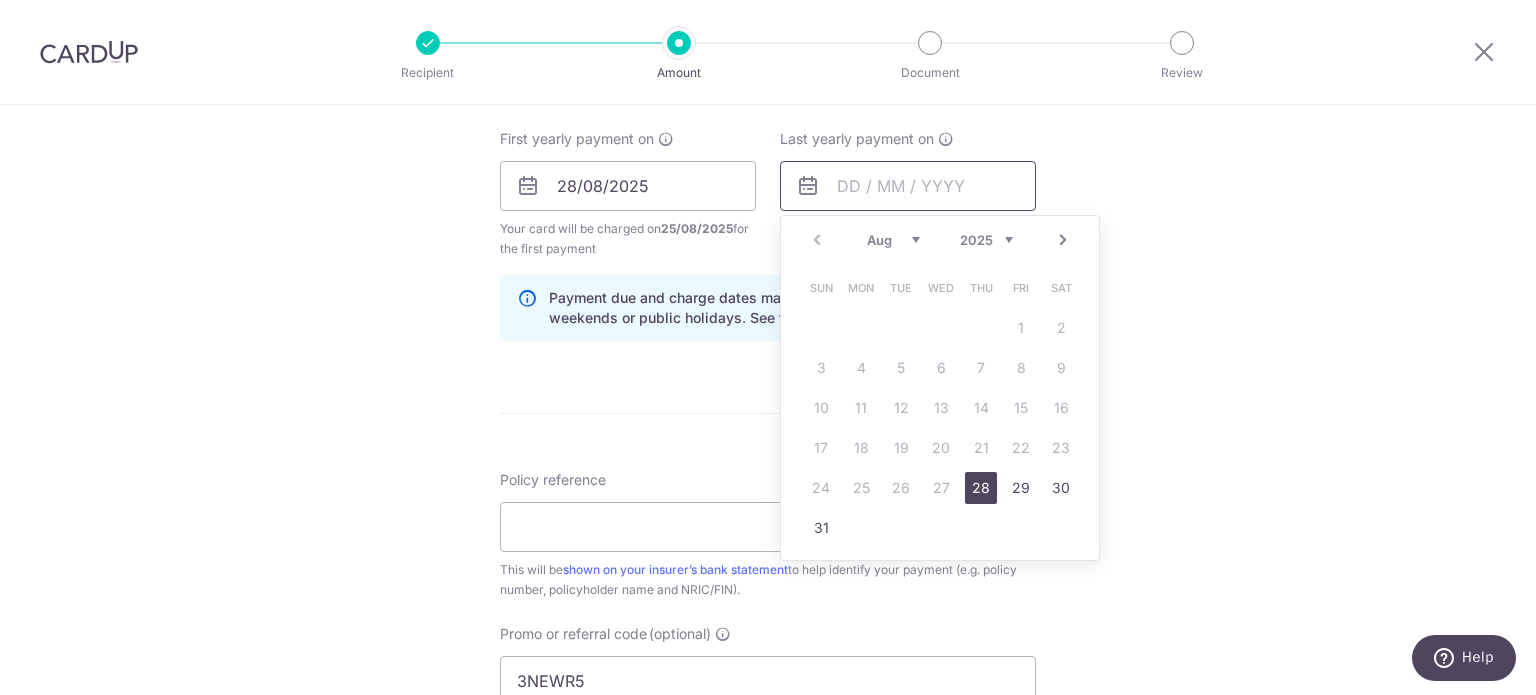 scroll, scrollTop: 900, scrollLeft: 0, axis: vertical 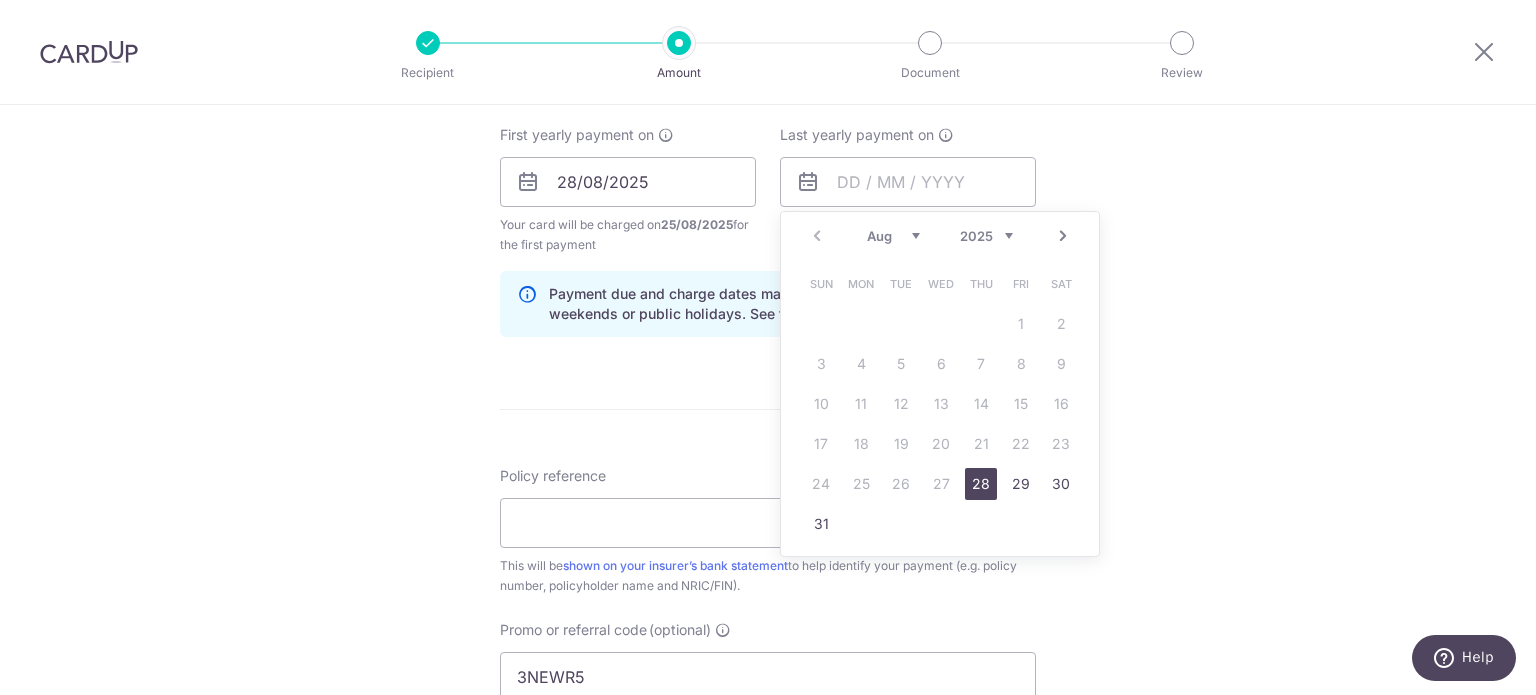click on "2025 2026 2027 2028 2029 2030 2031 2032 2033 2034 2035" at bounding box center (986, 236) 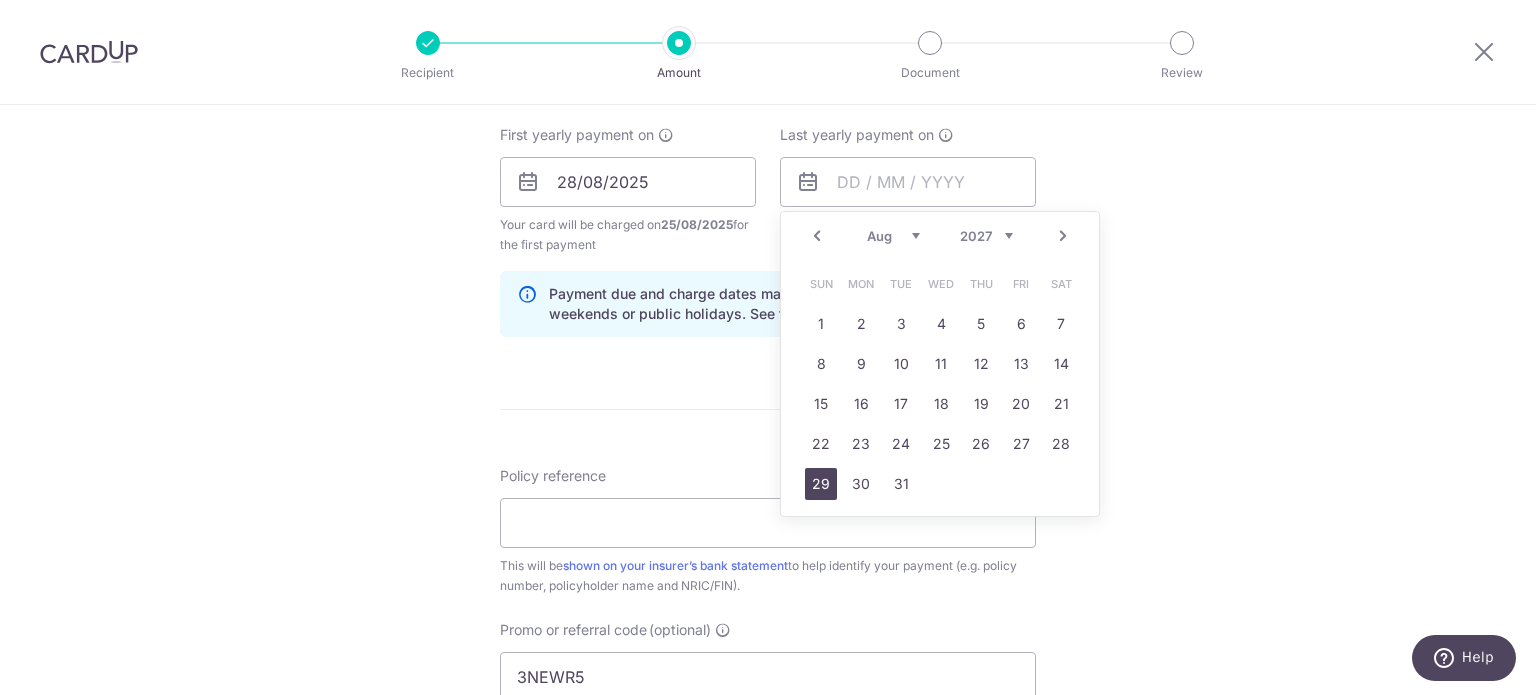 click on "29" at bounding box center (821, 484) 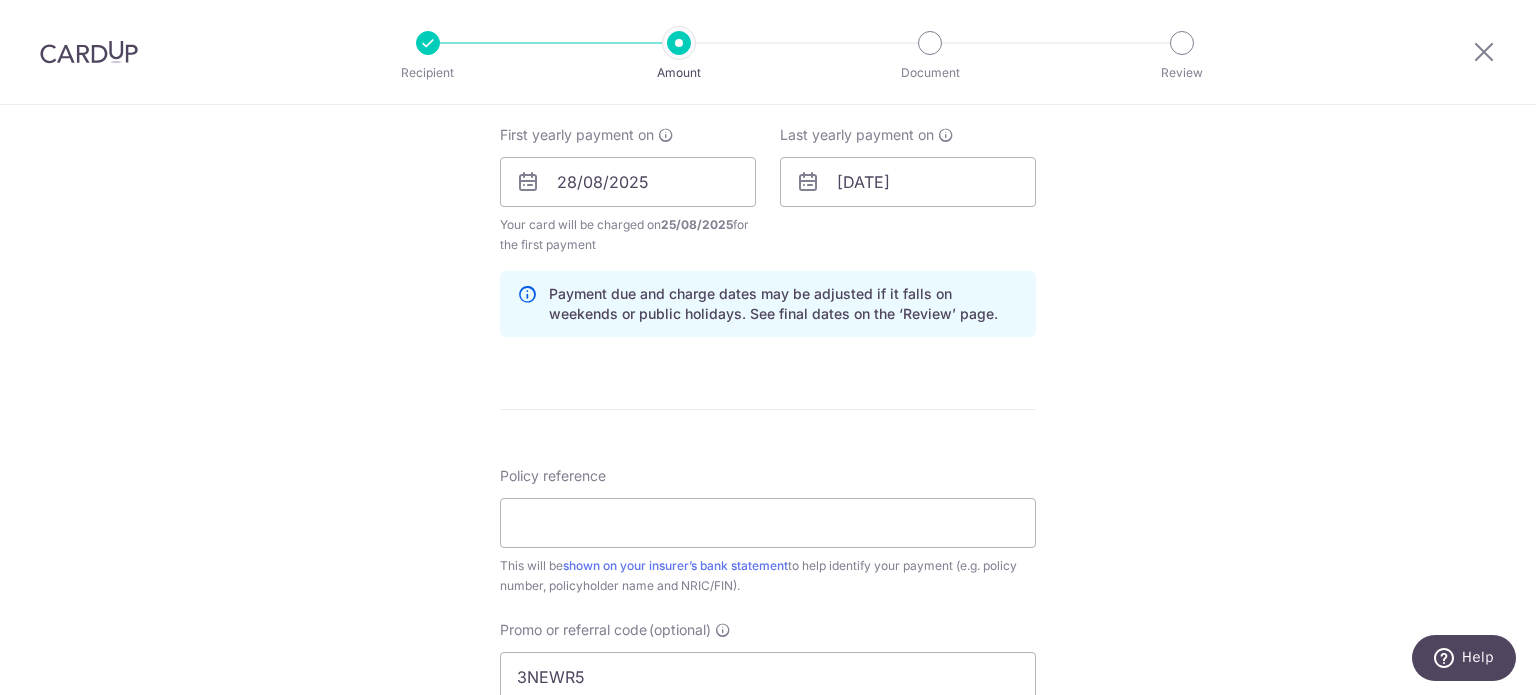 click on "Enter payment amount
SGD
2,831.99
2831.99
Select Card
**** 1860
Add credit card
Your Cards
**** 1860
Secure 256-bit SSL
Text
New card details
Card
Secure 256-bit SSL" at bounding box center [768, 224] 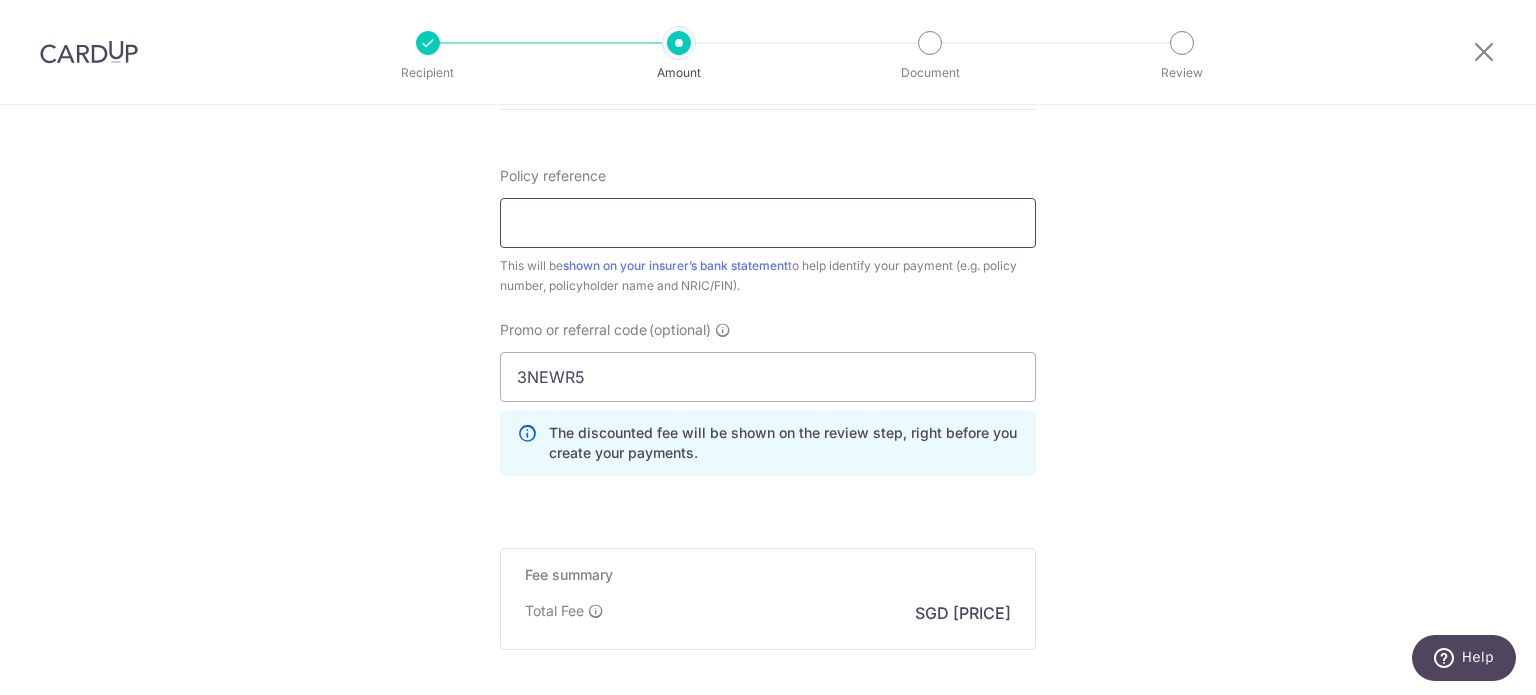 click on "Policy reference" at bounding box center [768, 223] 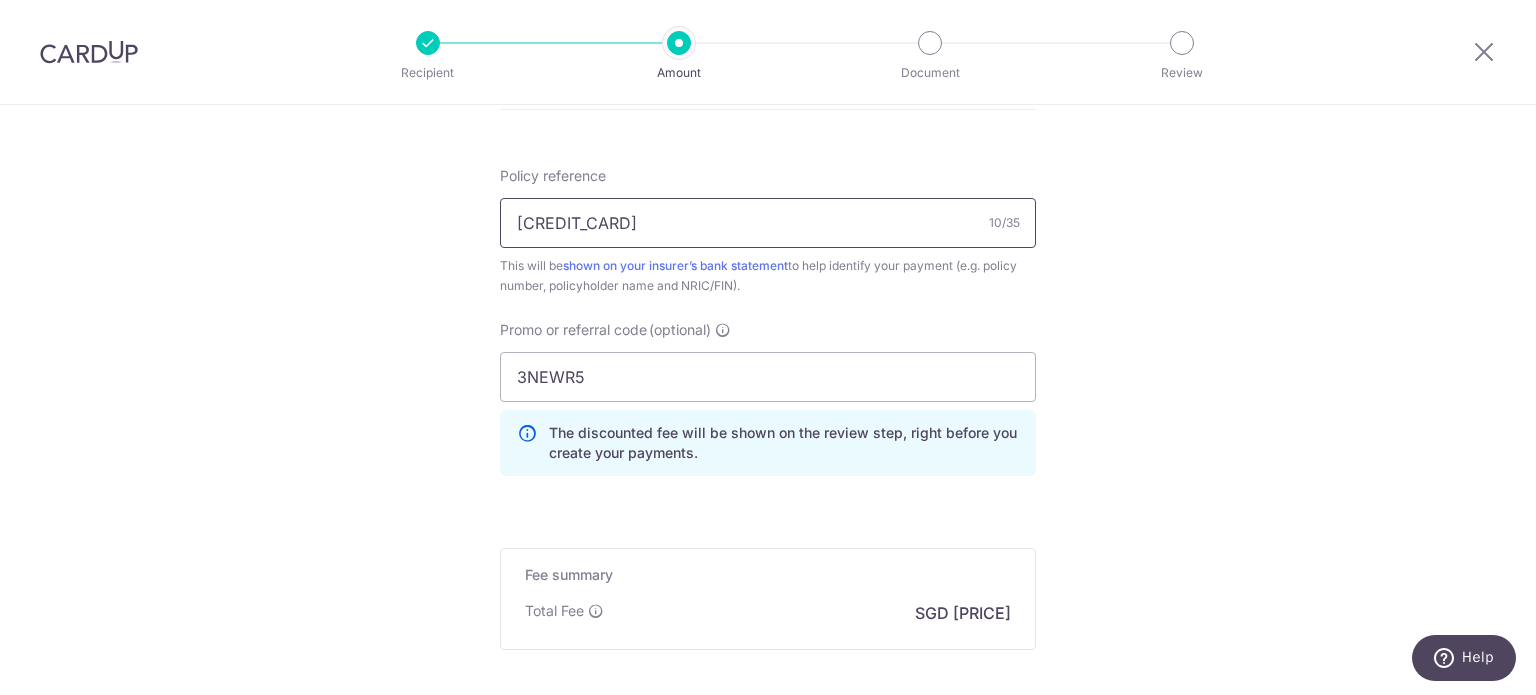 type on "[PASSPORT_NUMBER]" 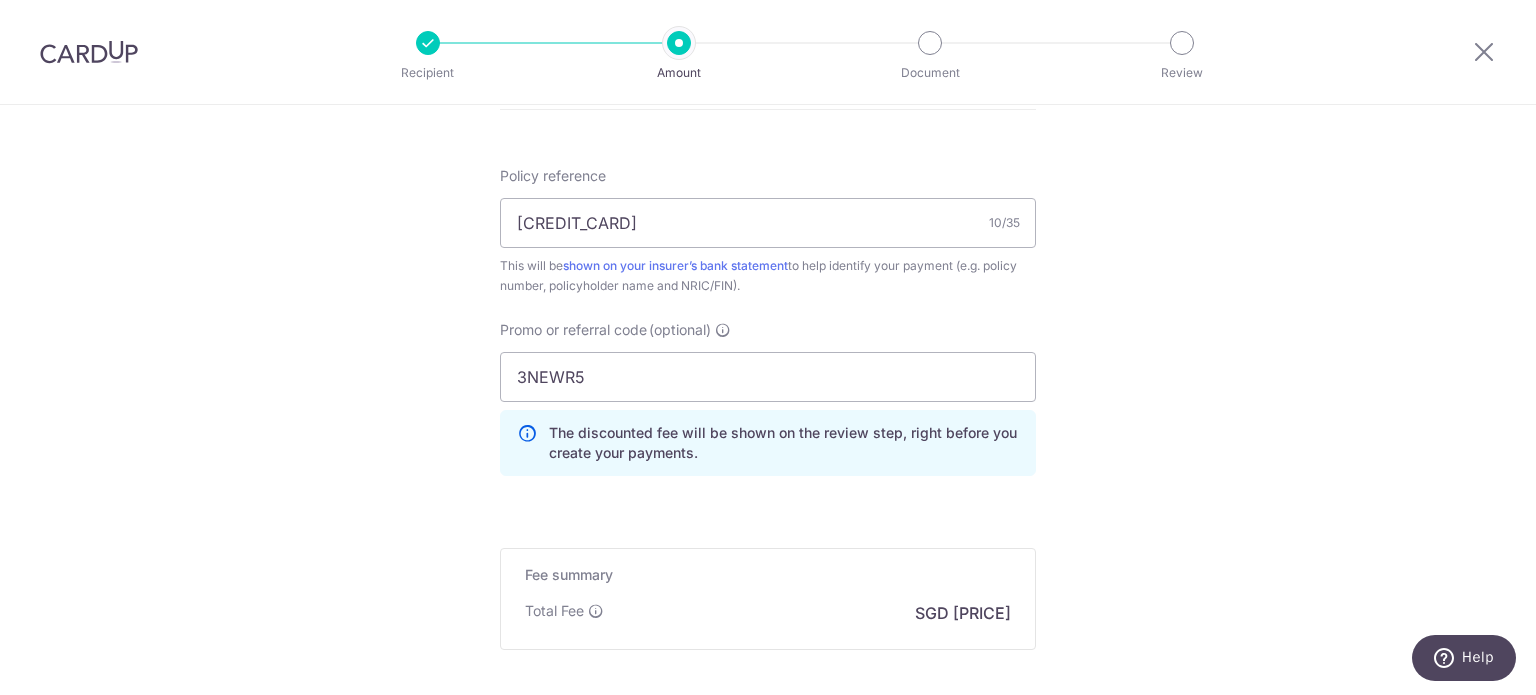 click on "Tell us more about your payment
Enter payment amount
SGD
2,831.99
2831.99
Select Card
**** 1860
Add credit card
Your Cards
**** 1860
Secure 256-bit SSL
Text
New card details
Card
Secure 256-bit SSL" at bounding box center (768, -95) 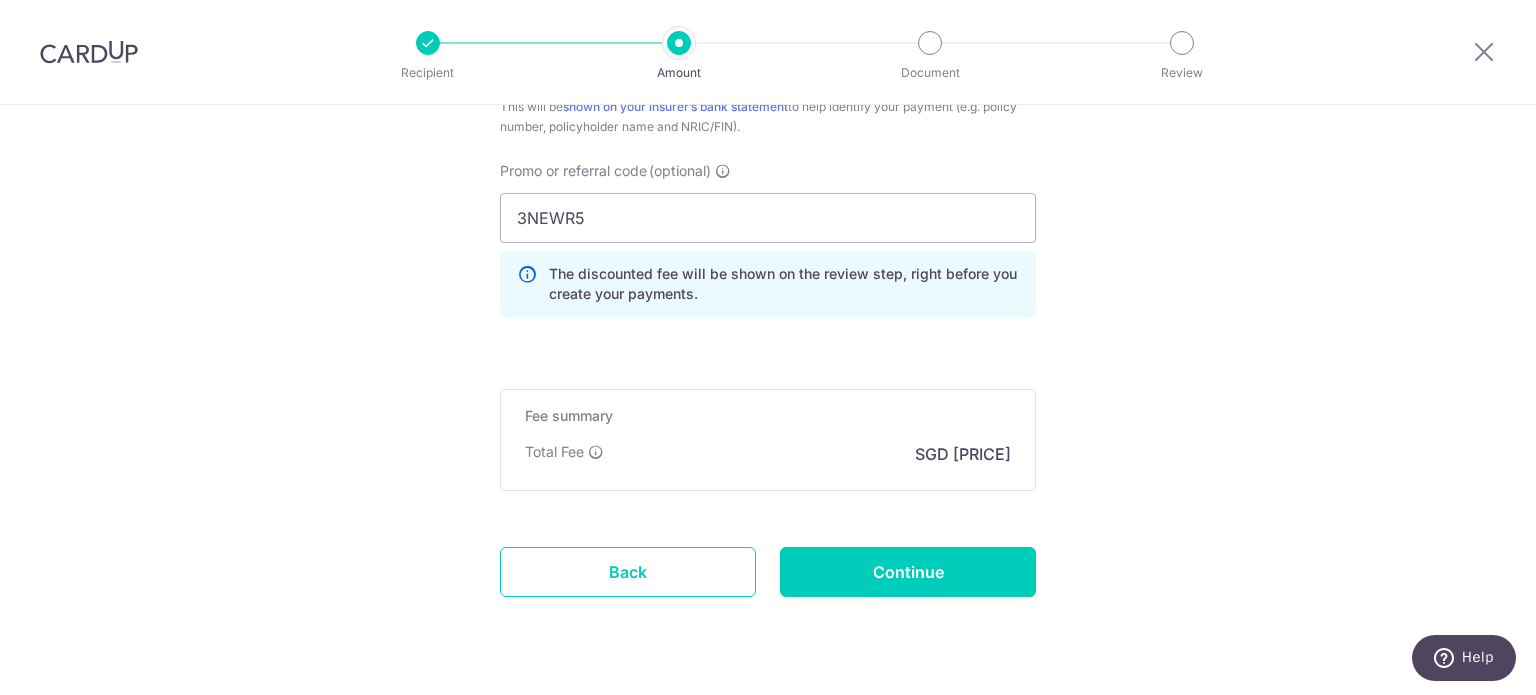 scroll, scrollTop: 1408, scrollLeft: 0, axis: vertical 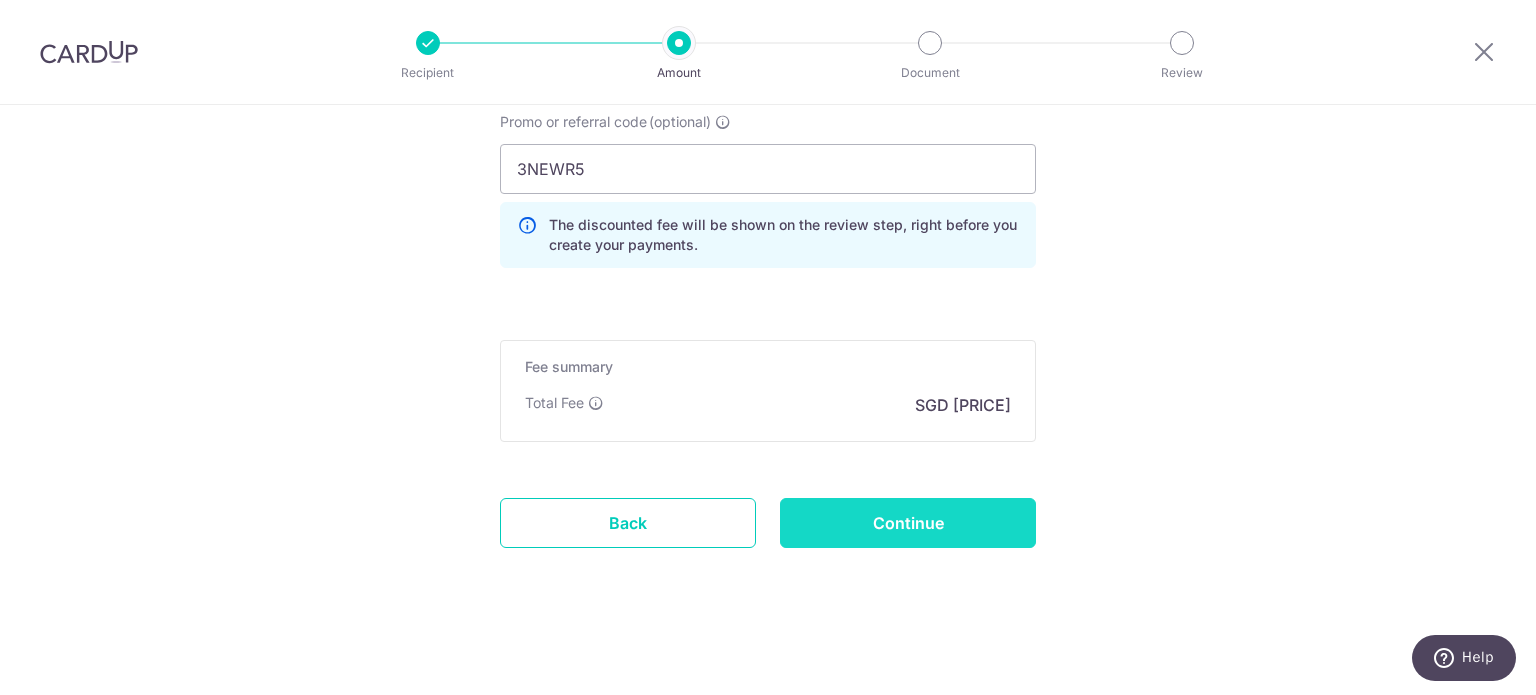 click on "Continue" at bounding box center (908, 523) 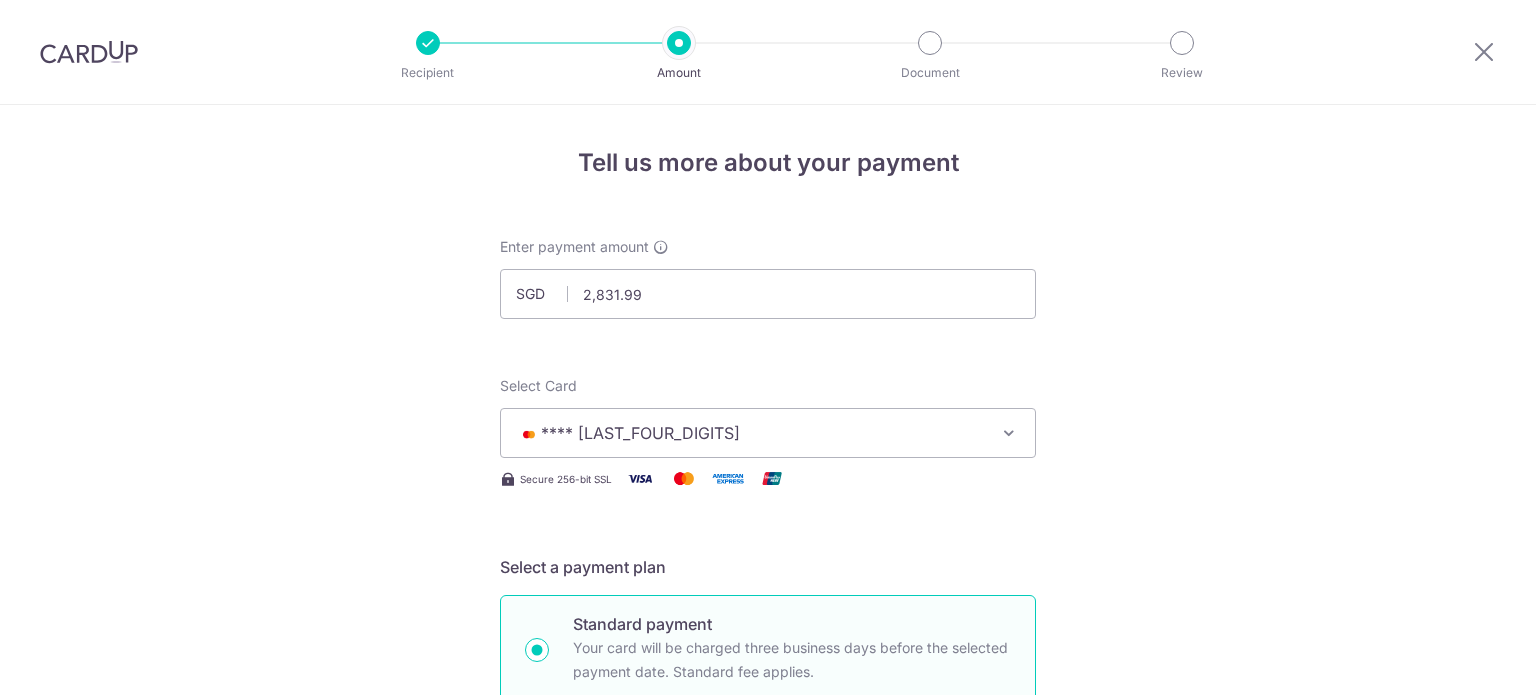 scroll, scrollTop: 0, scrollLeft: 0, axis: both 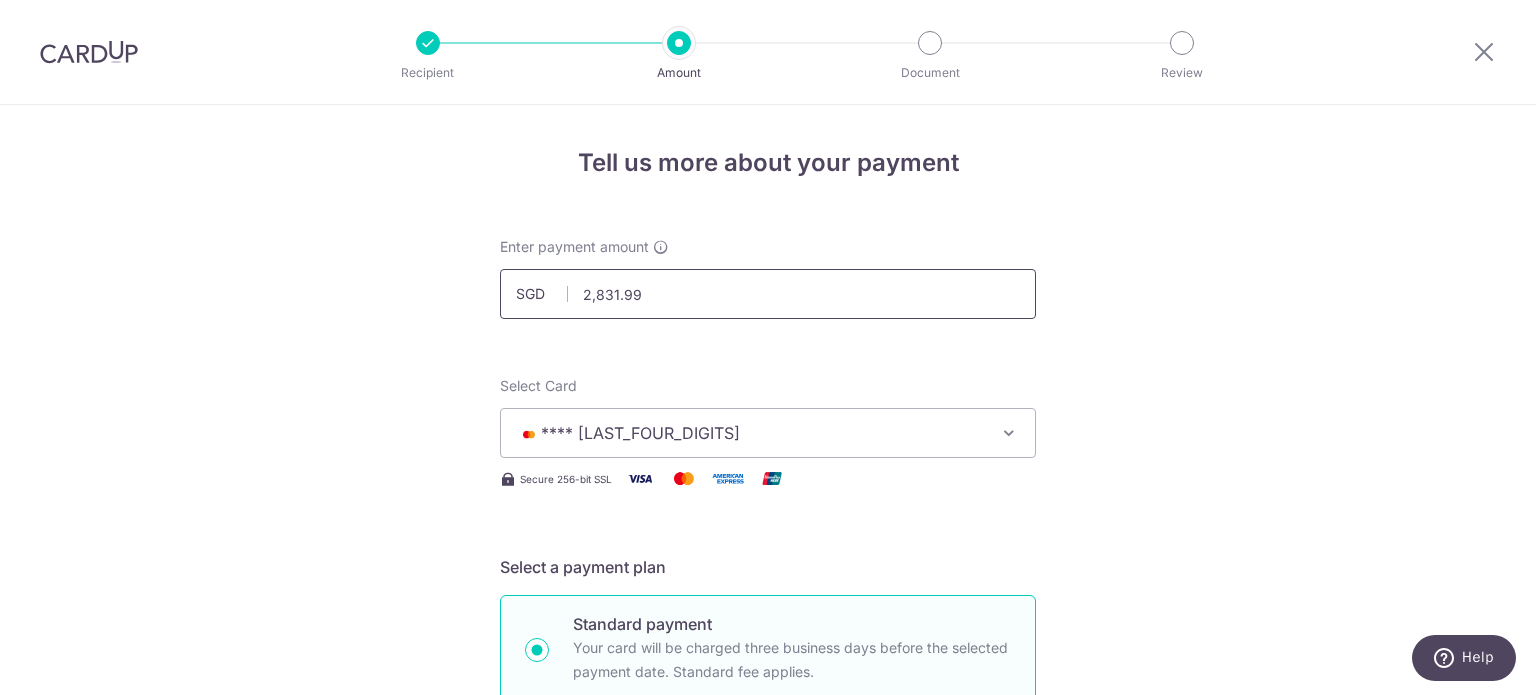 drag, startPoint x: 644, startPoint y: 294, endPoint x: 524, endPoint y: 297, distance: 120.03749 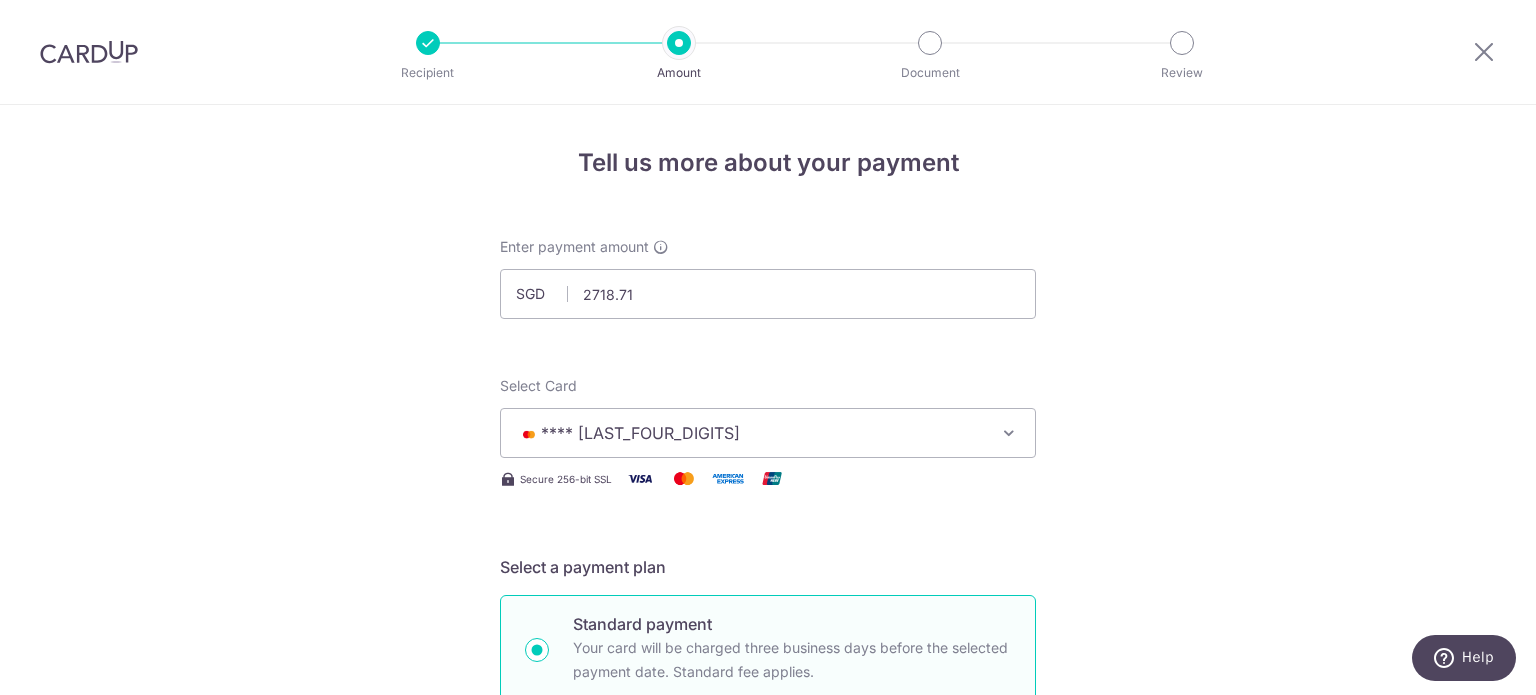 click on "Tell us more about your payment
Enter payment amount
SGD
2718.71
2831.99
Select Card
**** 1860
Add credit card
Your Cards
**** 1860
Secure 256-bit SSL
Text
New card details
Card
Secure 256-bit SSL" at bounding box center [768, 1068] 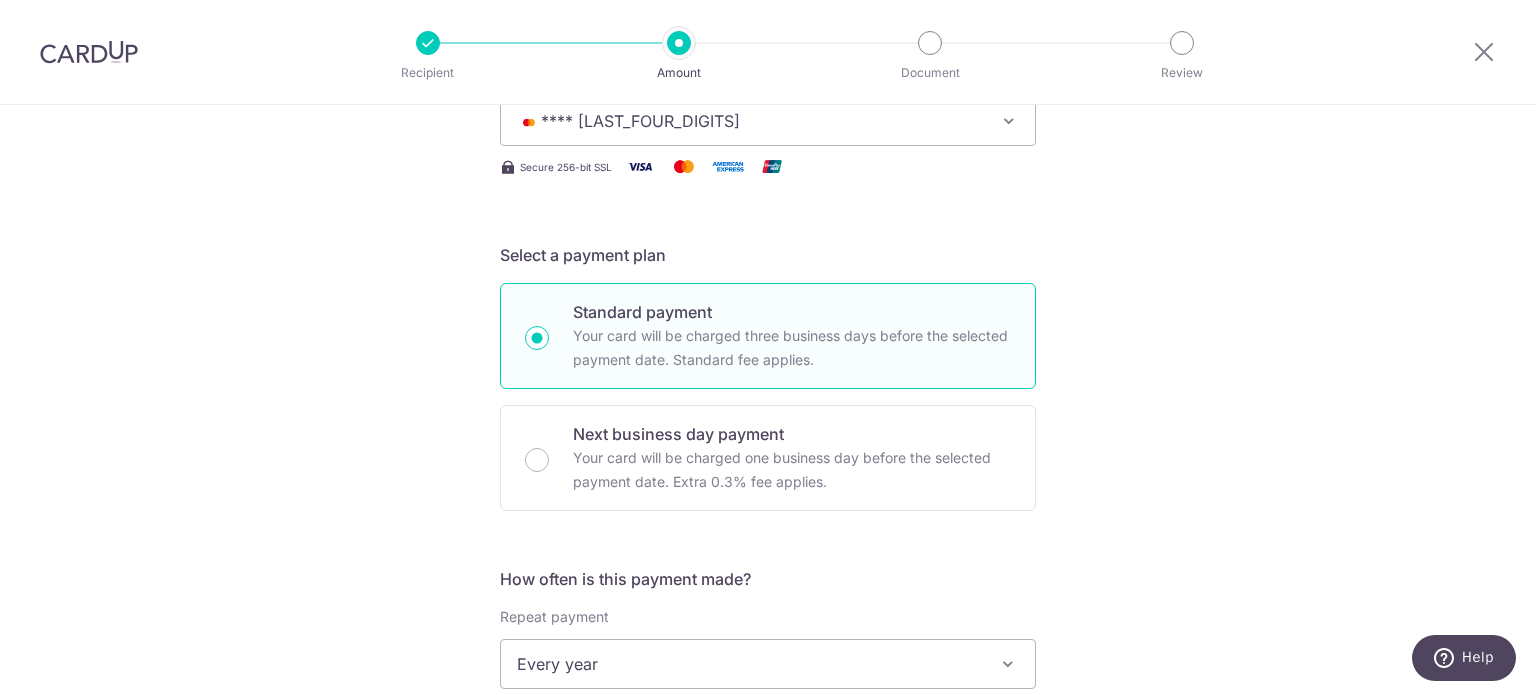 scroll, scrollTop: 600, scrollLeft: 0, axis: vertical 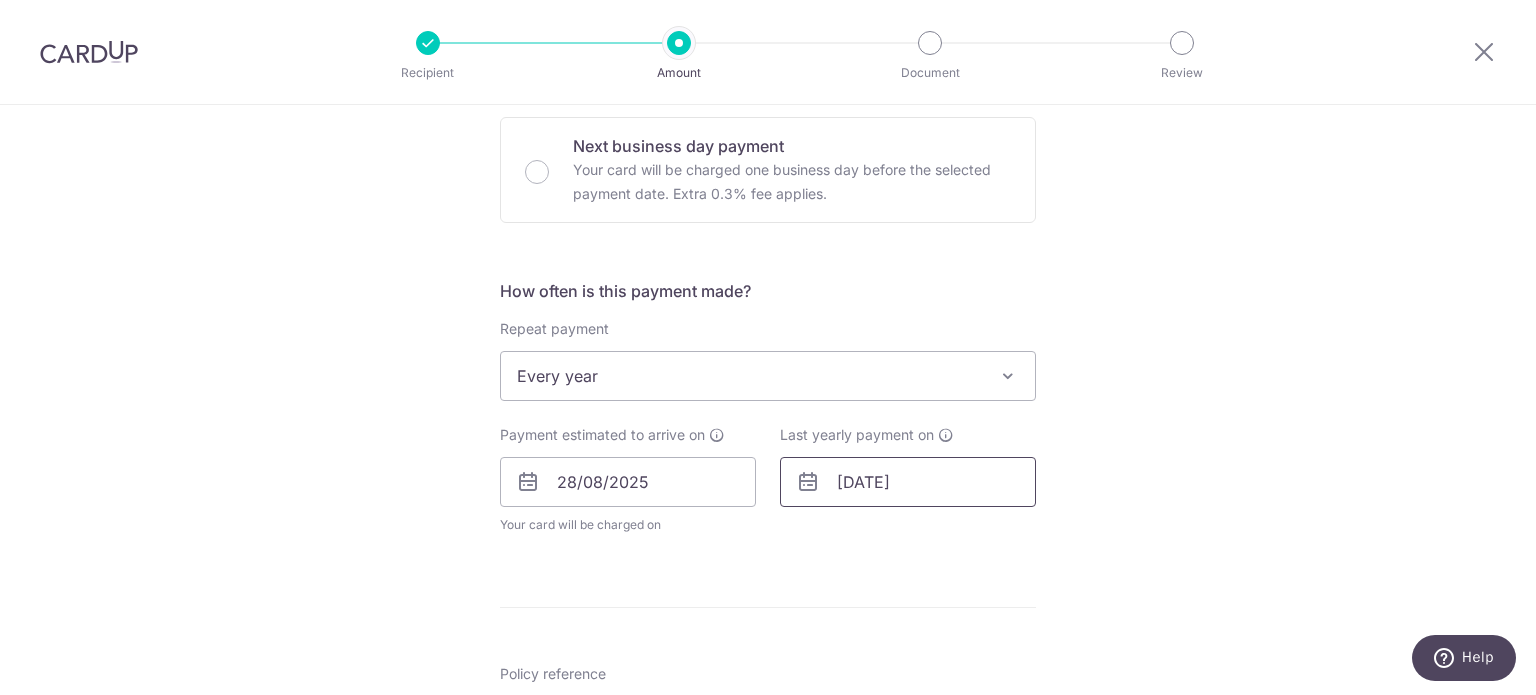 click on "29/08/2027" at bounding box center (908, 482) 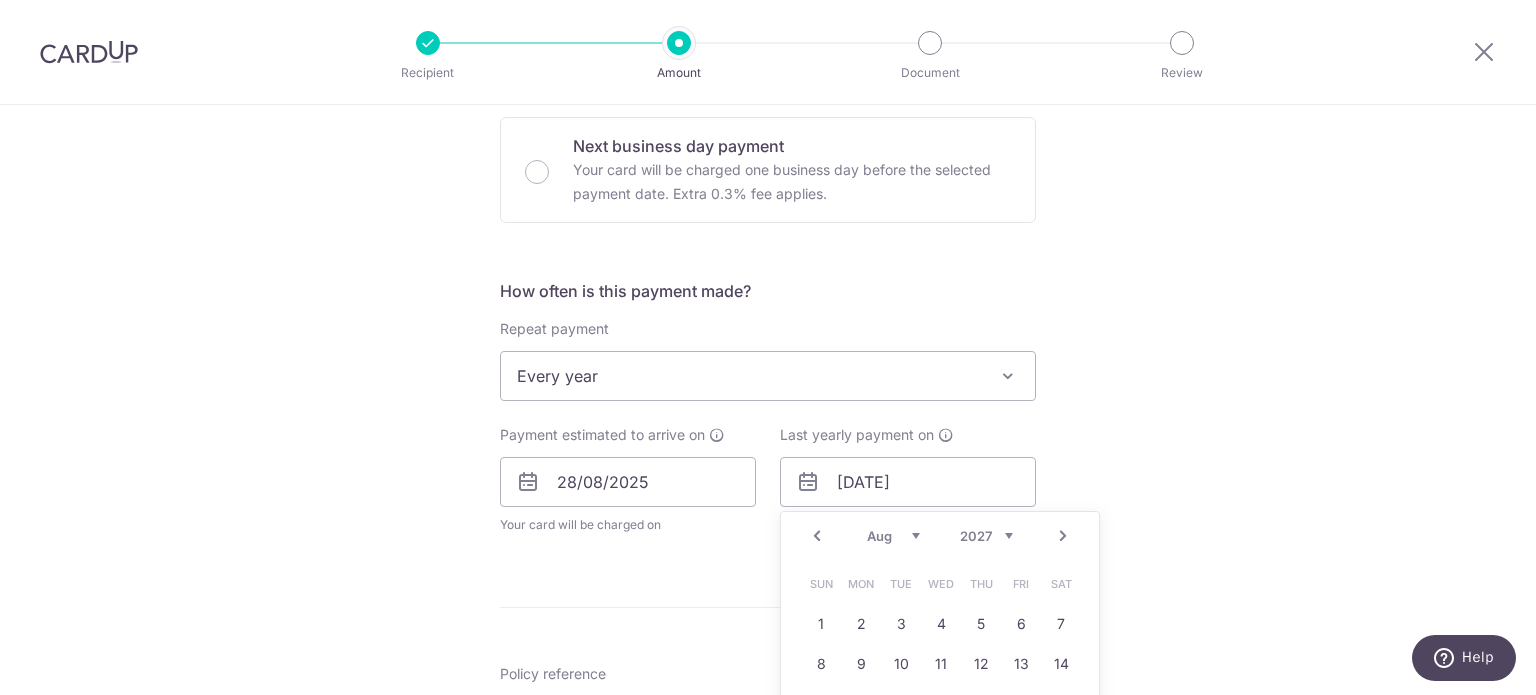 click on "Prev Next Jan Feb Mar Apr May Jun Jul Aug Sep Oct Nov Dec 2025 2026 2027 2028 2029 2030 2031 2032 2033 2034 2035" at bounding box center (940, 536) 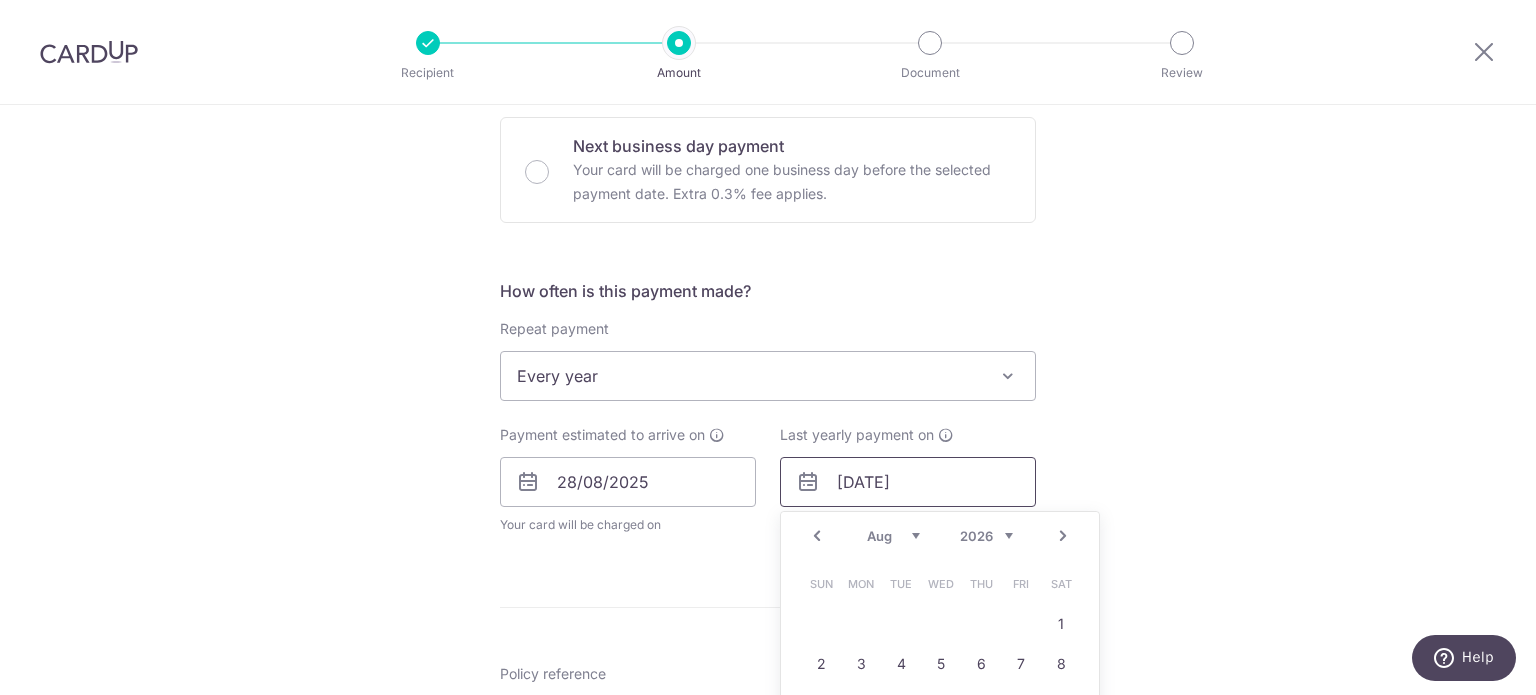 scroll, scrollTop: 900, scrollLeft: 0, axis: vertical 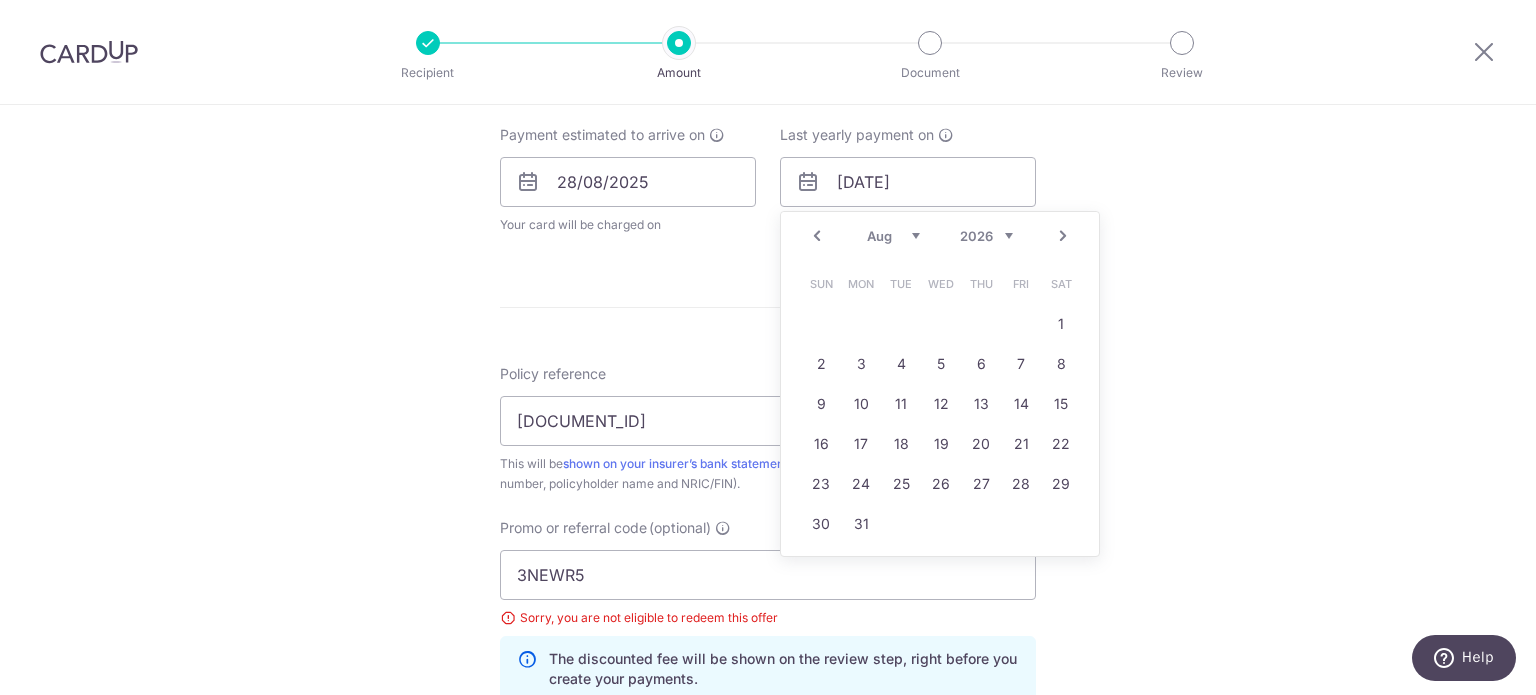 click on "Prev Next Jan Feb Mar Apr May Jun Jul Aug Sep Oct Nov Dec 2025 2026 2027 2028 2029 2030 2031 2032 2033 2034 2035 Sun Mon Tue Wed Thu Fri Sat             1 2 3 4 5 6 7 8 9 10 11 12 13 14 15 16 17 18 19 20 21 22 23 24 25 26 27 28 29 30 31" at bounding box center (940, 384) 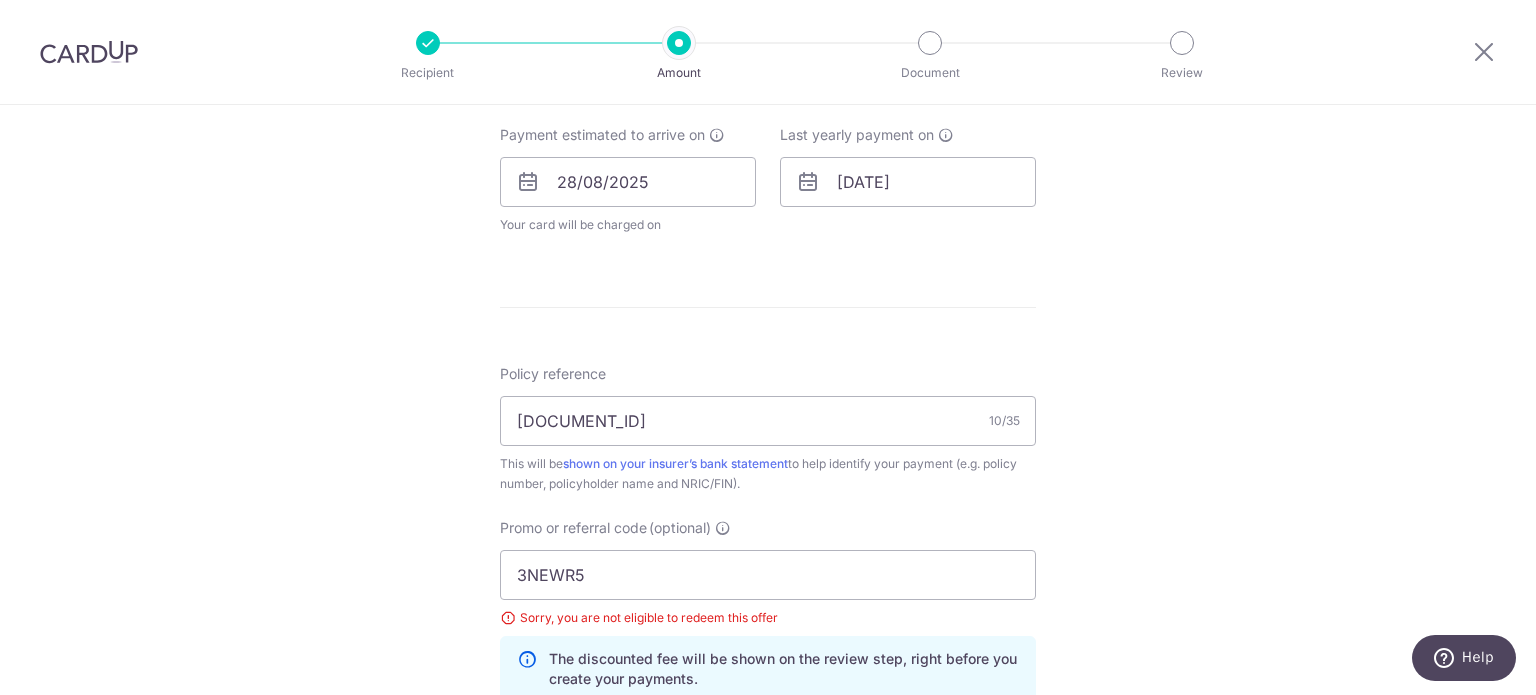 scroll, scrollTop: 600, scrollLeft: 0, axis: vertical 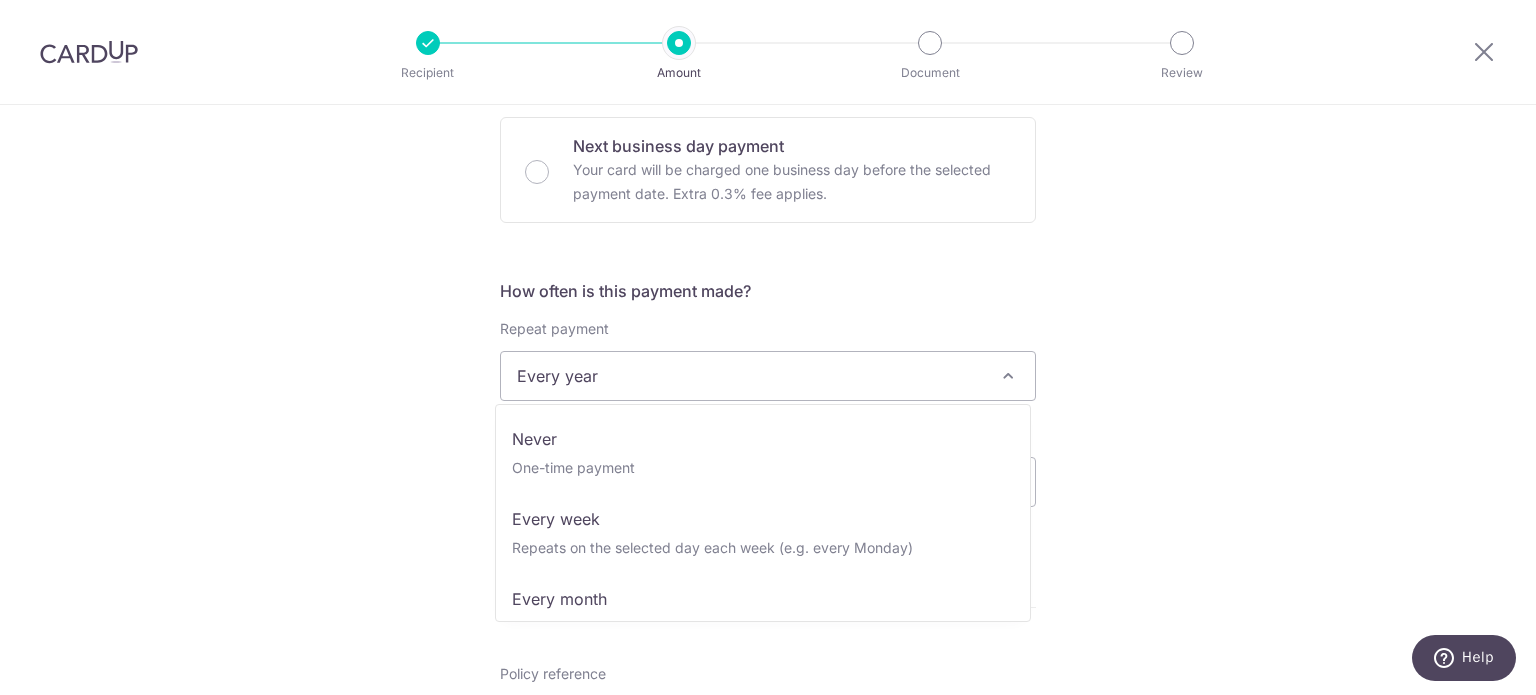 click on "Every year" at bounding box center (768, 376) 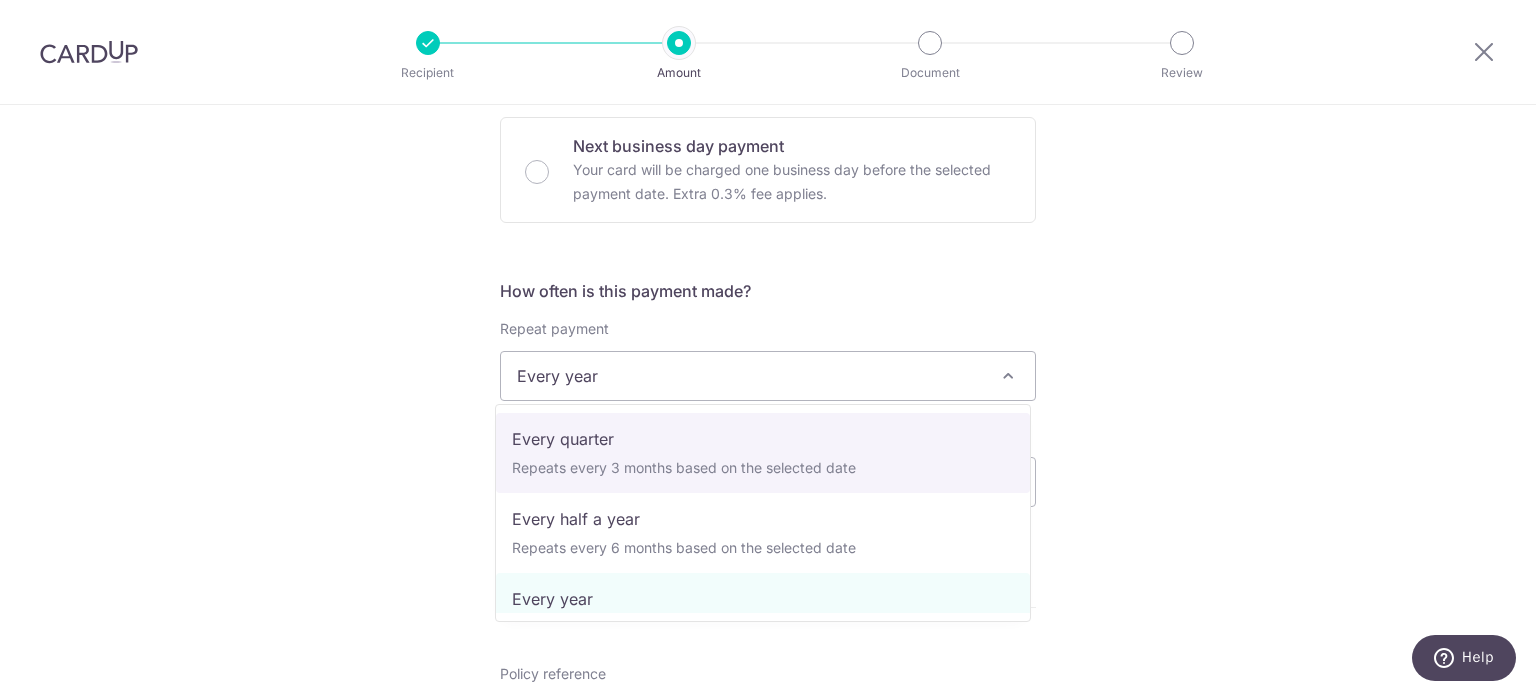 scroll, scrollTop: 0, scrollLeft: 0, axis: both 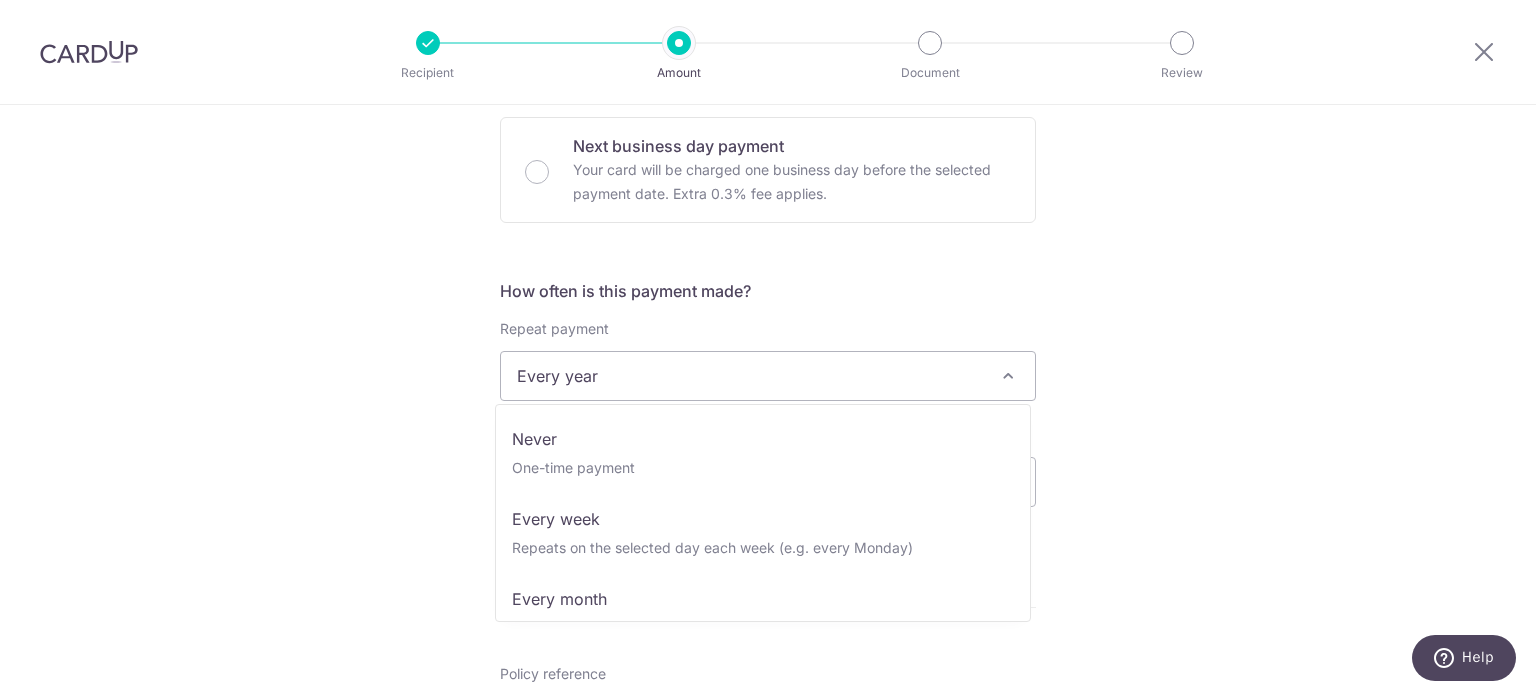 select on "1" 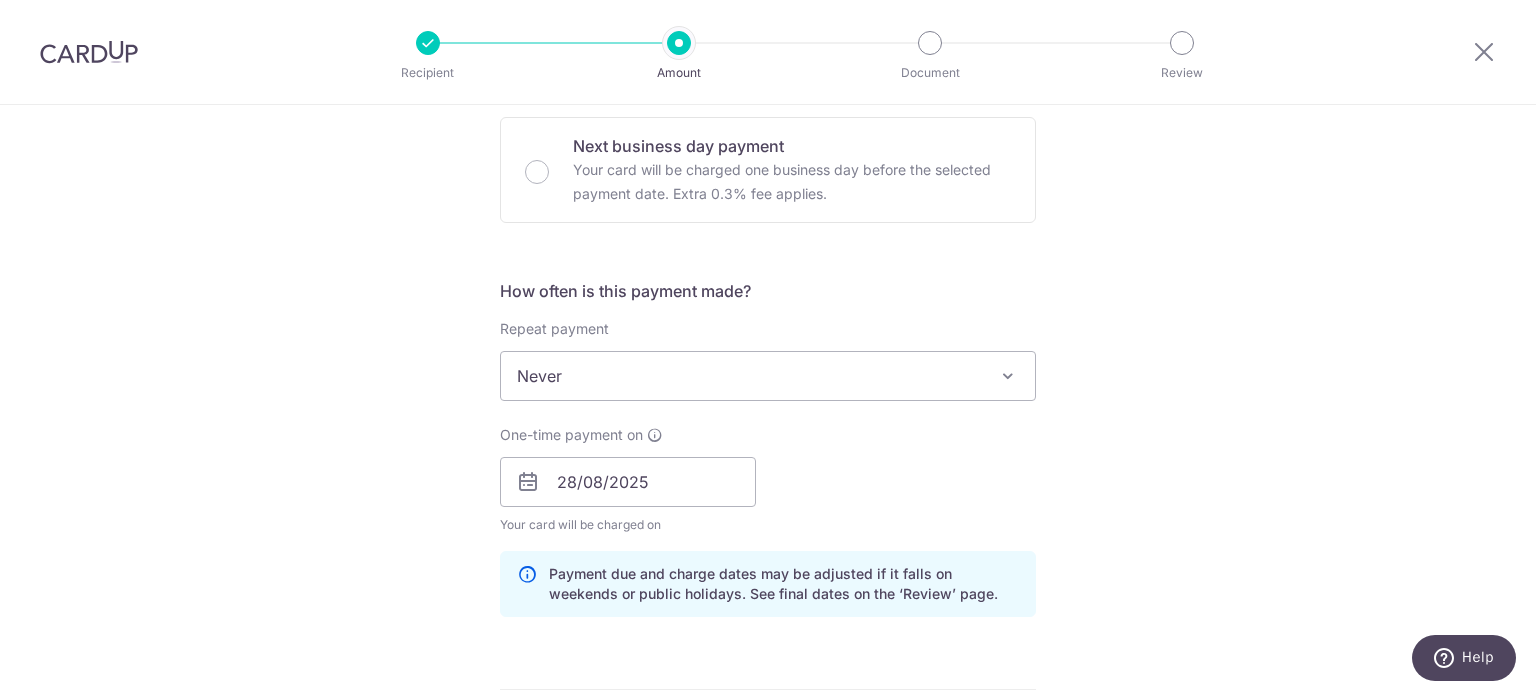 click on "Secure 256-bit SSL" at bounding box center [768, 509] 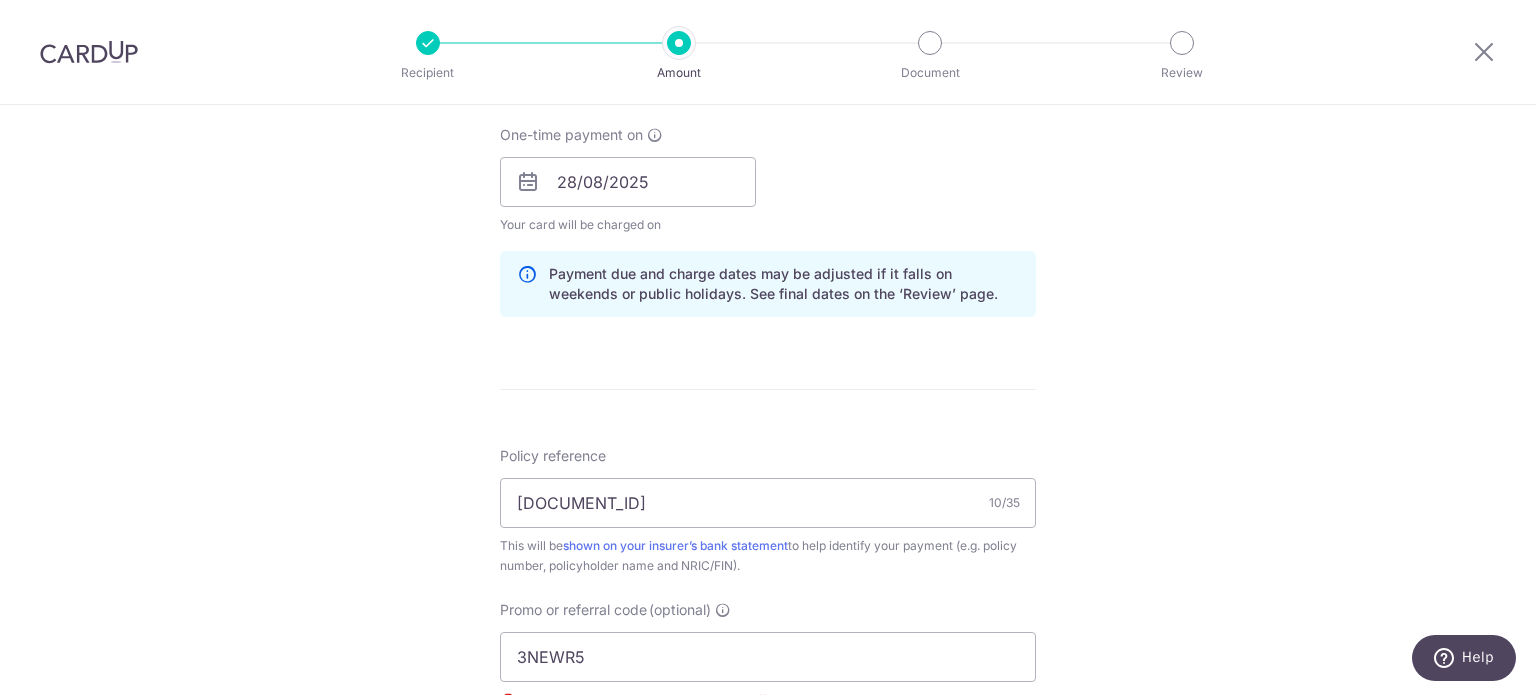 scroll, scrollTop: 1200, scrollLeft: 0, axis: vertical 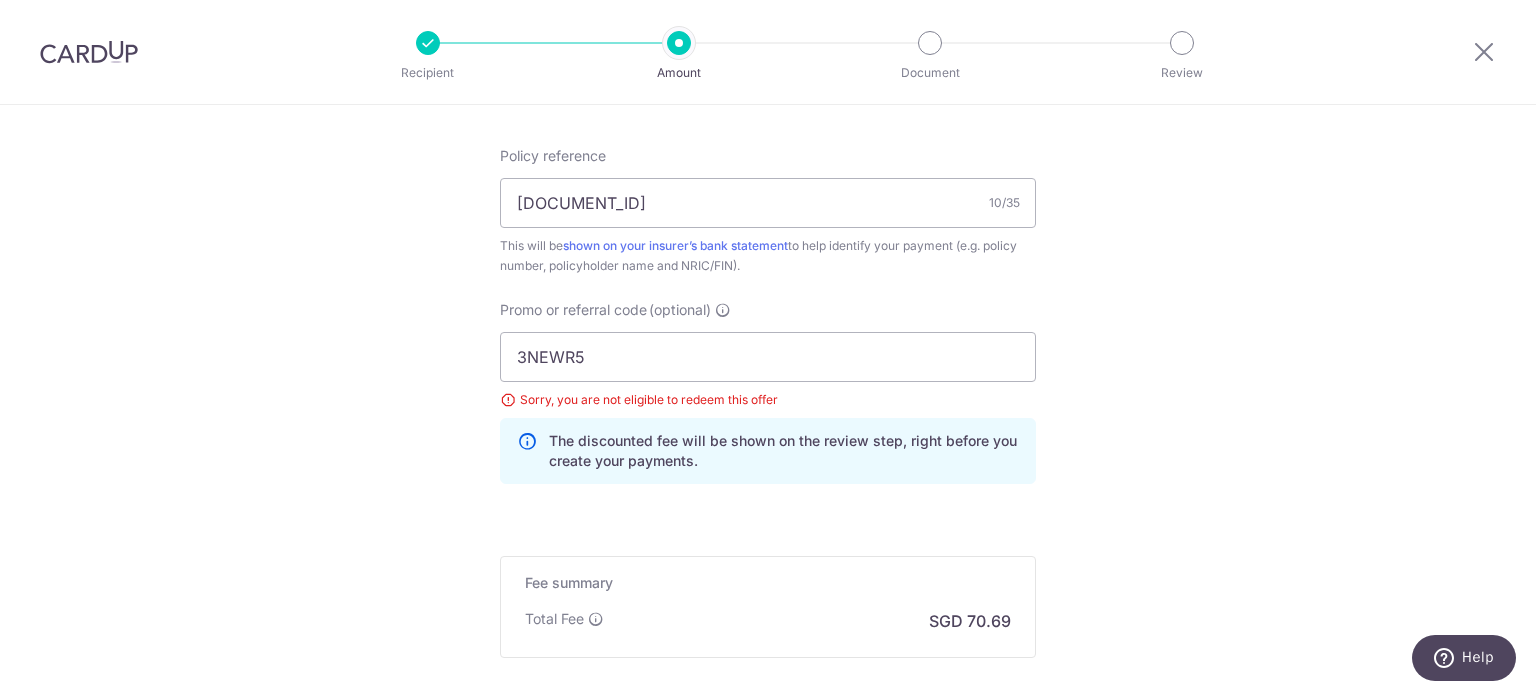 click on "Secure 256-bit SSL" at bounding box center [768, -91] 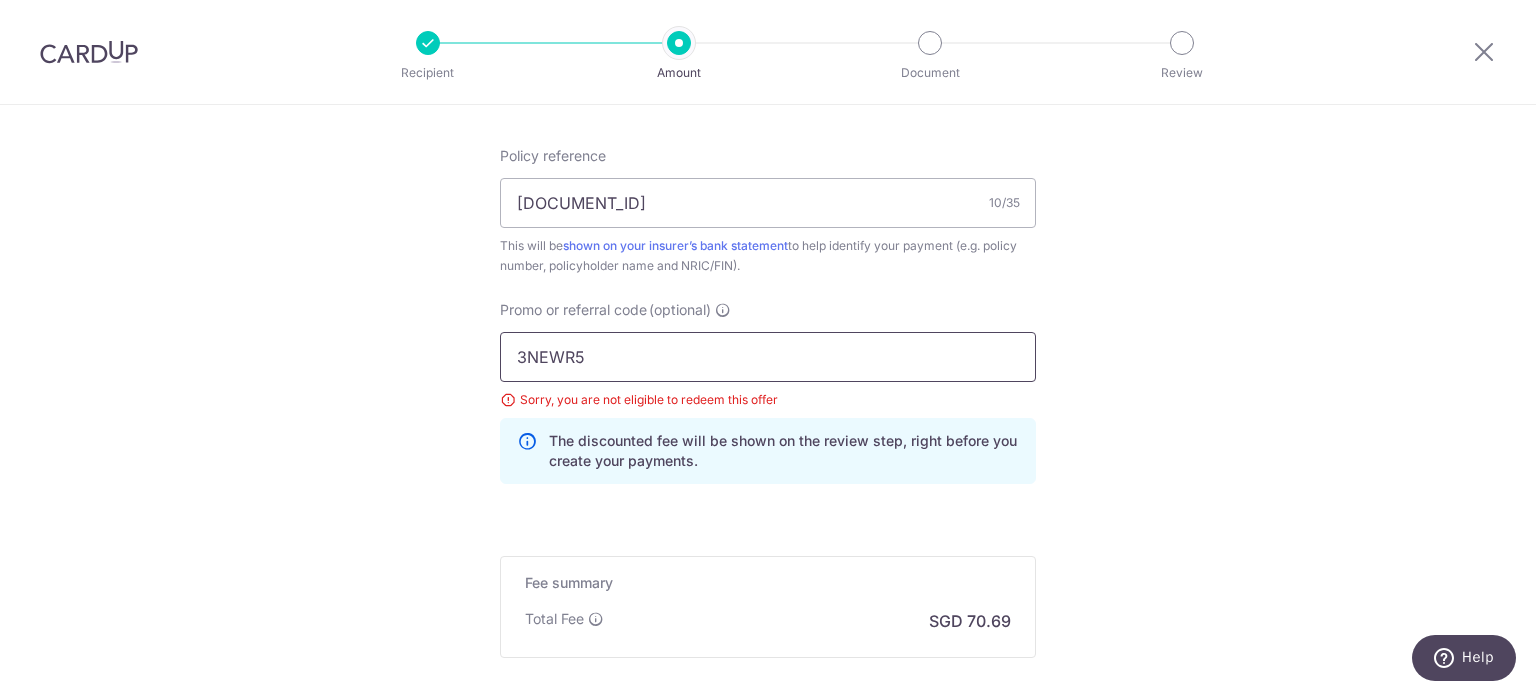 drag, startPoint x: 650, startPoint y: 355, endPoint x: 426, endPoint y: 353, distance: 224.00893 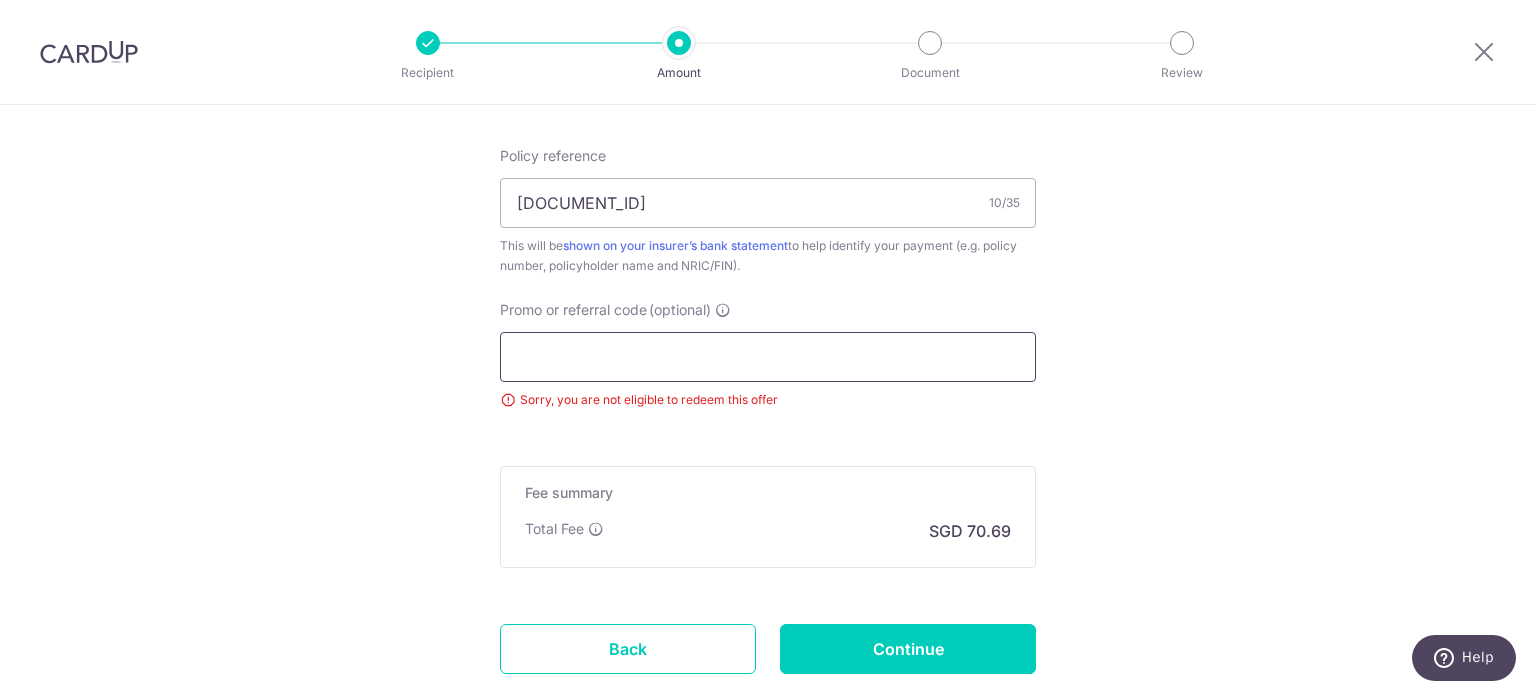 type 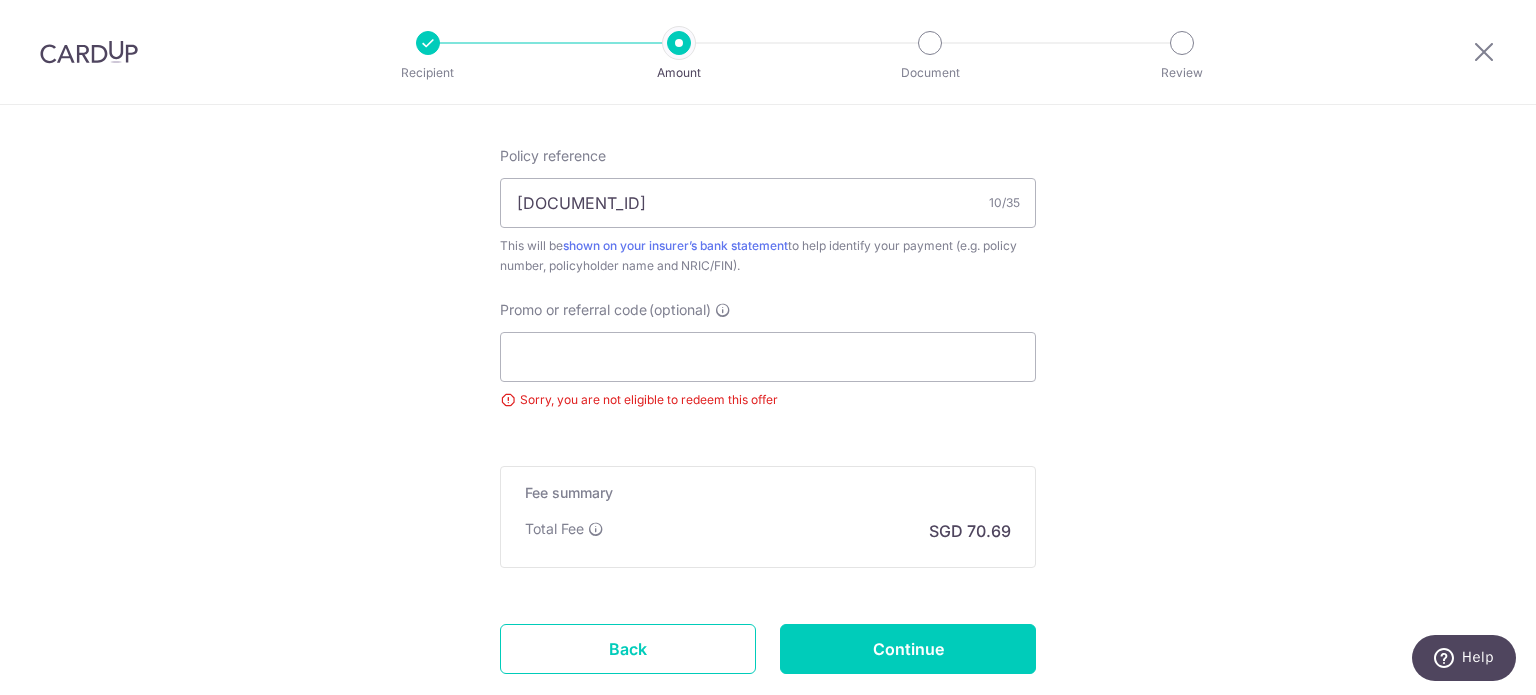 click on "Secure 256-bit SSL" at bounding box center [768, -136] 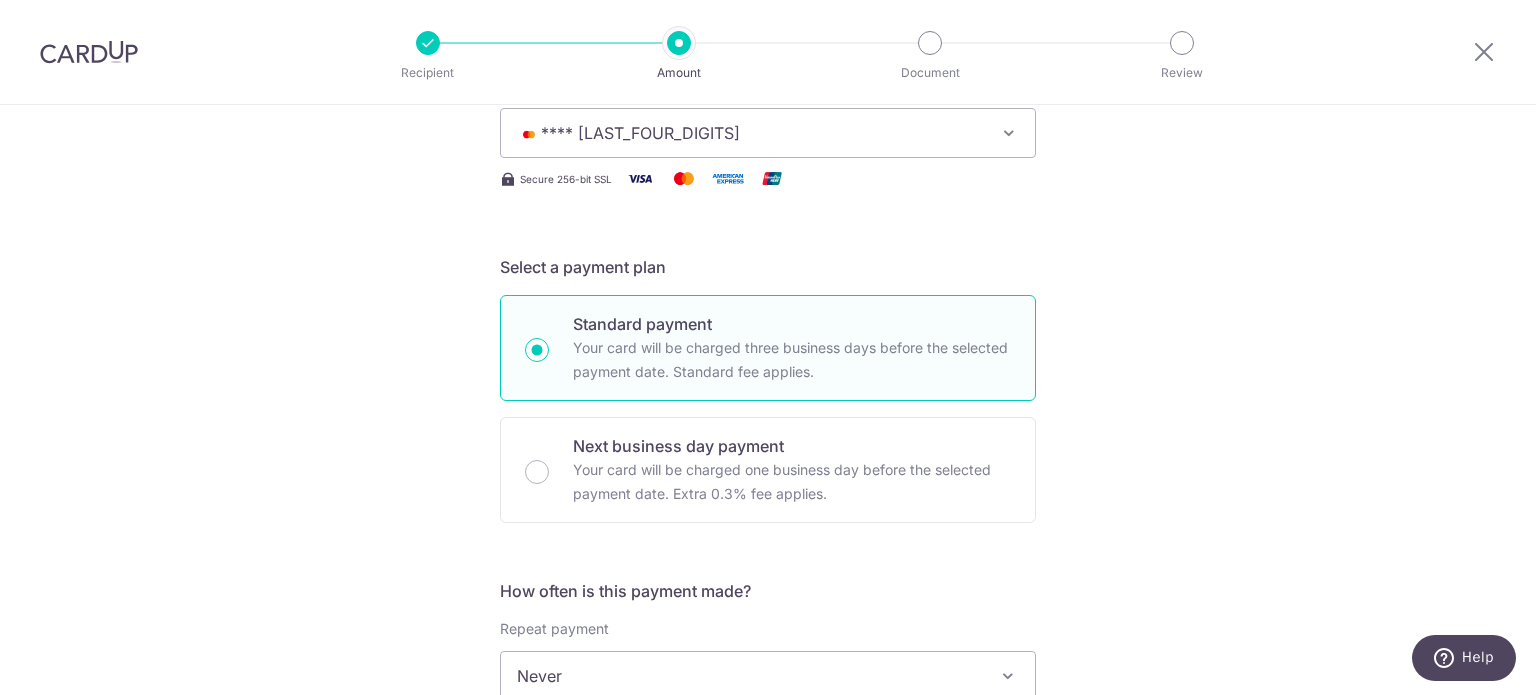 scroll, scrollTop: 0, scrollLeft: 0, axis: both 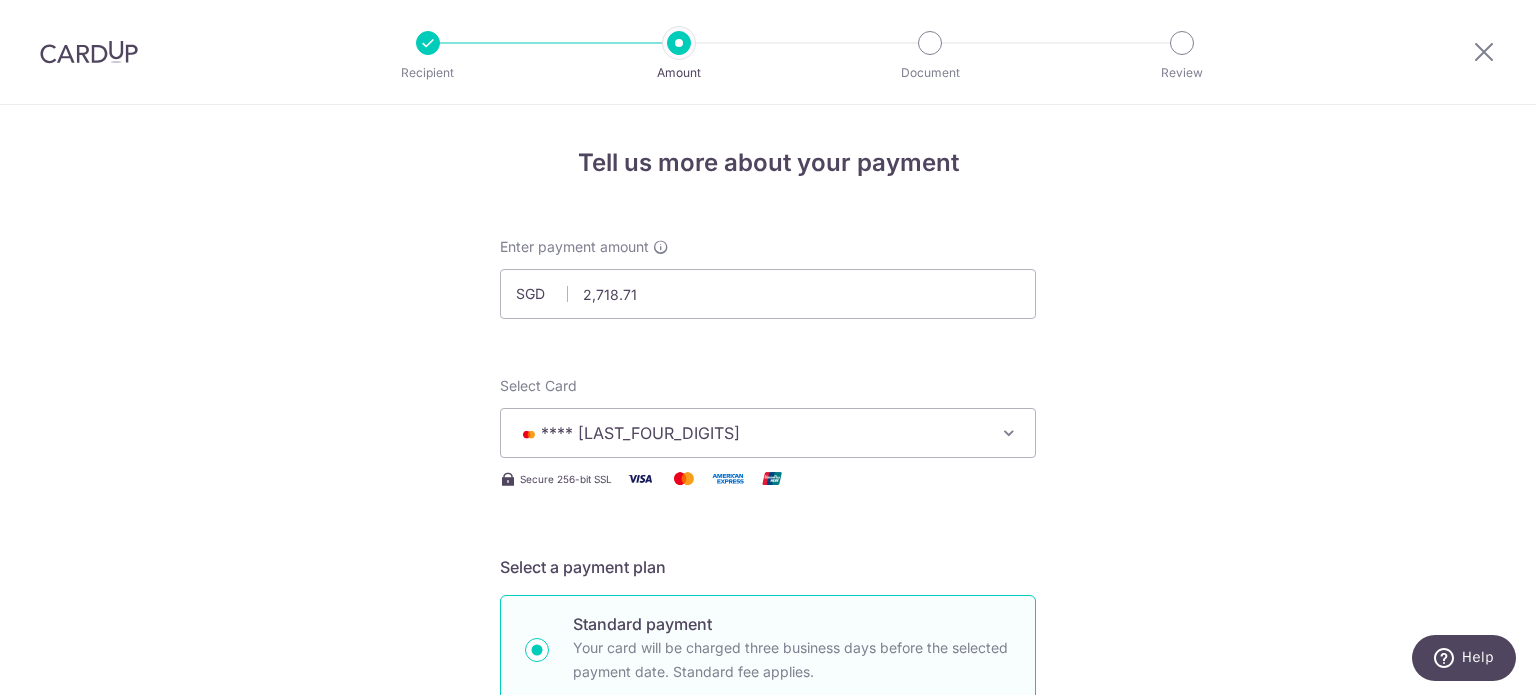 click on "Secure 256-bit SSL" at bounding box center (768, 1064) 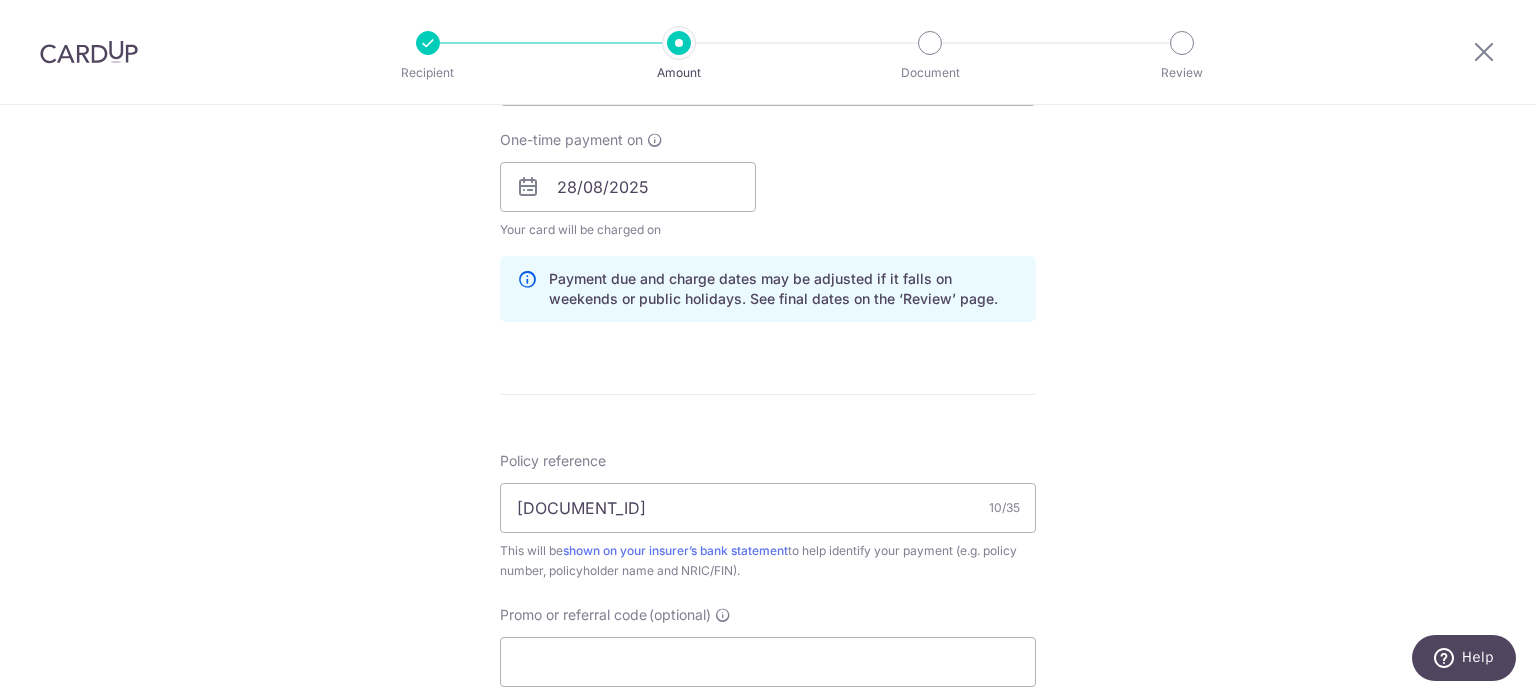 scroll, scrollTop: 900, scrollLeft: 0, axis: vertical 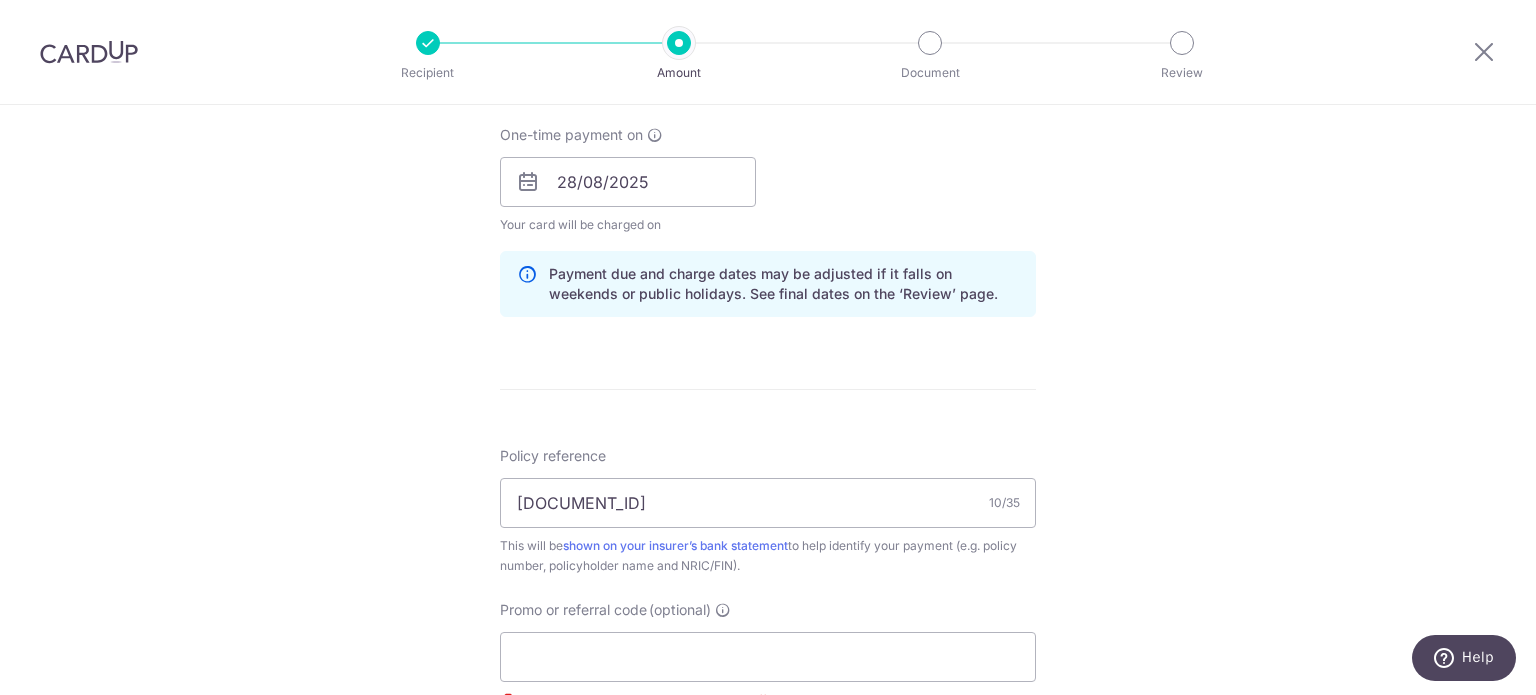 click on "Tell us more about your payment
Enter payment amount
SGD
2,718.71
2718.71
Select Card
**** 1860
Add credit card
Your Cards
**** 1860
Secure 256-bit SSL
Text
New card details
Card
Secure 256-bit SSL" at bounding box center [768, 164] 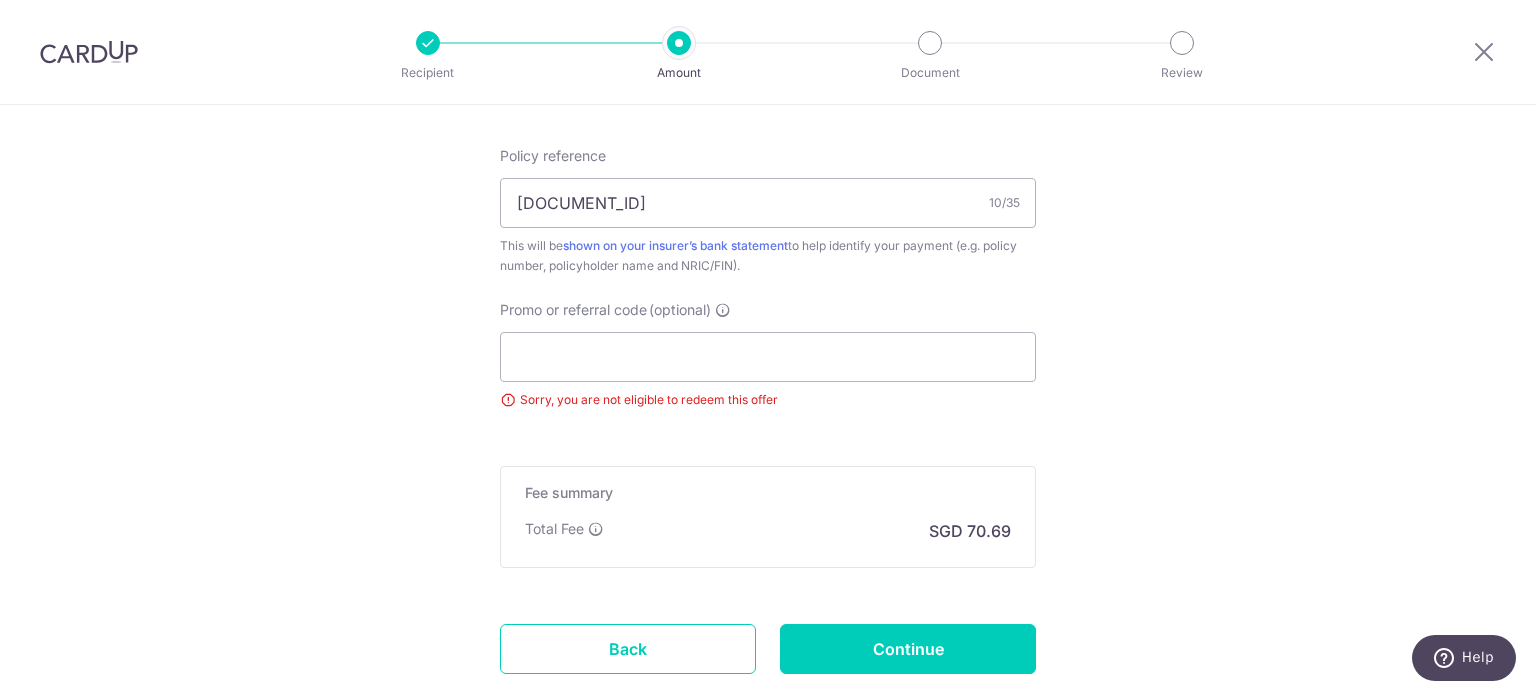 click on "Tell us more about your payment
Enter payment amount
SGD
2,718.71
2718.71
Select Card
**** 1860
Add credit card
Your Cards
**** 1860
Secure 256-bit SSL
Text
New card details
Card
Secure 256-bit SSL" at bounding box center [768, -136] 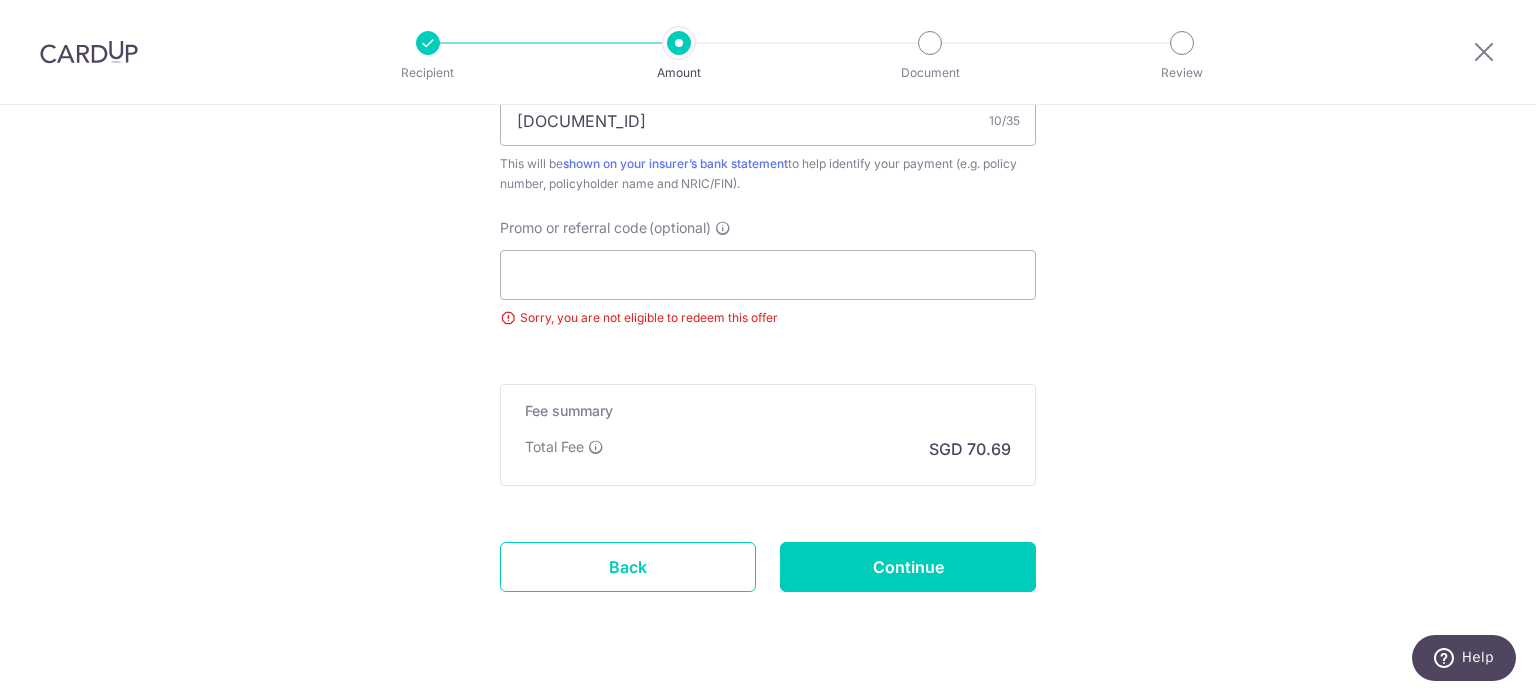 scroll, scrollTop: 1326, scrollLeft: 0, axis: vertical 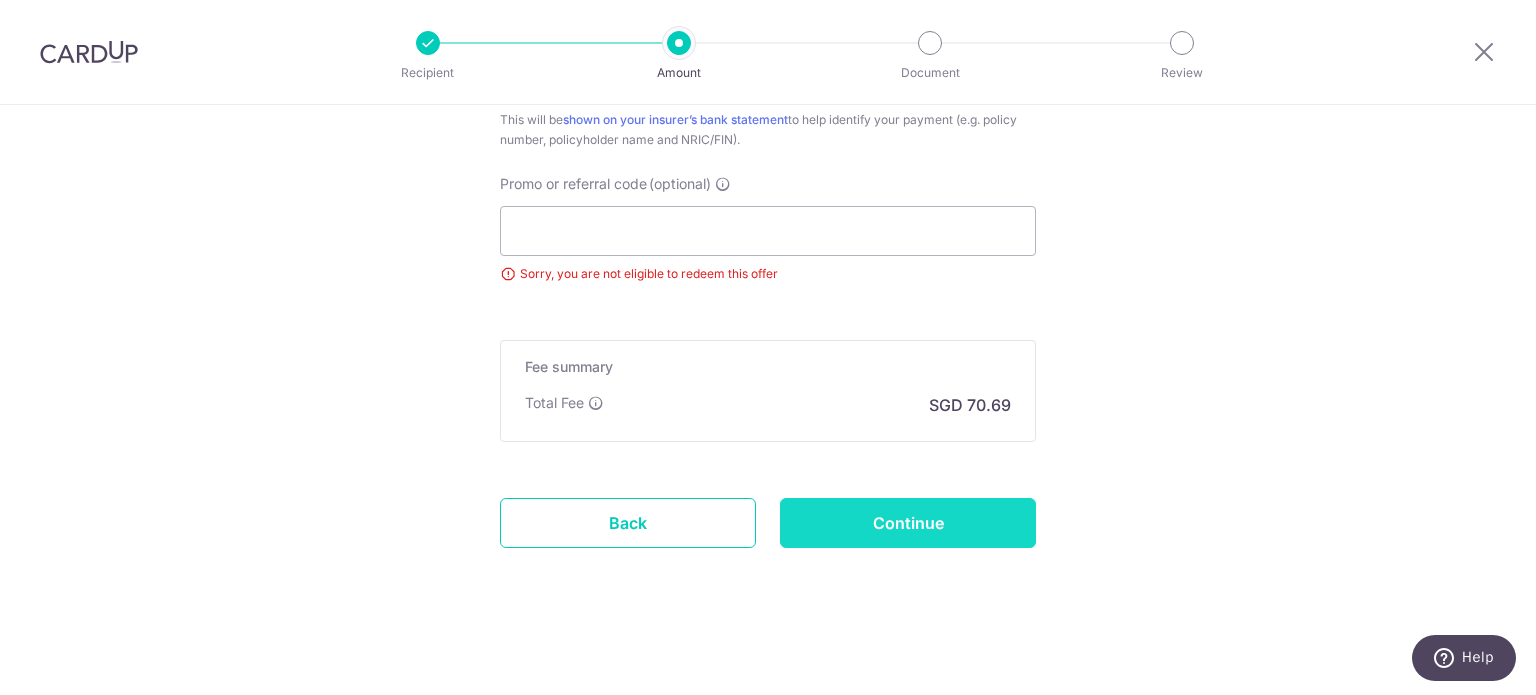click on "Continue" at bounding box center [908, 523] 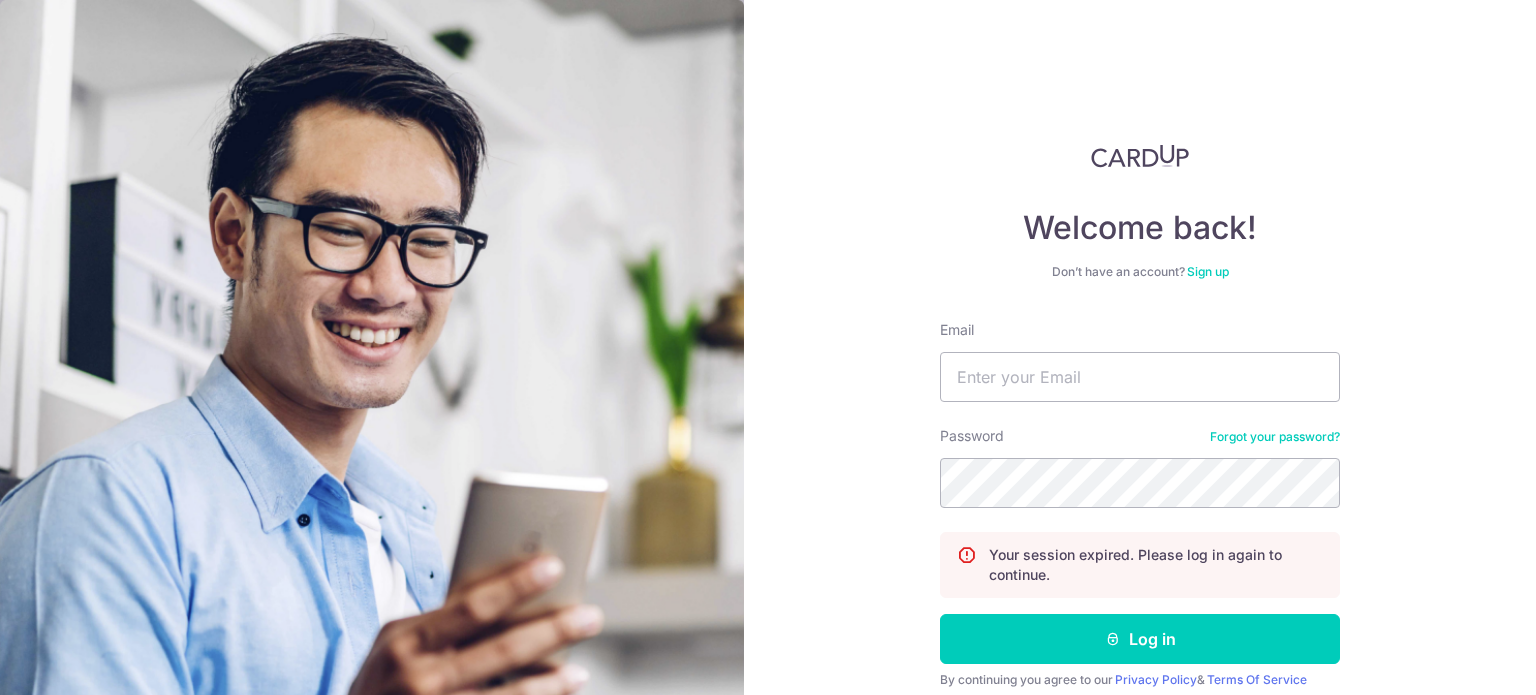 scroll, scrollTop: 0, scrollLeft: 0, axis: both 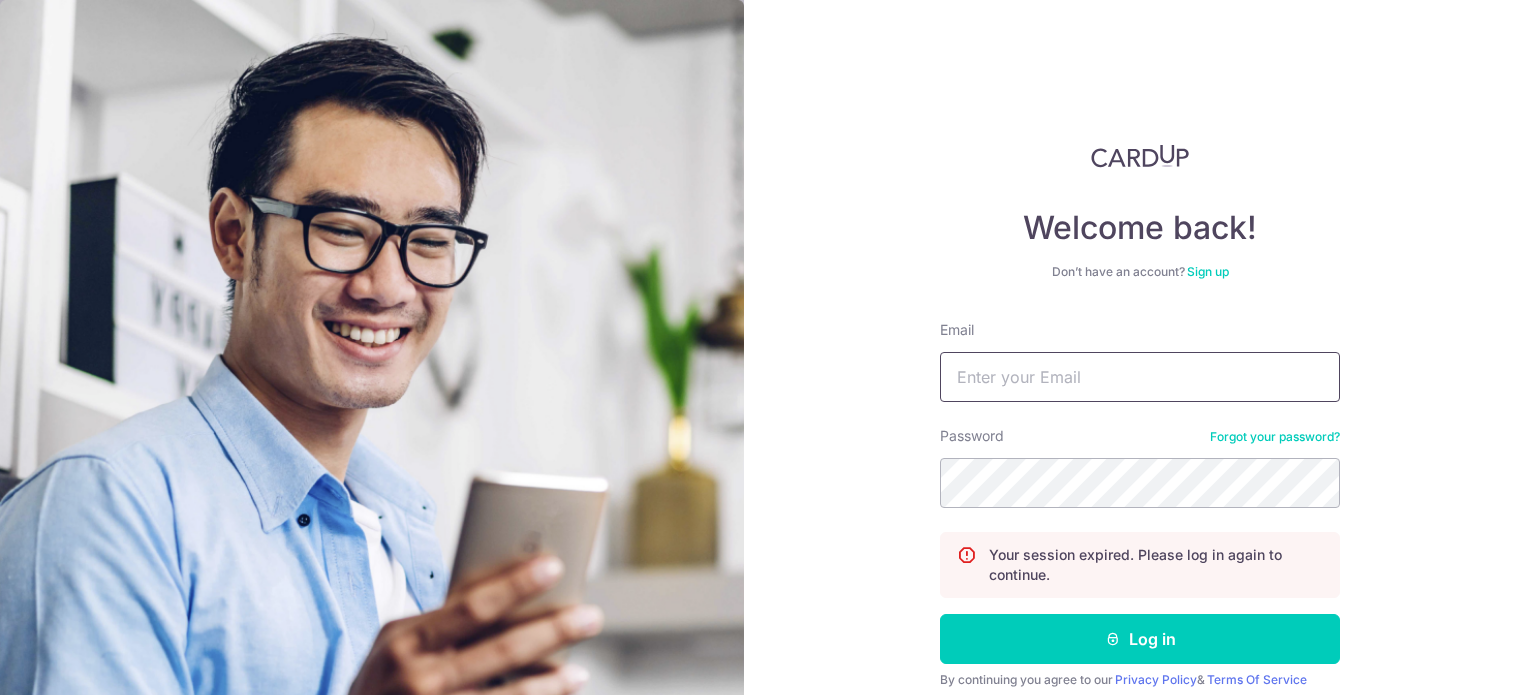 click on "Email" at bounding box center [1140, 377] 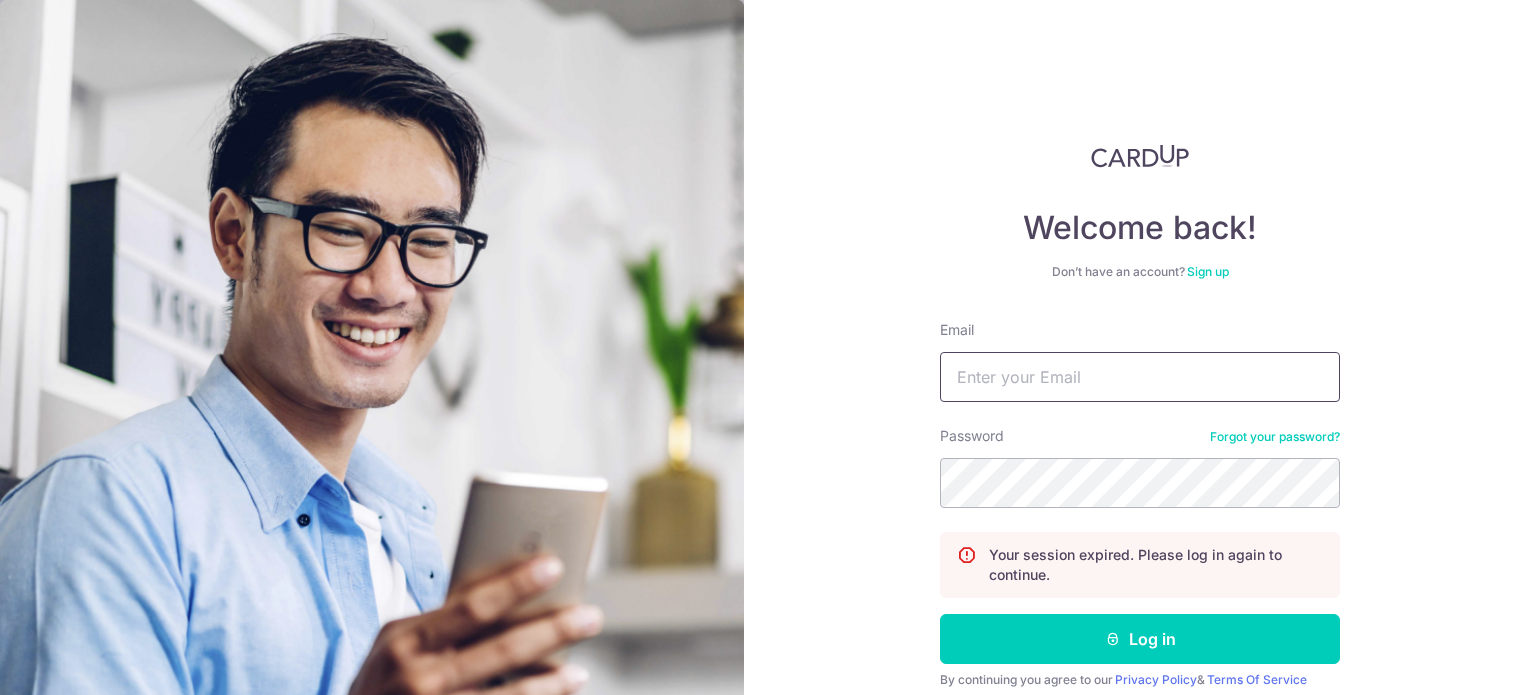 type on "[USERNAME]@[DOMAIN].com" 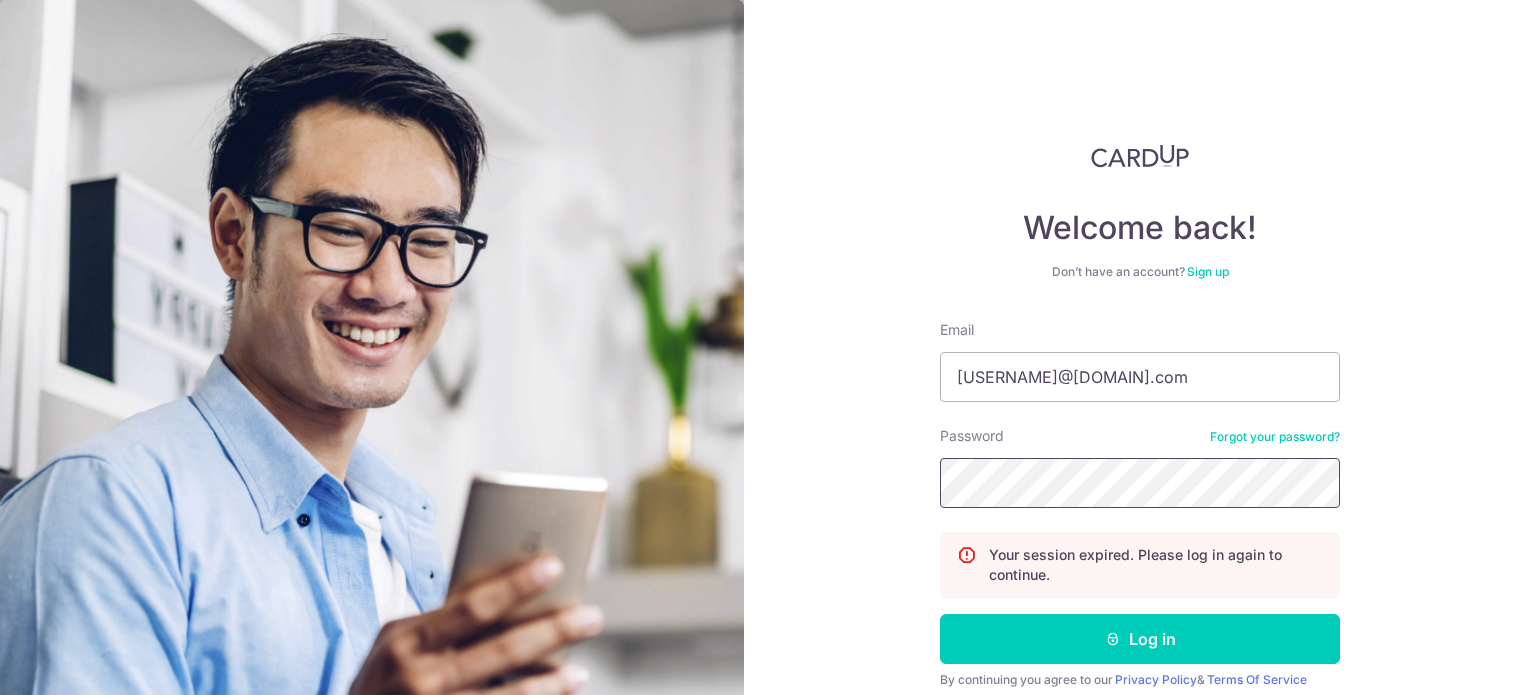 click on "Log in" at bounding box center [1140, 639] 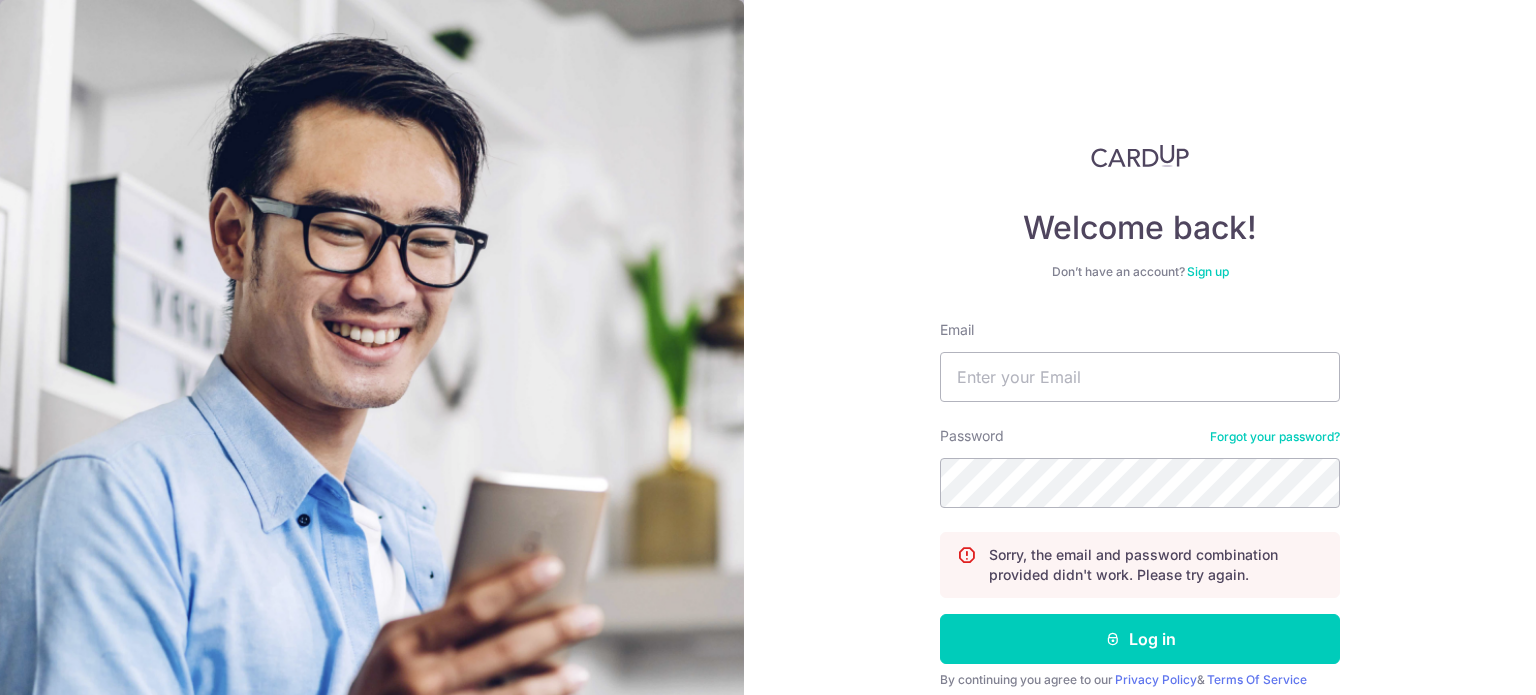 scroll, scrollTop: 0, scrollLeft: 0, axis: both 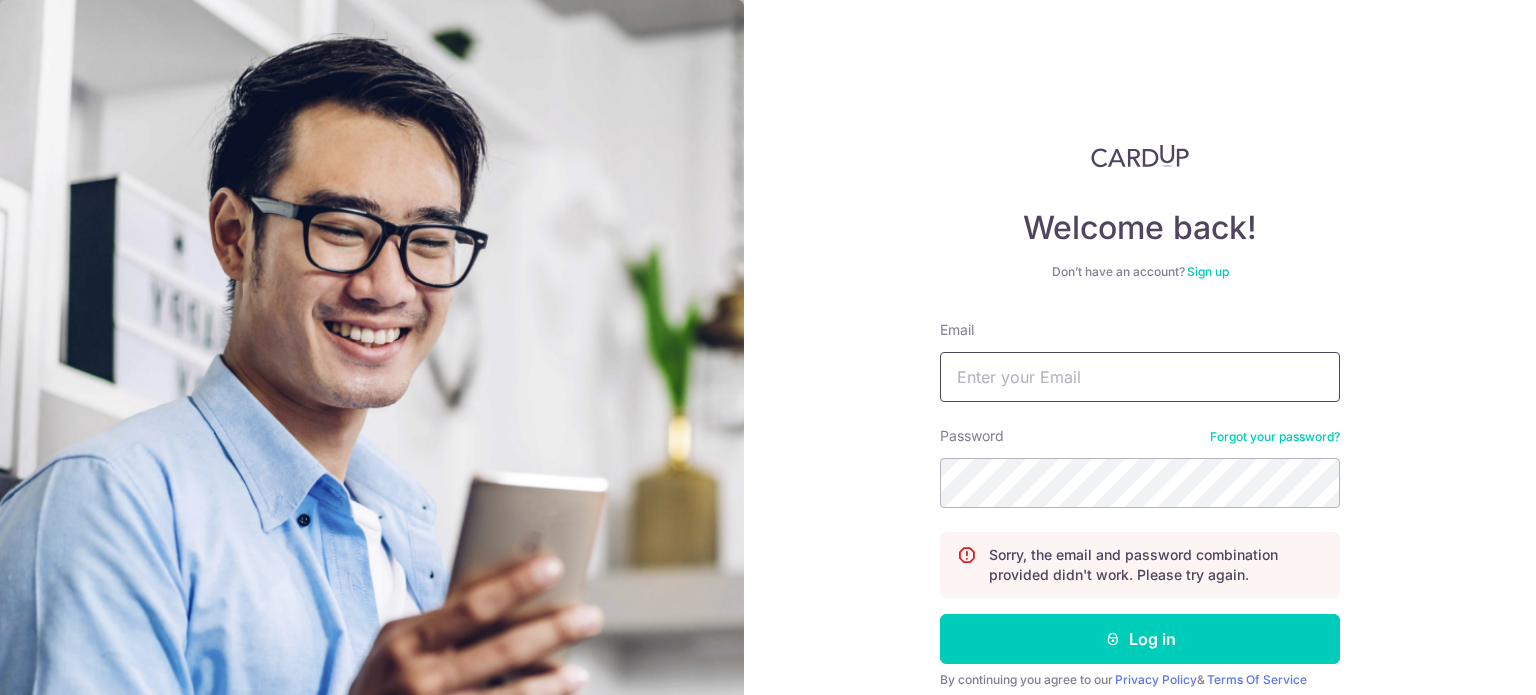 click on "Email" at bounding box center [1140, 377] 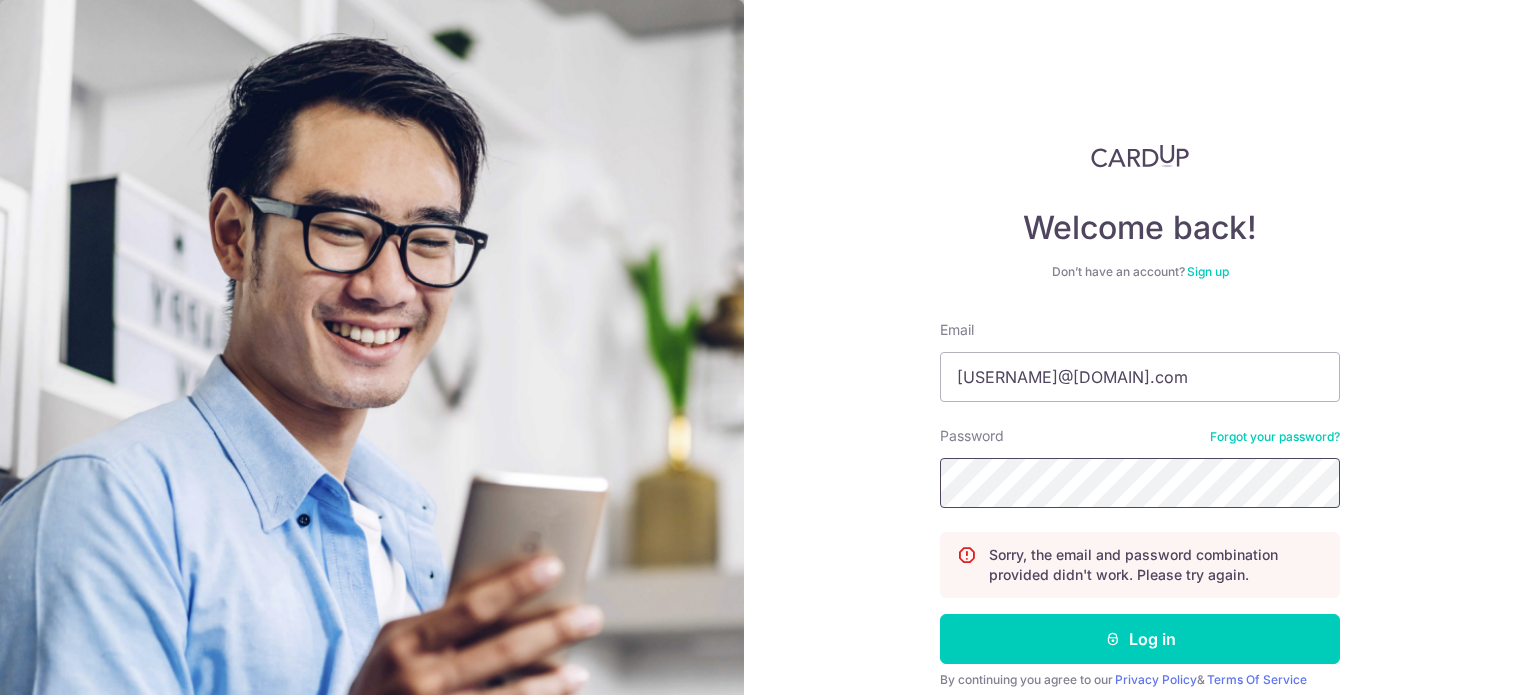 click on "Log in" at bounding box center (1140, 639) 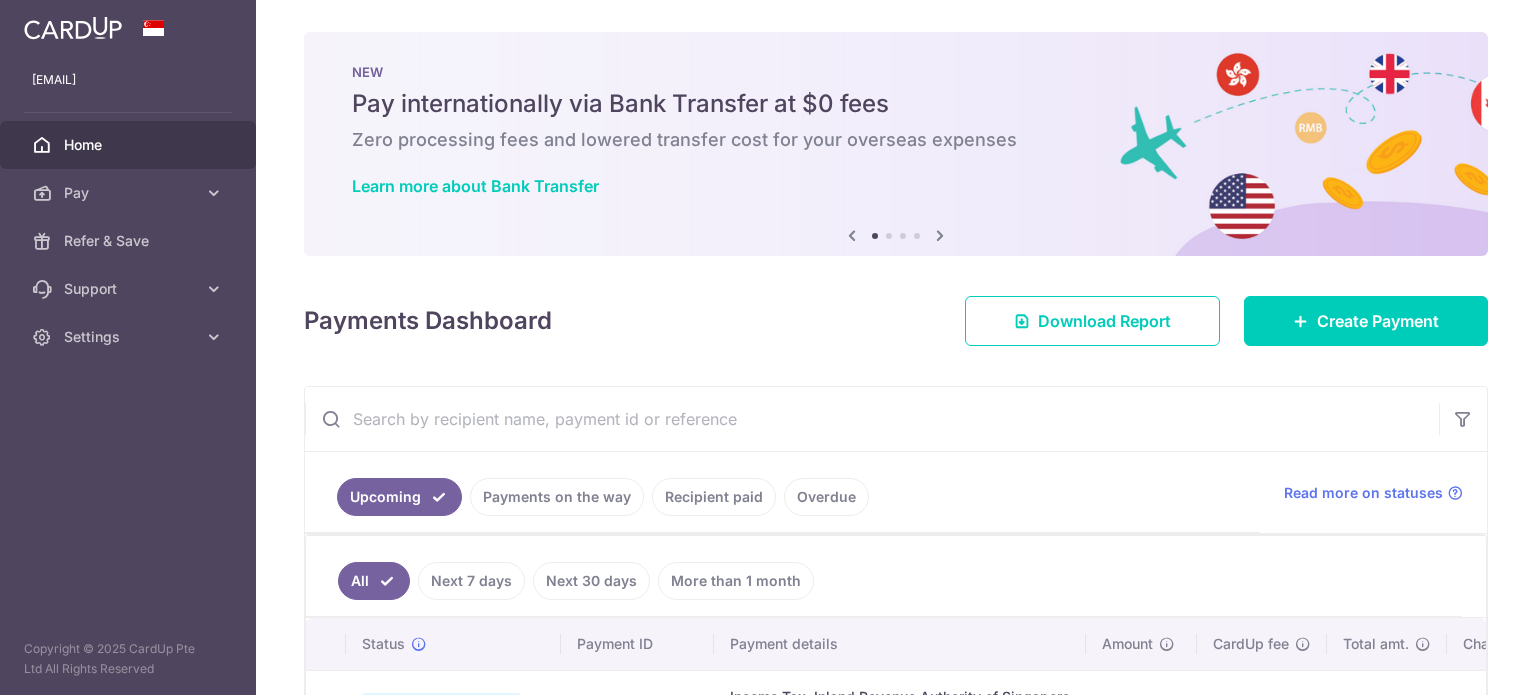 scroll, scrollTop: 0, scrollLeft: 0, axis: both 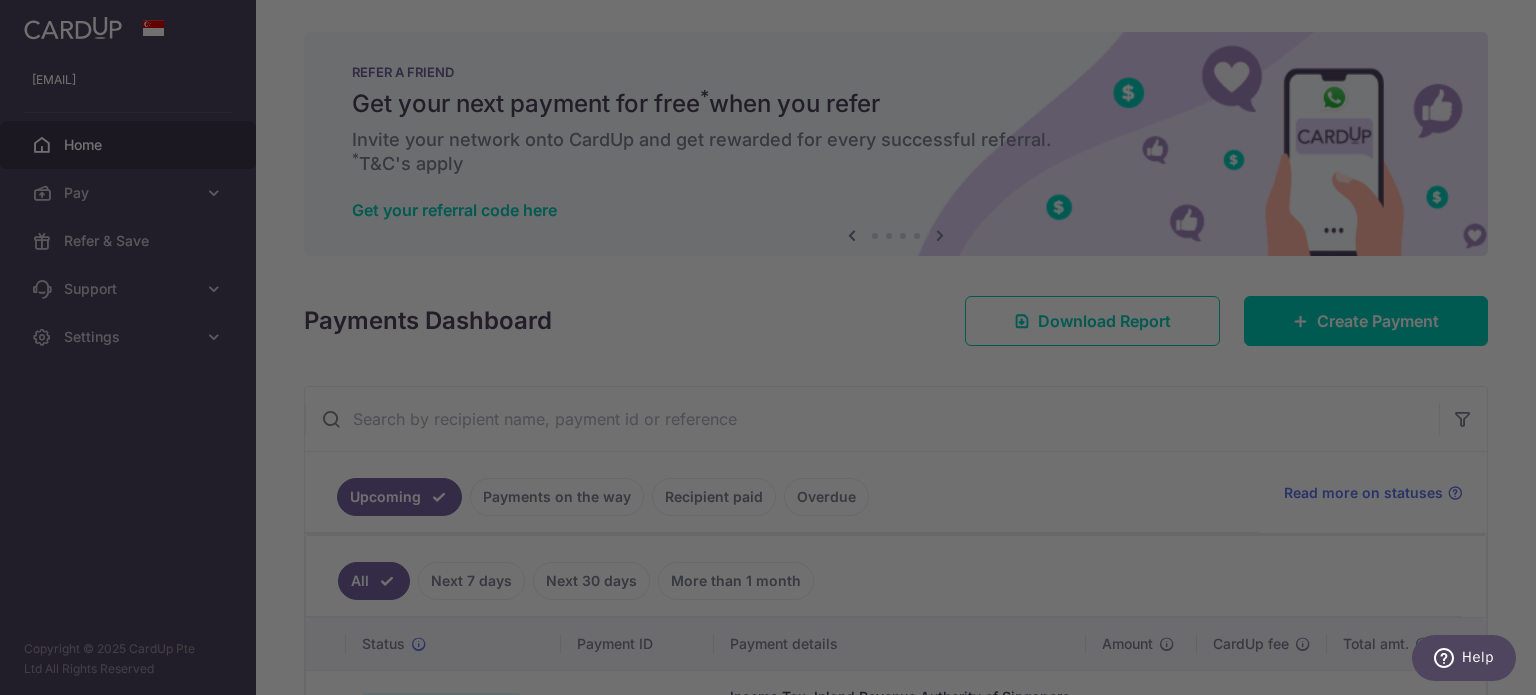 click at bounding box center [775, 351] 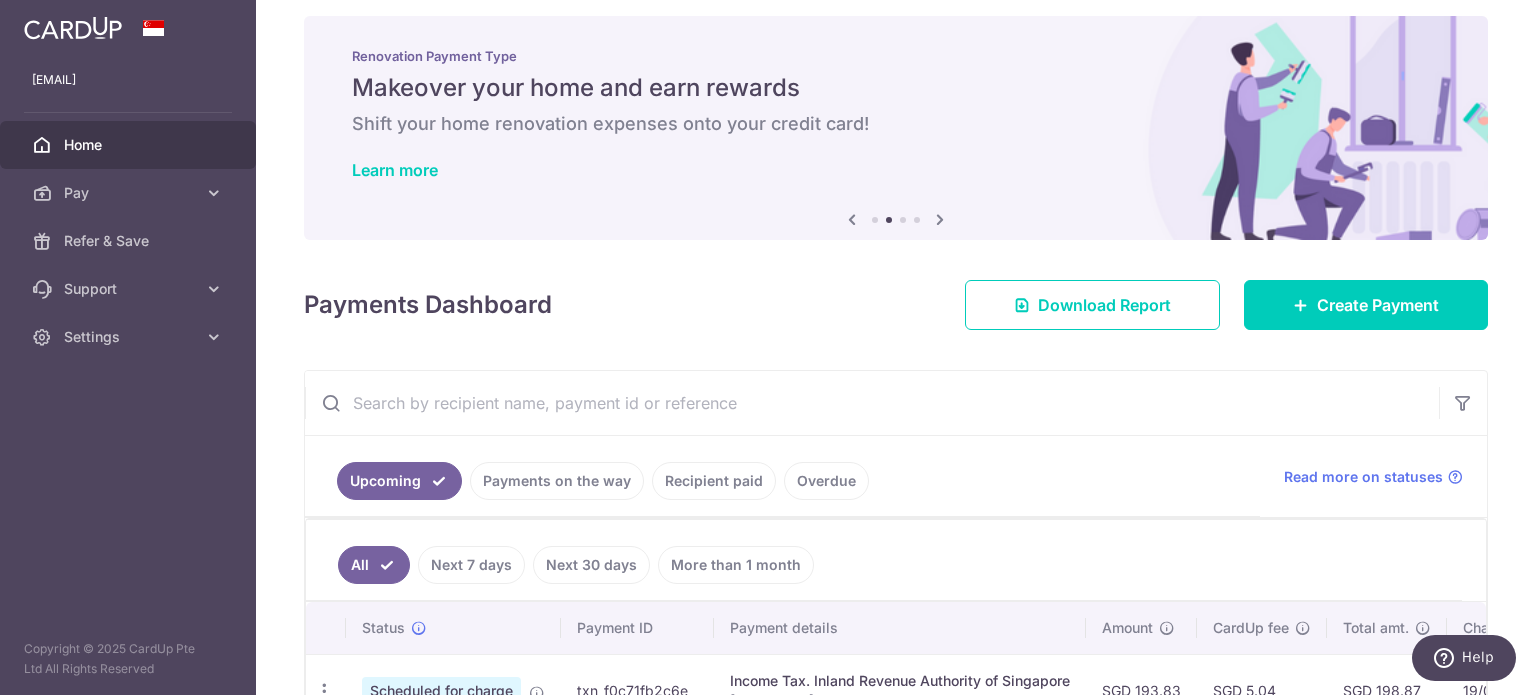 scroll, scrollTop: 0, scrollLeft: 0, axis: both 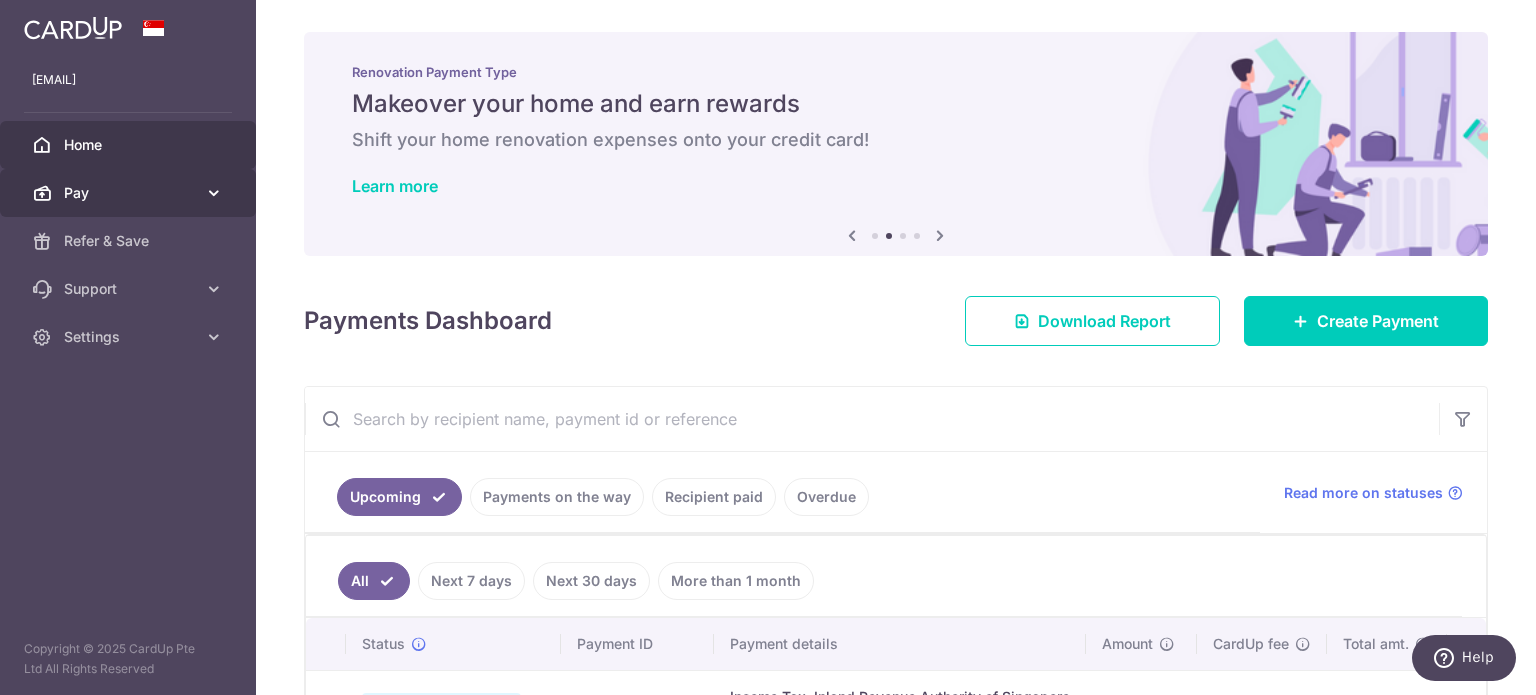 click on "Pay" at bounding box center (130, 193) 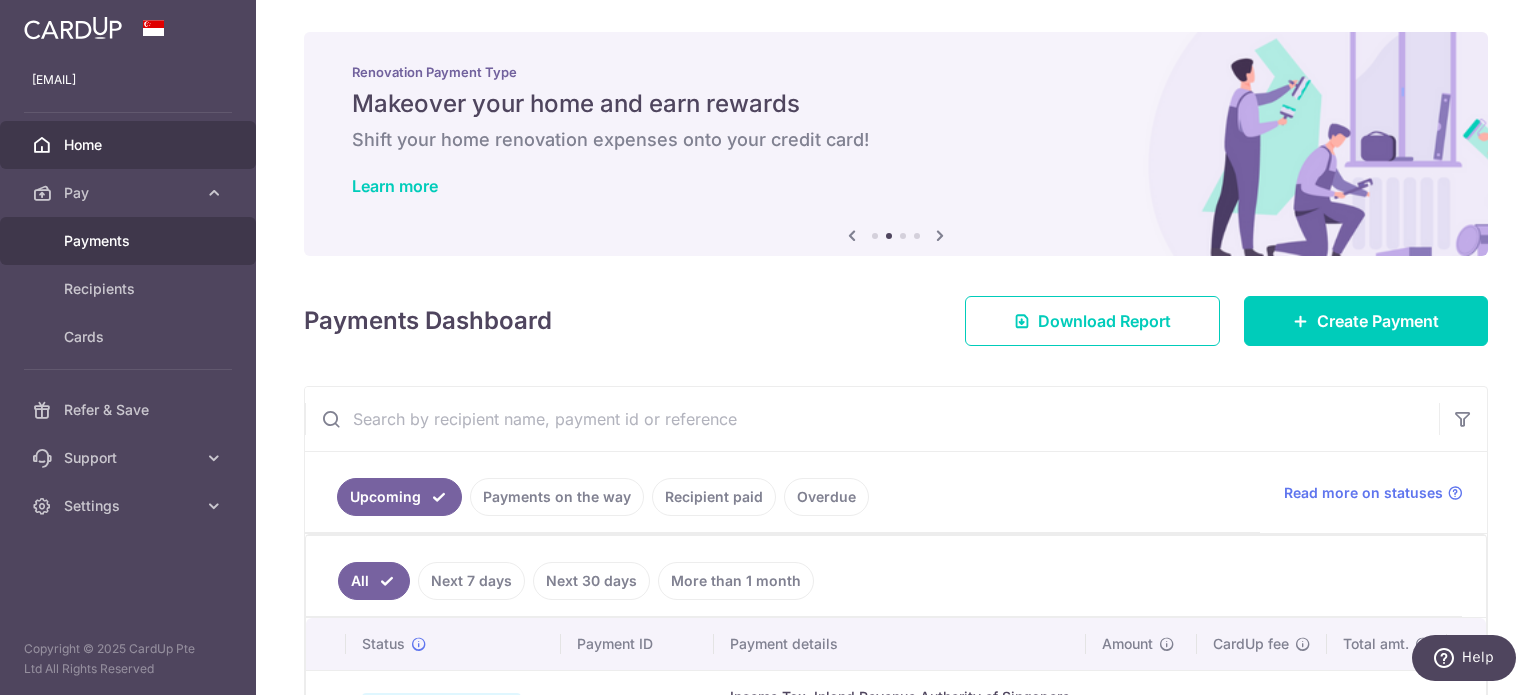 click on "Payments" at bounding box center [130, 241] 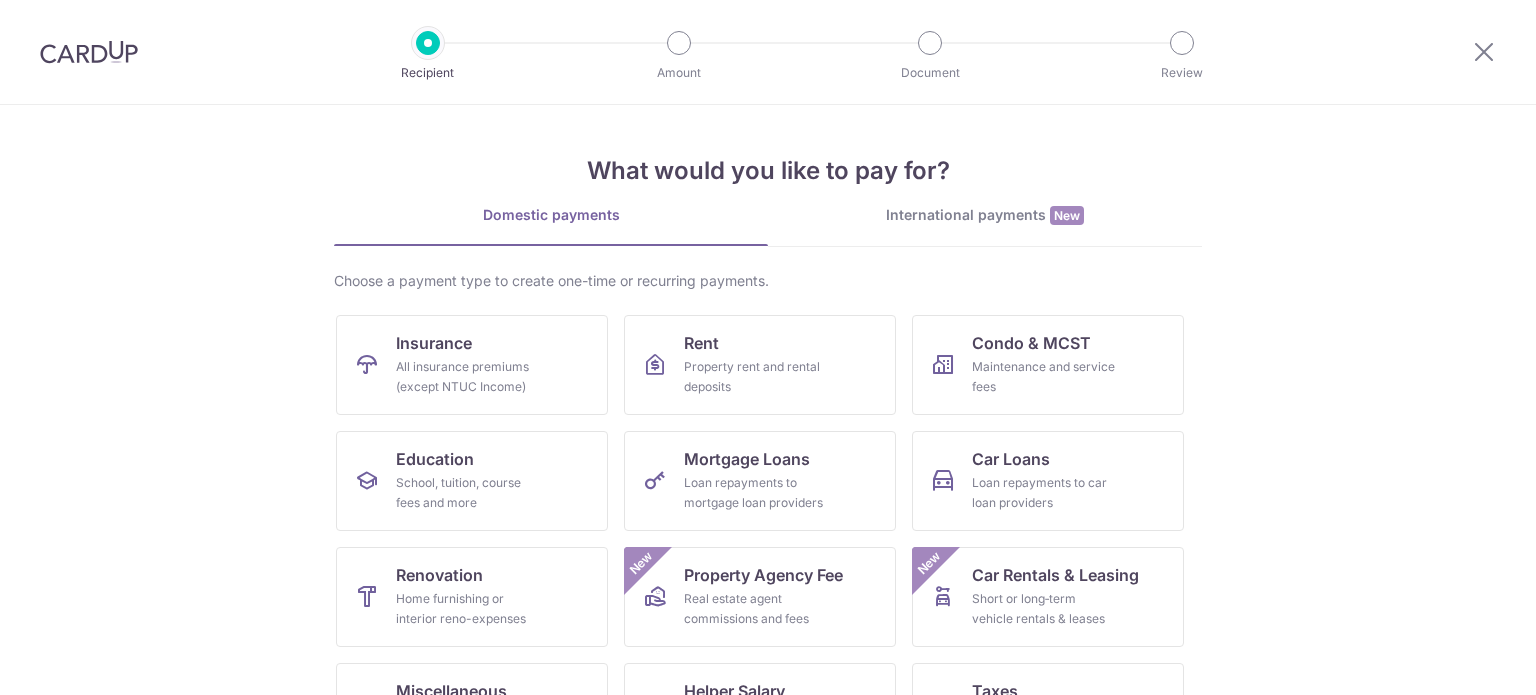 scroll, scrollTop: 0, scrollLeft: 0, axis: both 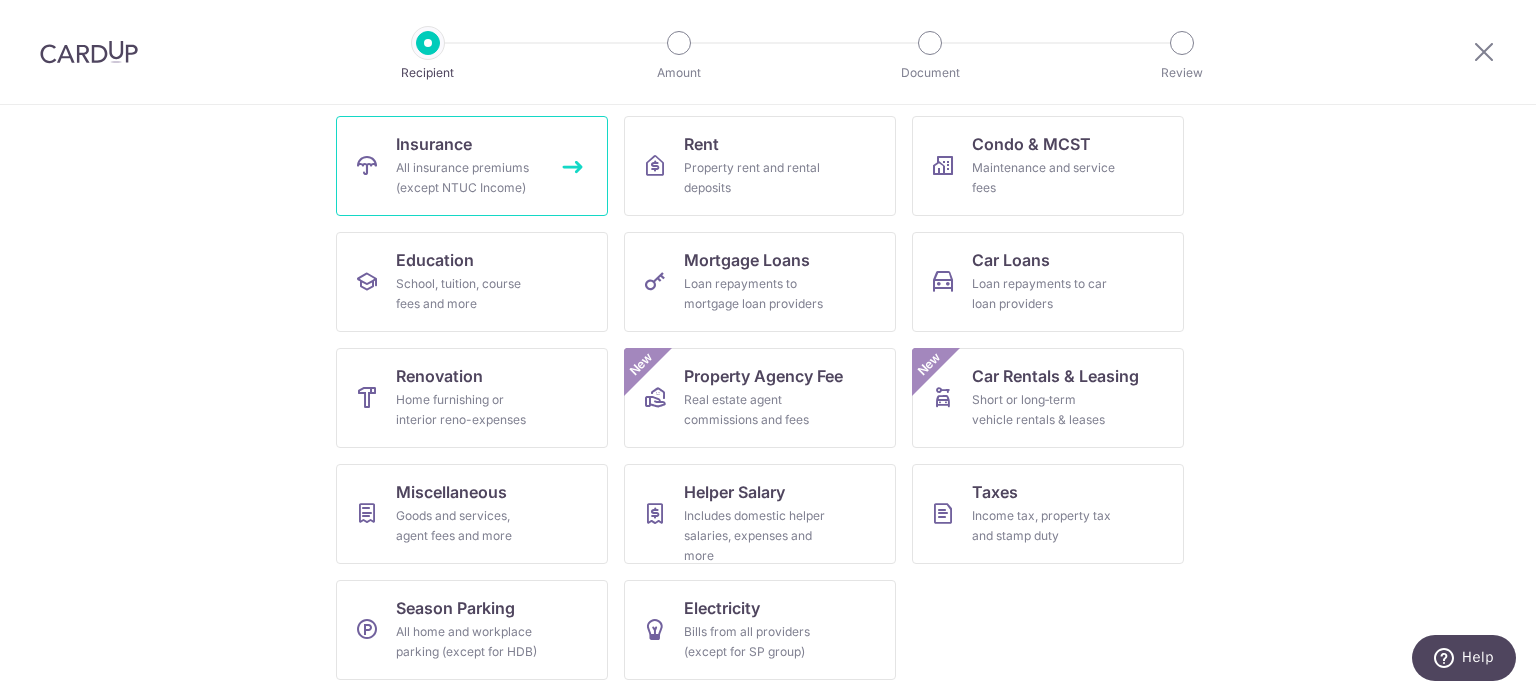 click on "All insurance premiums (except NTUC Income)" at bounding box center [468, 178] 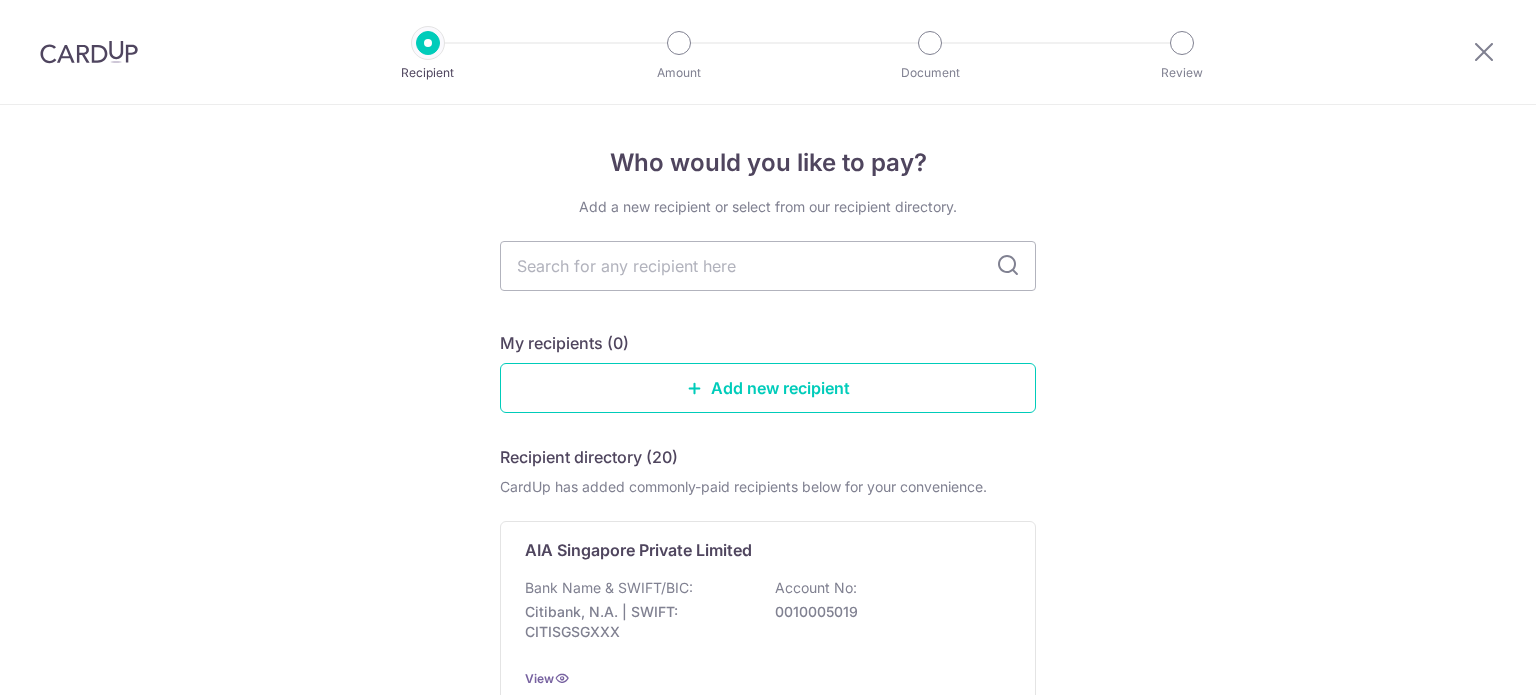 scroll, scrollTop: 0, scrollLeft: 0, axis: both 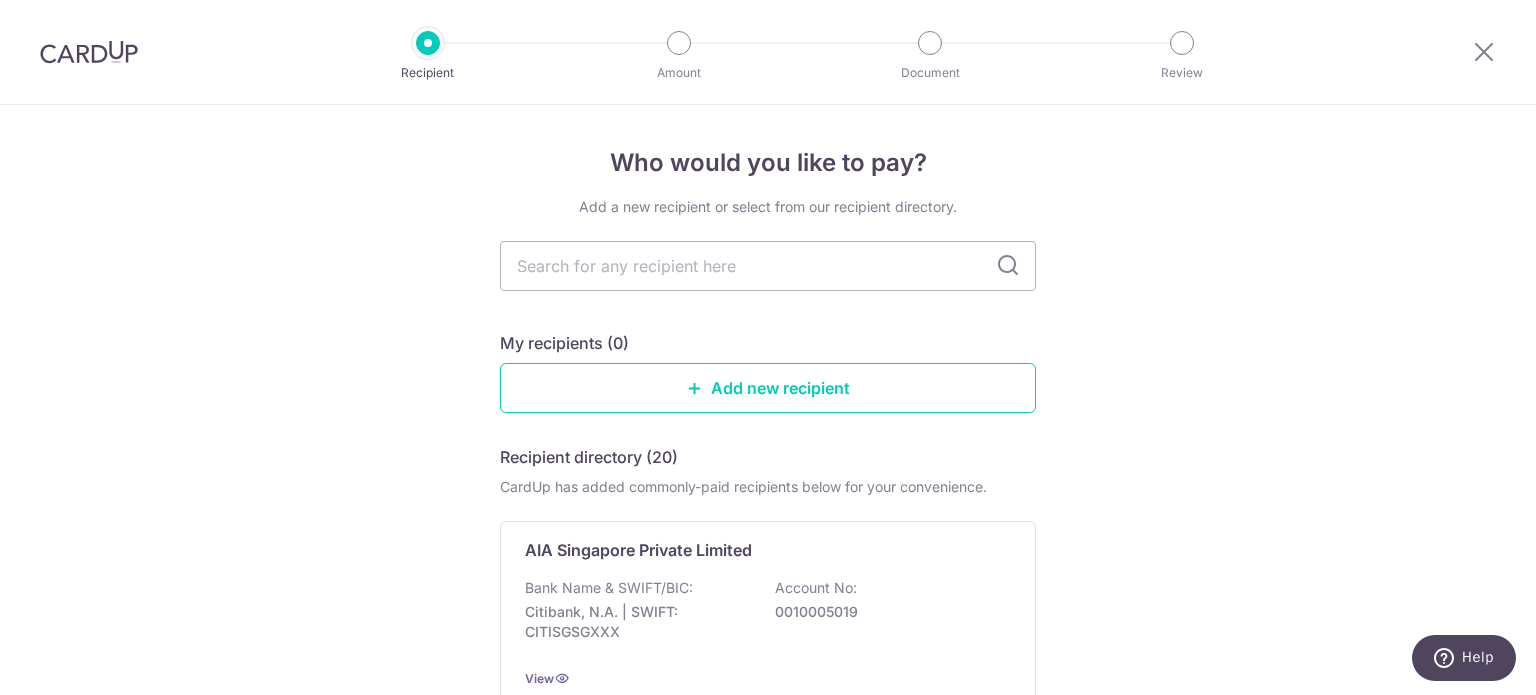 click on "Who would you like to pay?
Add a new recipient or select from our recipient directory.
My recipients (0)
Add new recipient
Recipient directory (20)
CardUp has added commonly-paid recipients below for your convenience.
AIA Singapore Private Limited
Bank Name & SWIFT/BIC:
Citibank, N.A. | SWIFT: CITISGSGXXX
Account No:
0010005019
View
AIG Asia Pacific Insurance Pte Ltd
Bank Name & SWIFT/BIC:
Citibank, N.A. | SWIFT: CITISGSGXXX
Account No:" at bounding box center [768, 1418] 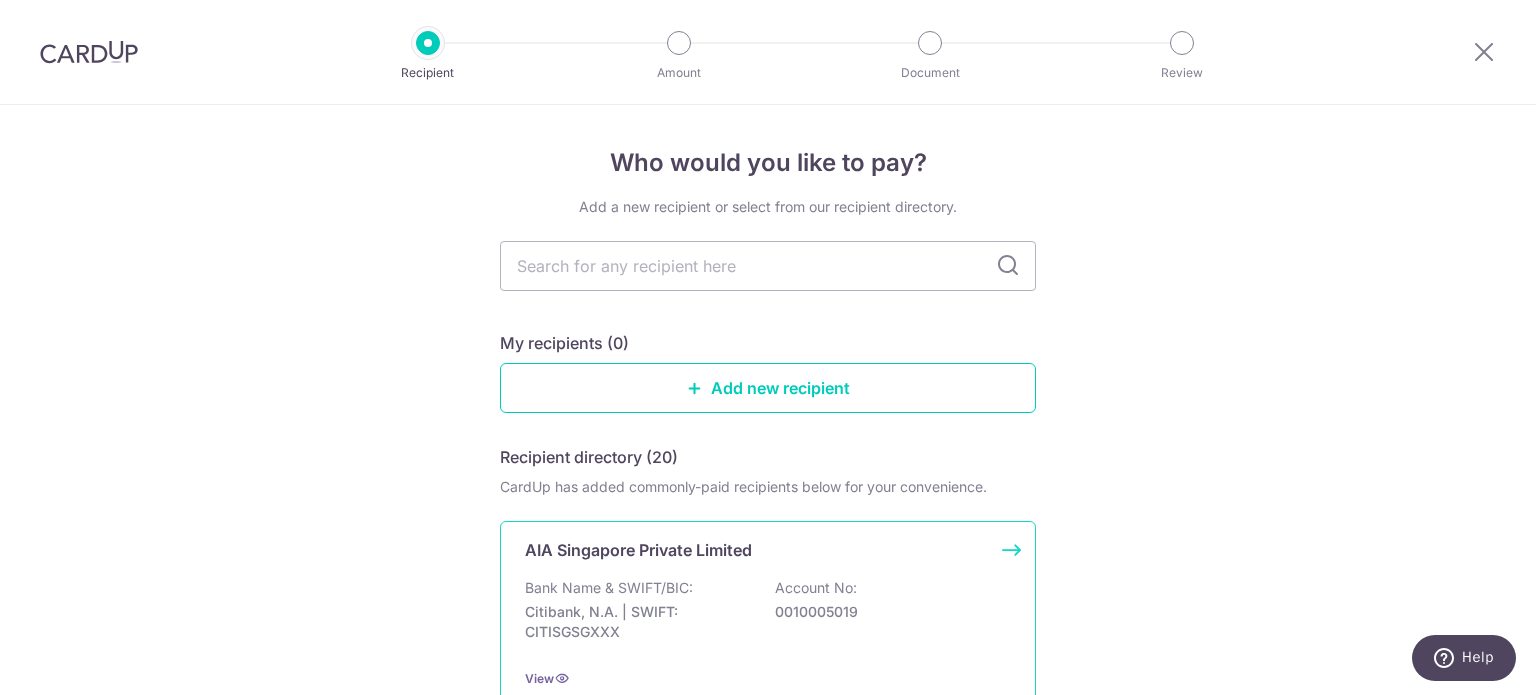 click on "Bank Name & SWIFT/BIC:" at bounding box center (609, 588) 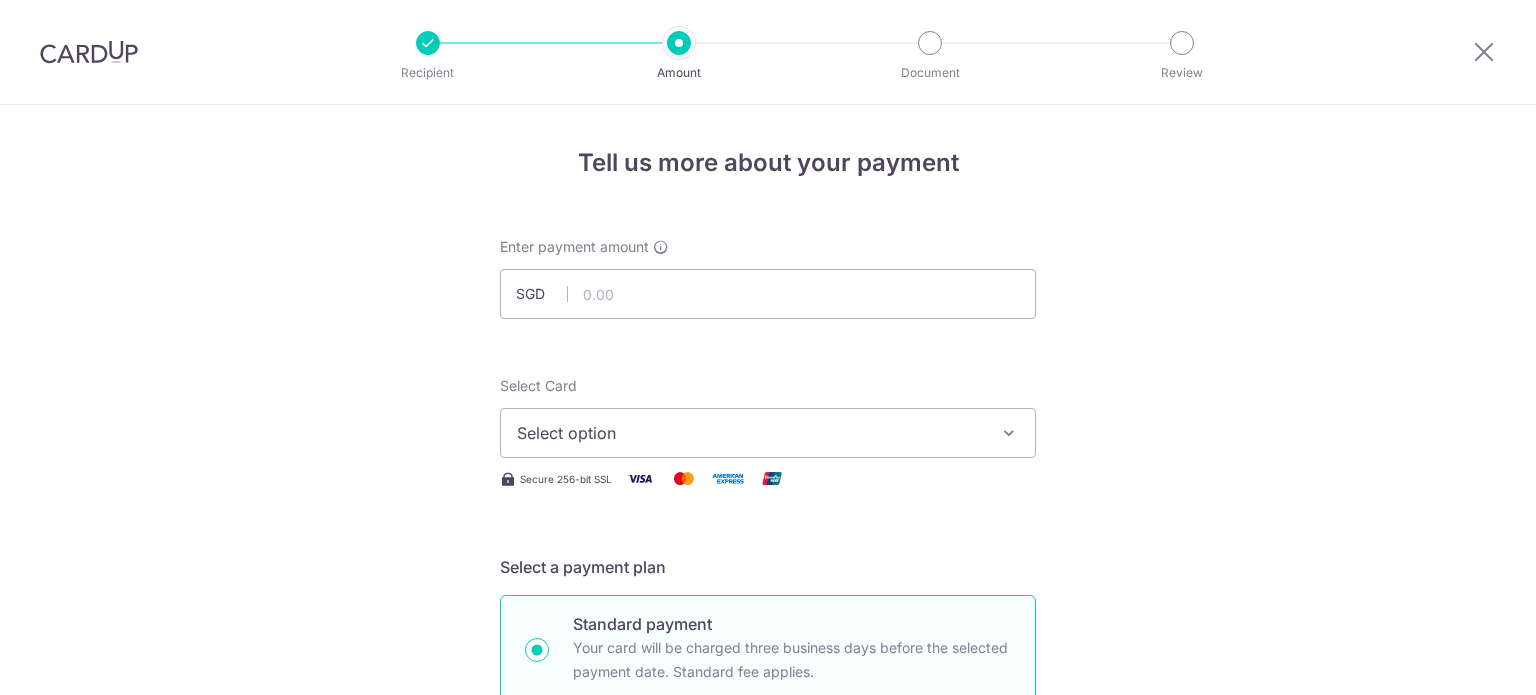 scroll, scrollTop: 0, scrollLeft: 0, axis: both 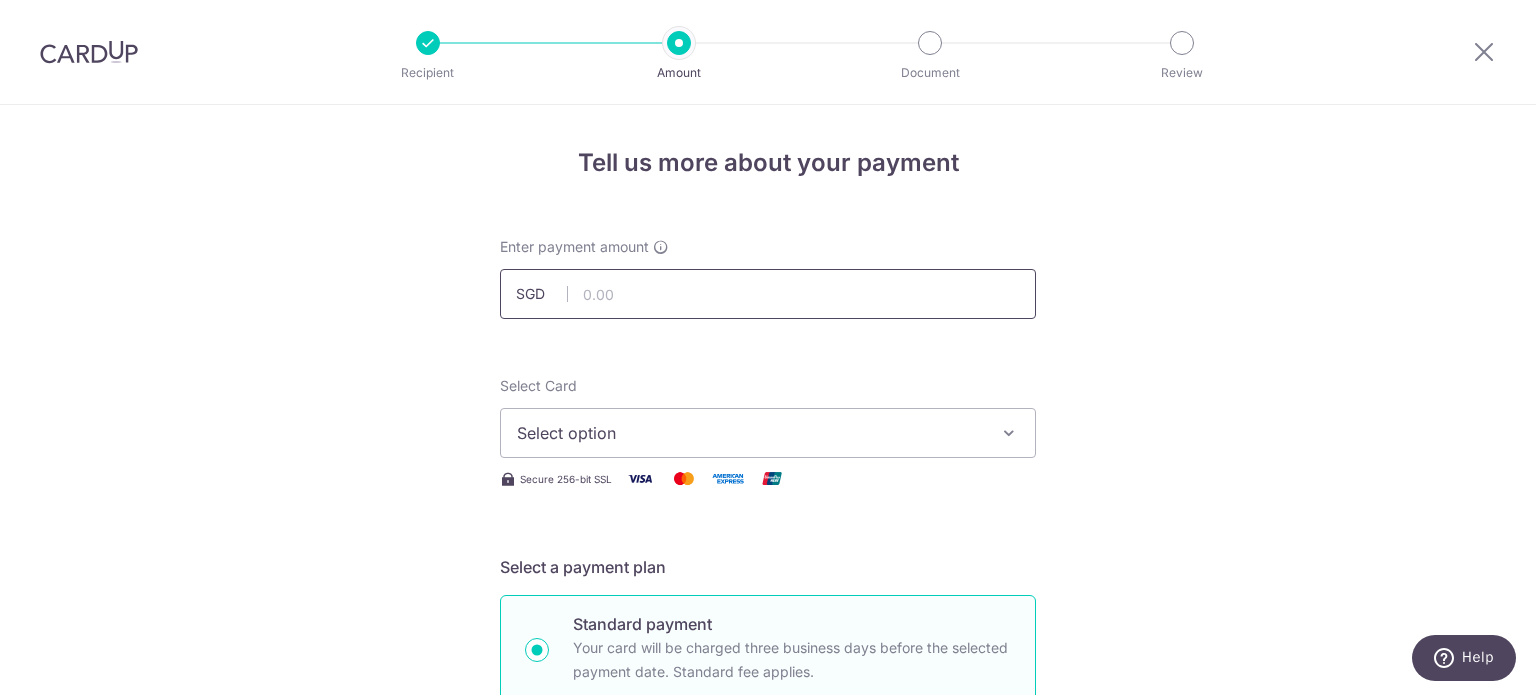 click at bounding box center [768, 294] 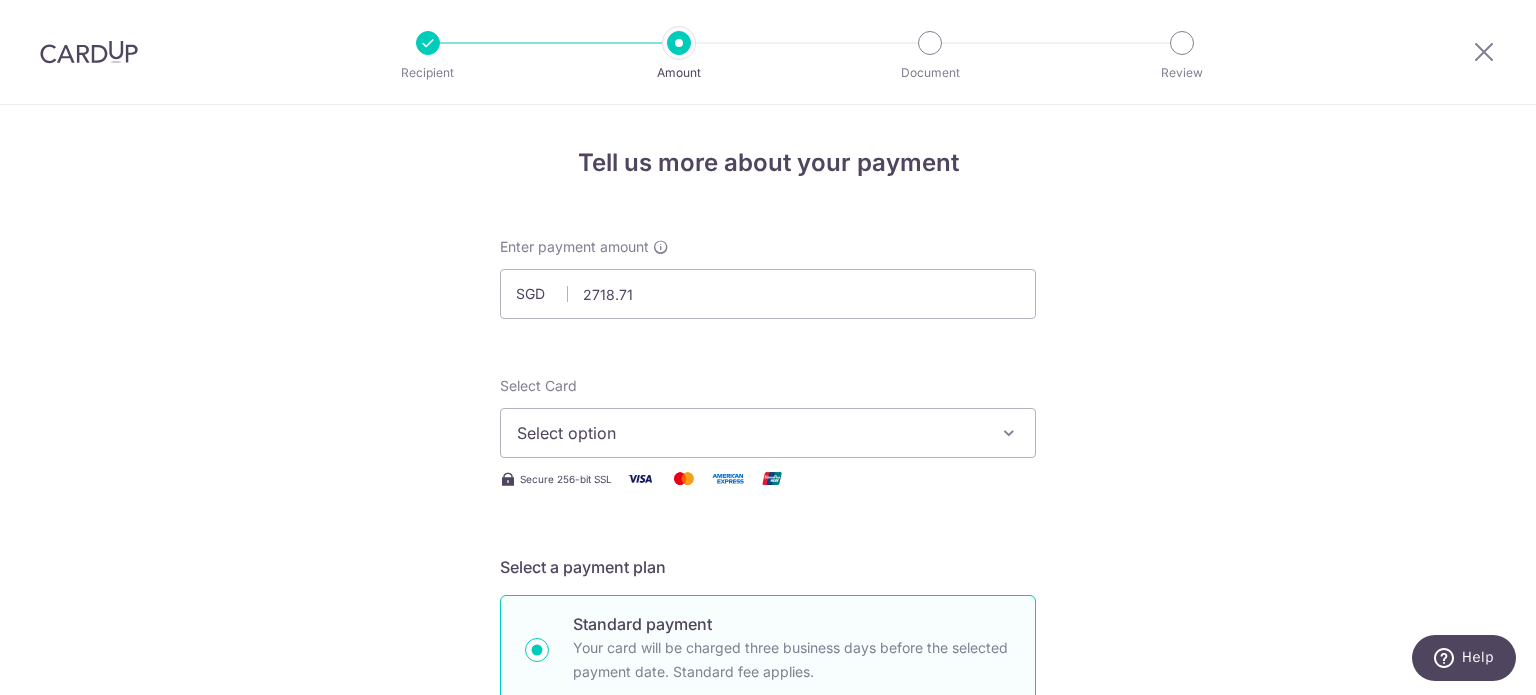 type on "2,718.71" 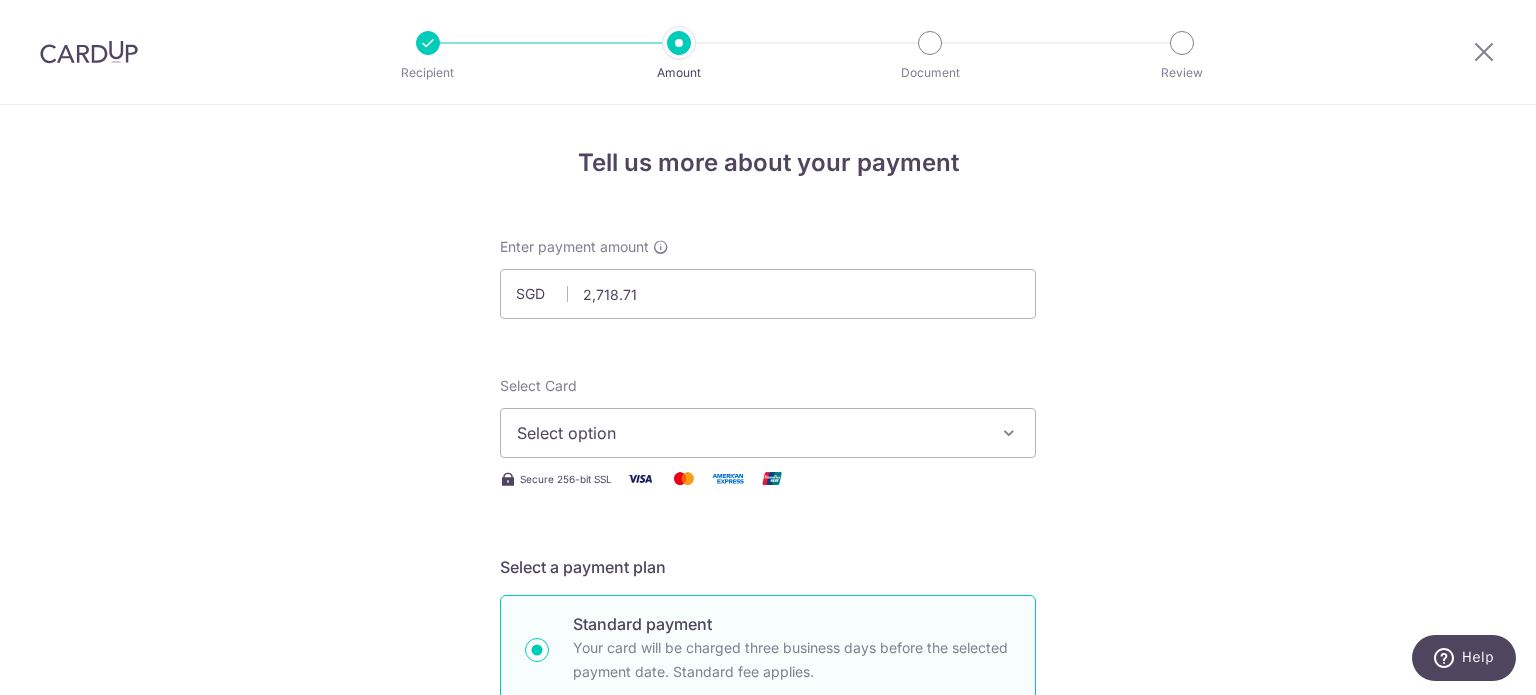 click on "Select option" at bounding box center (750, 433) 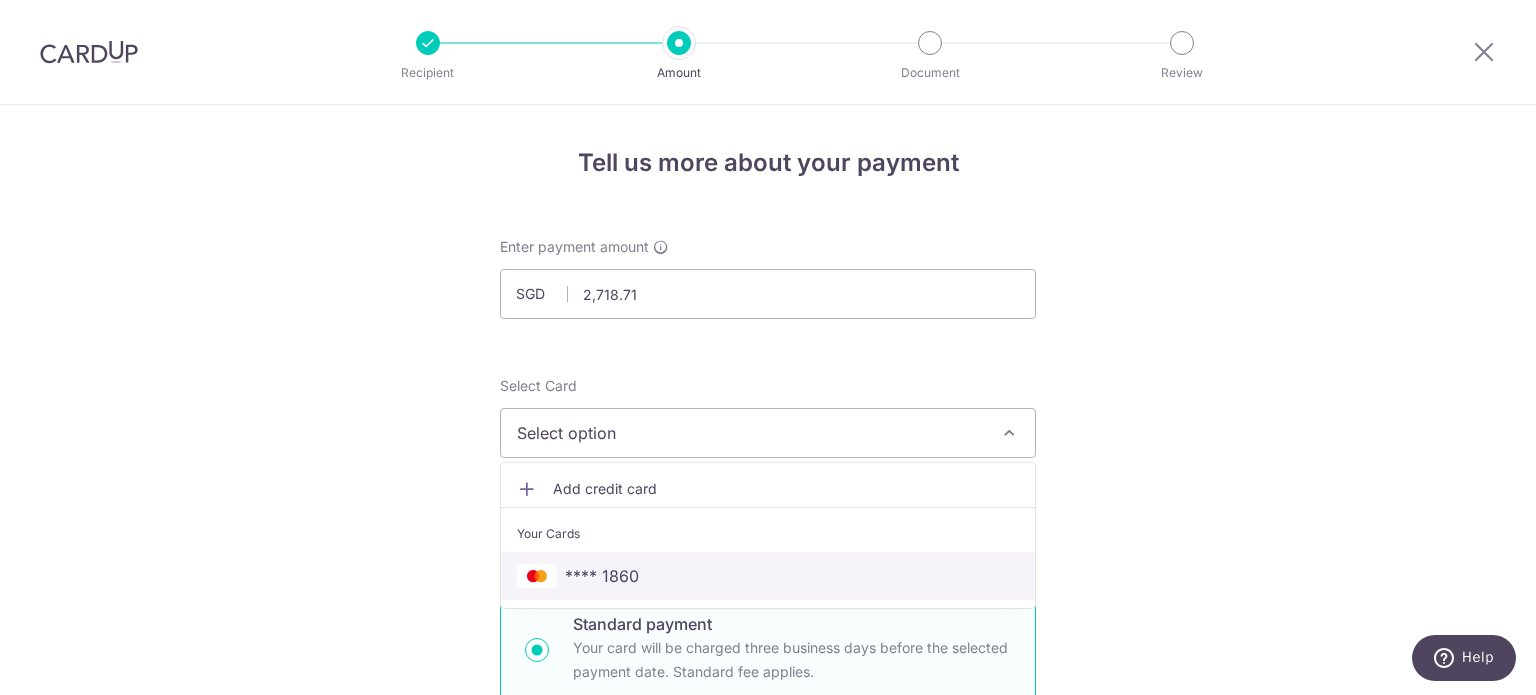 click on "**** 1860" at bounding box center (768, 576) 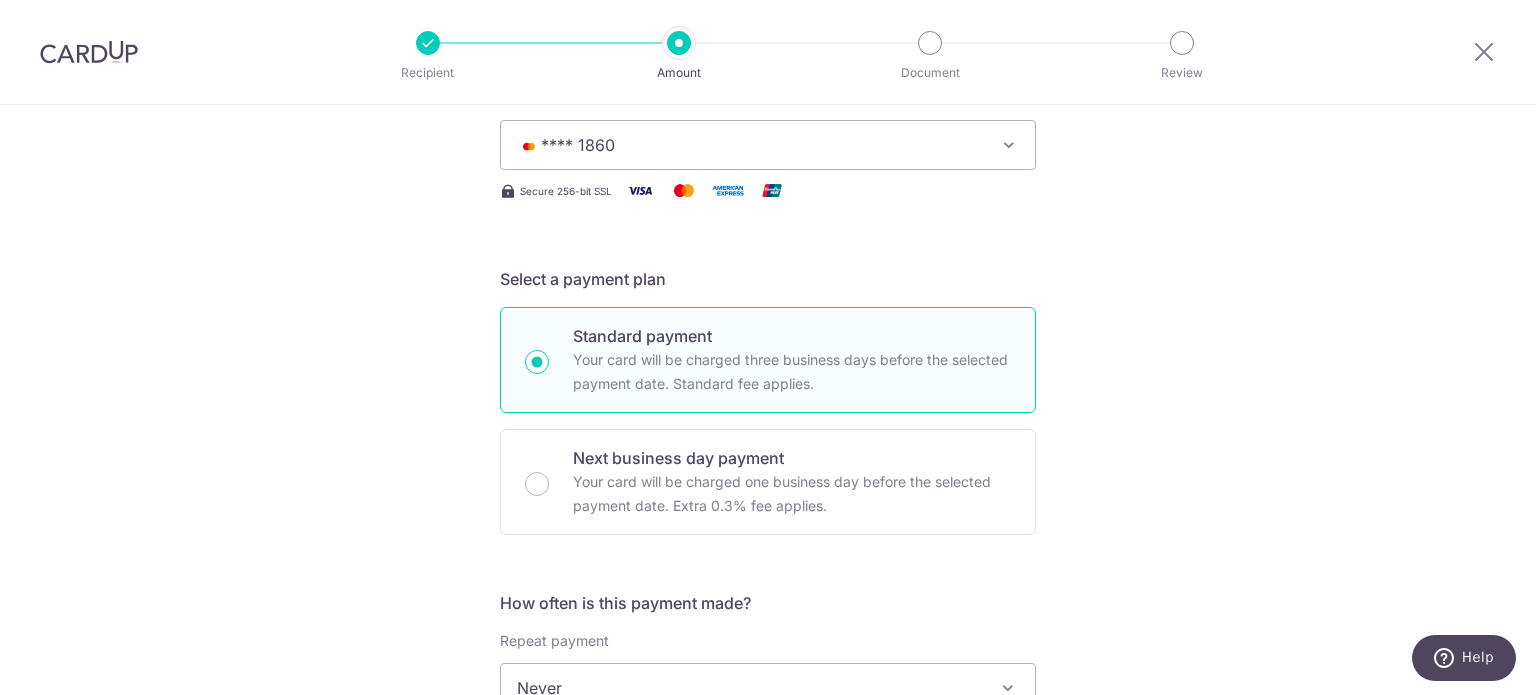 scroll, scrollTop: 300, scrollLeft: 0, axis: vertical 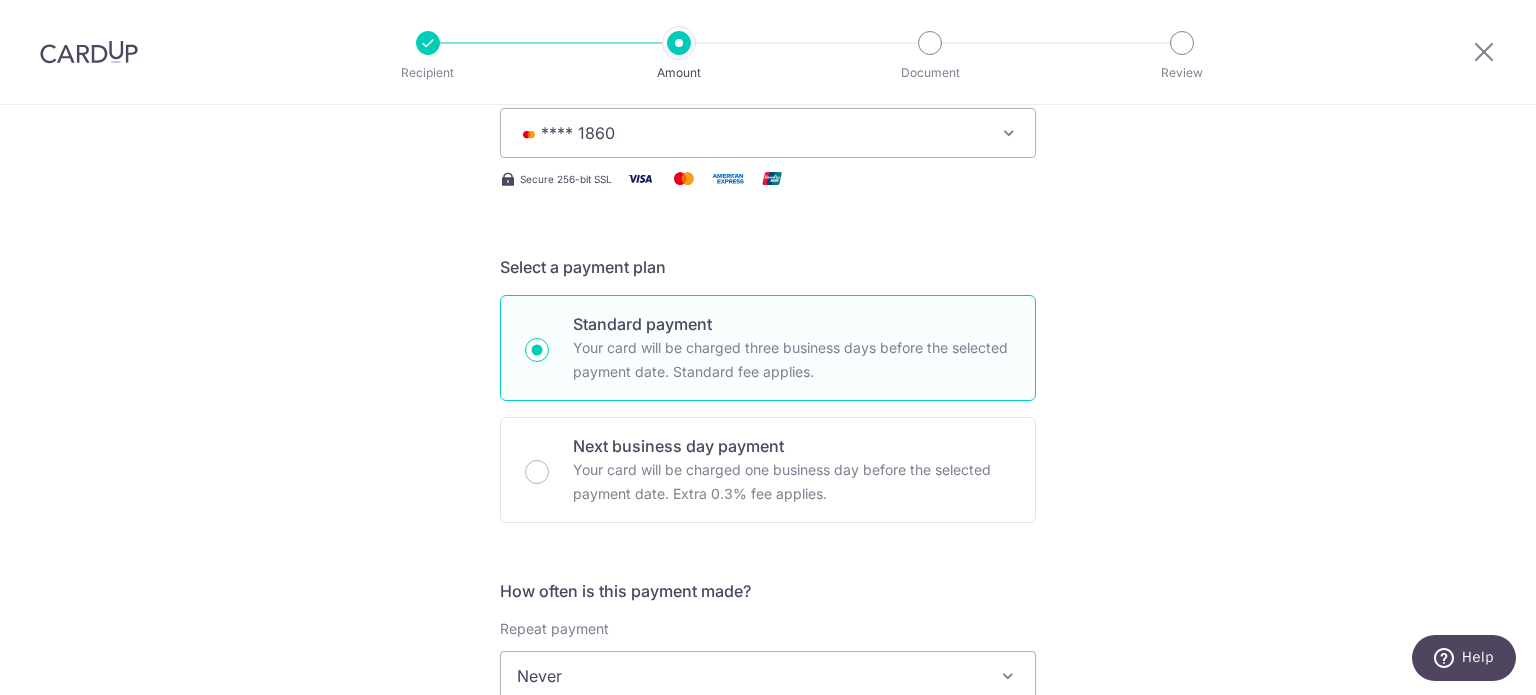 click on "Secure 256-bit SSL" at bounding box center (768, 709) 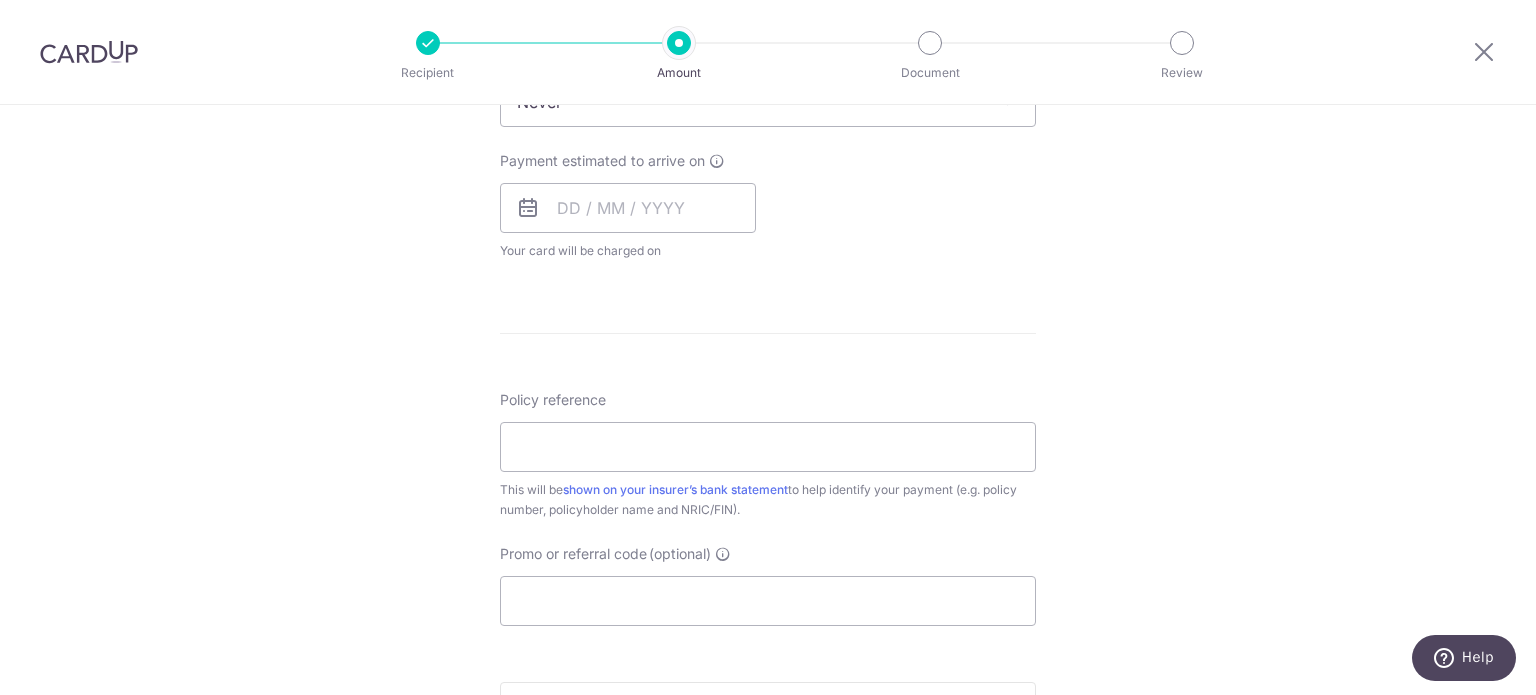 scroll, scrollTop: 900, scrollLeft: 0, axis: vertical 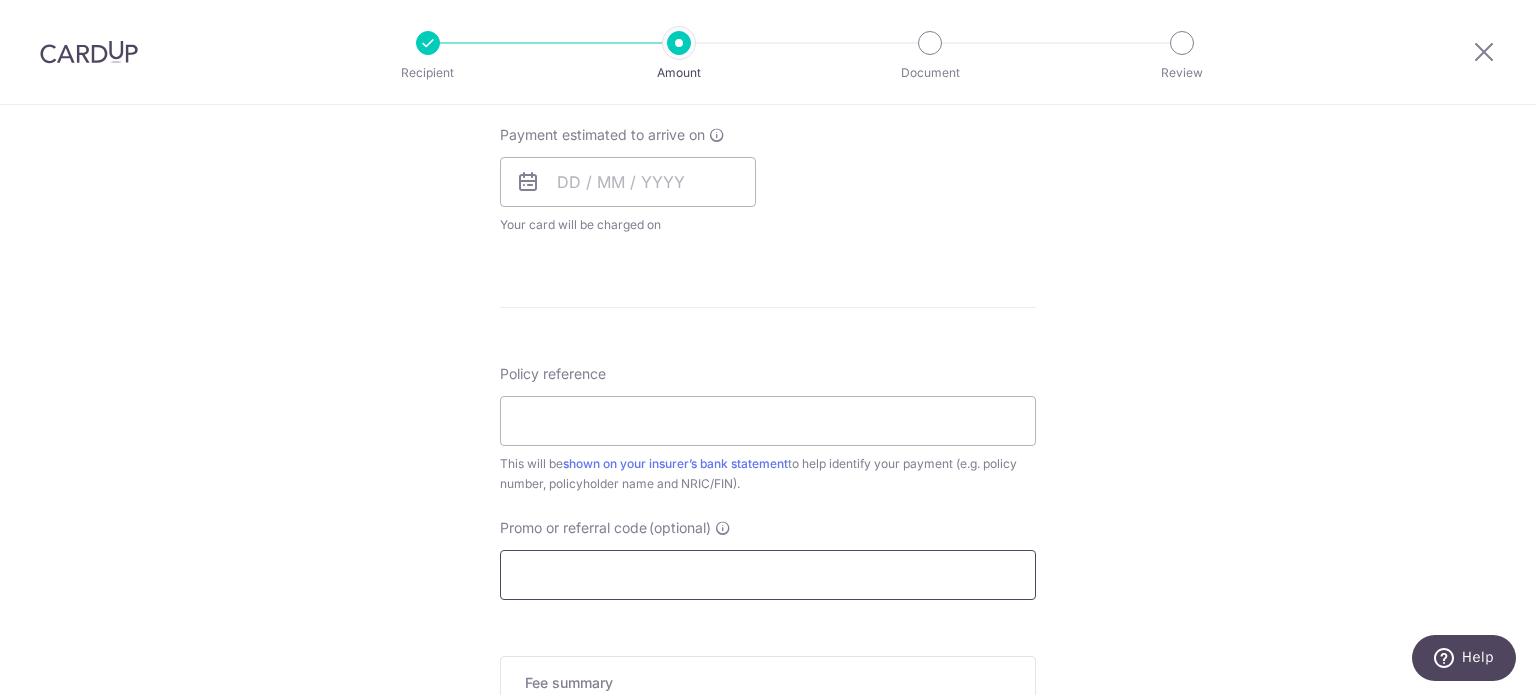 click on "Promo or referral code
(optional)" at bounding box center [768, 575] 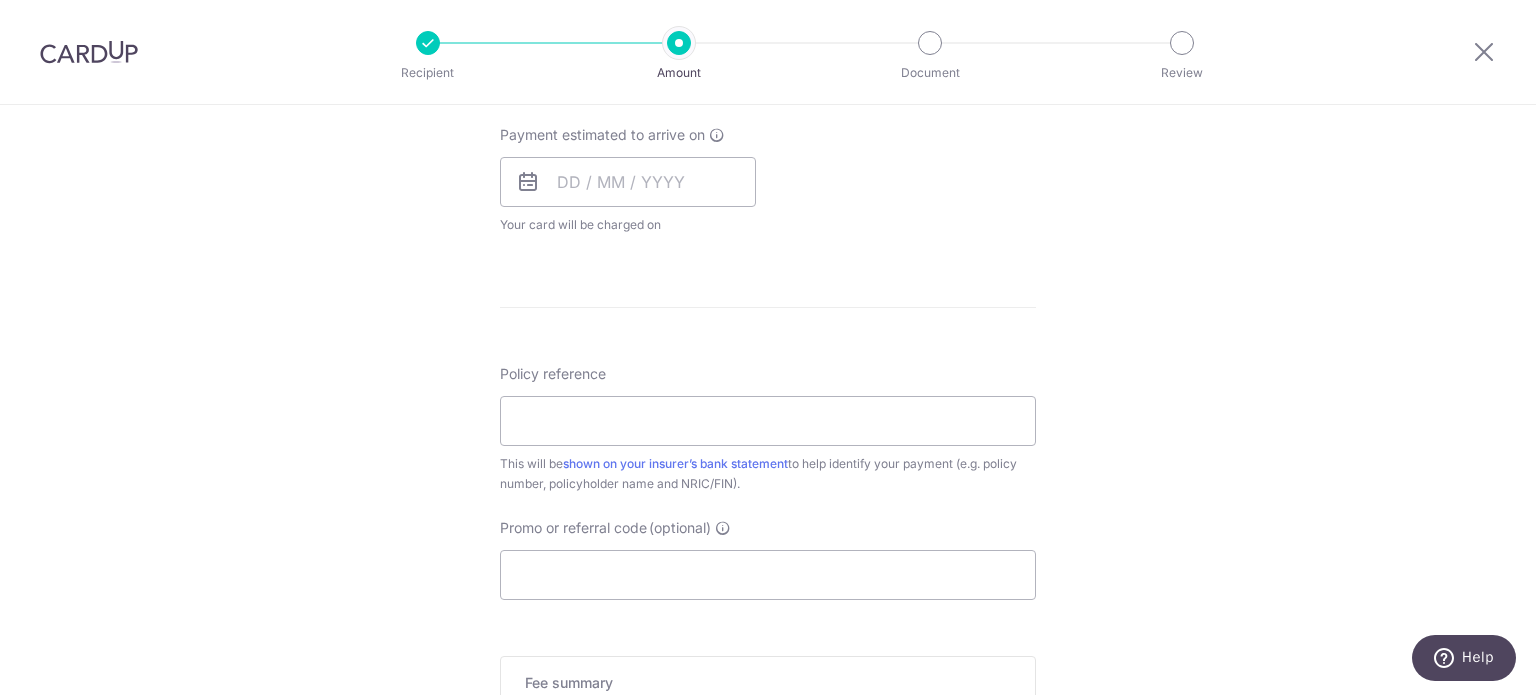 click on "Secure 256-bit SSL" at bounding box center (768, 109) 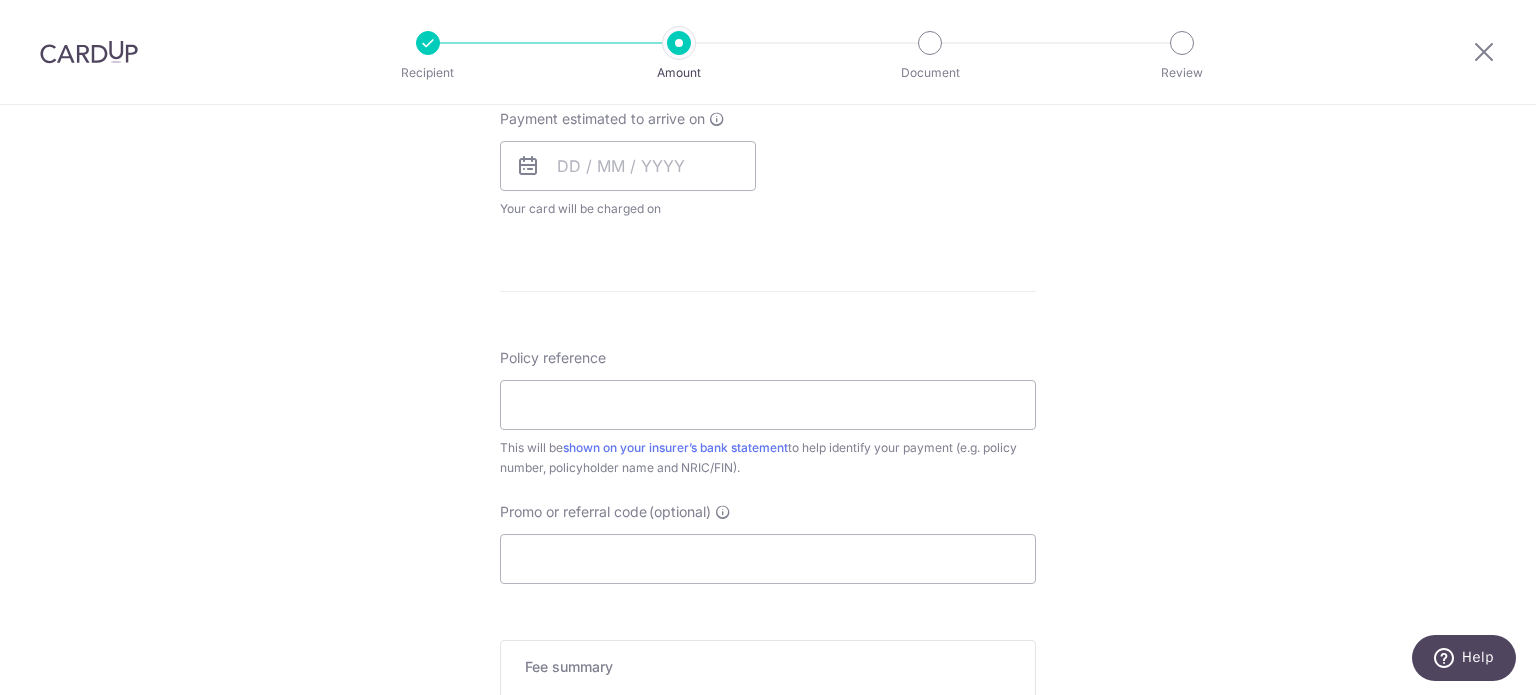 scroll, scrollTop: 1216, scrollLeft: 0, axis: vertical 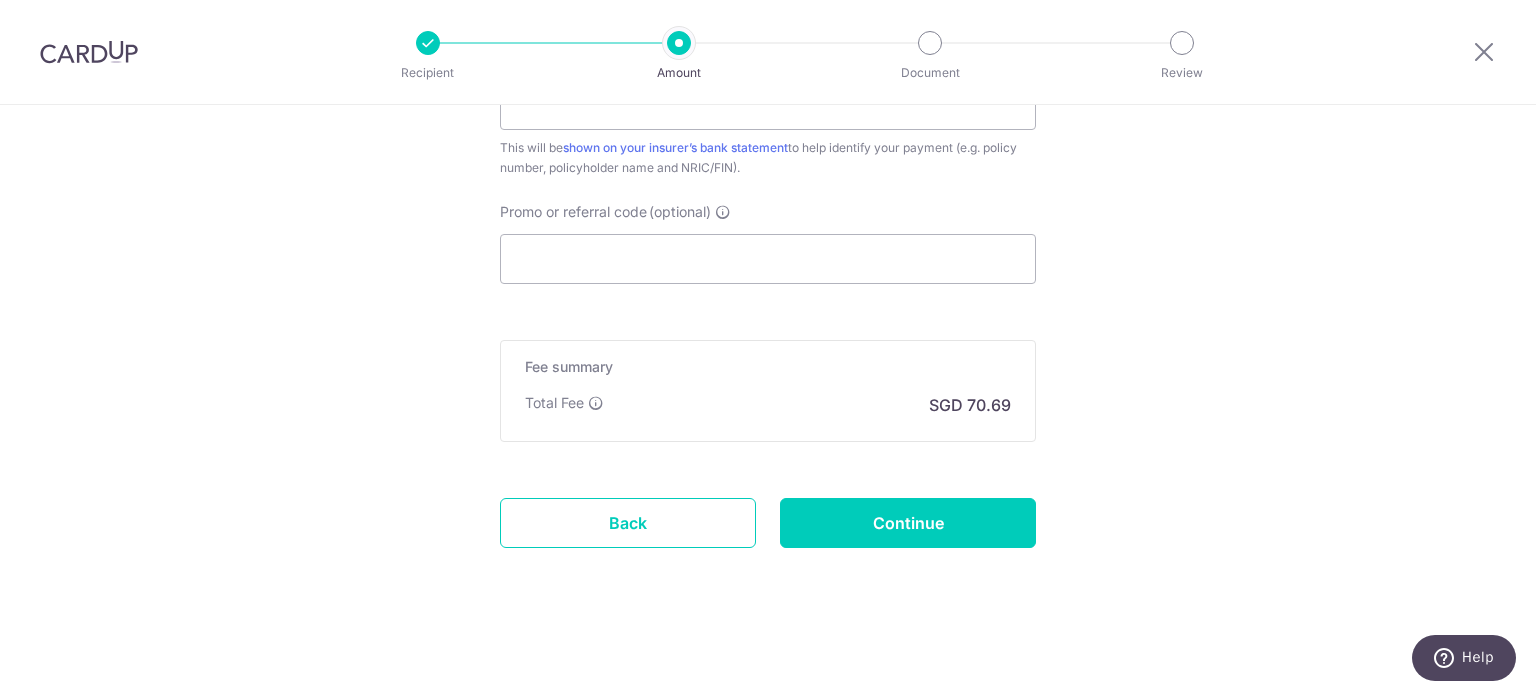 click on "Secure 256-bit SSL" at bounding box center [768, -207] 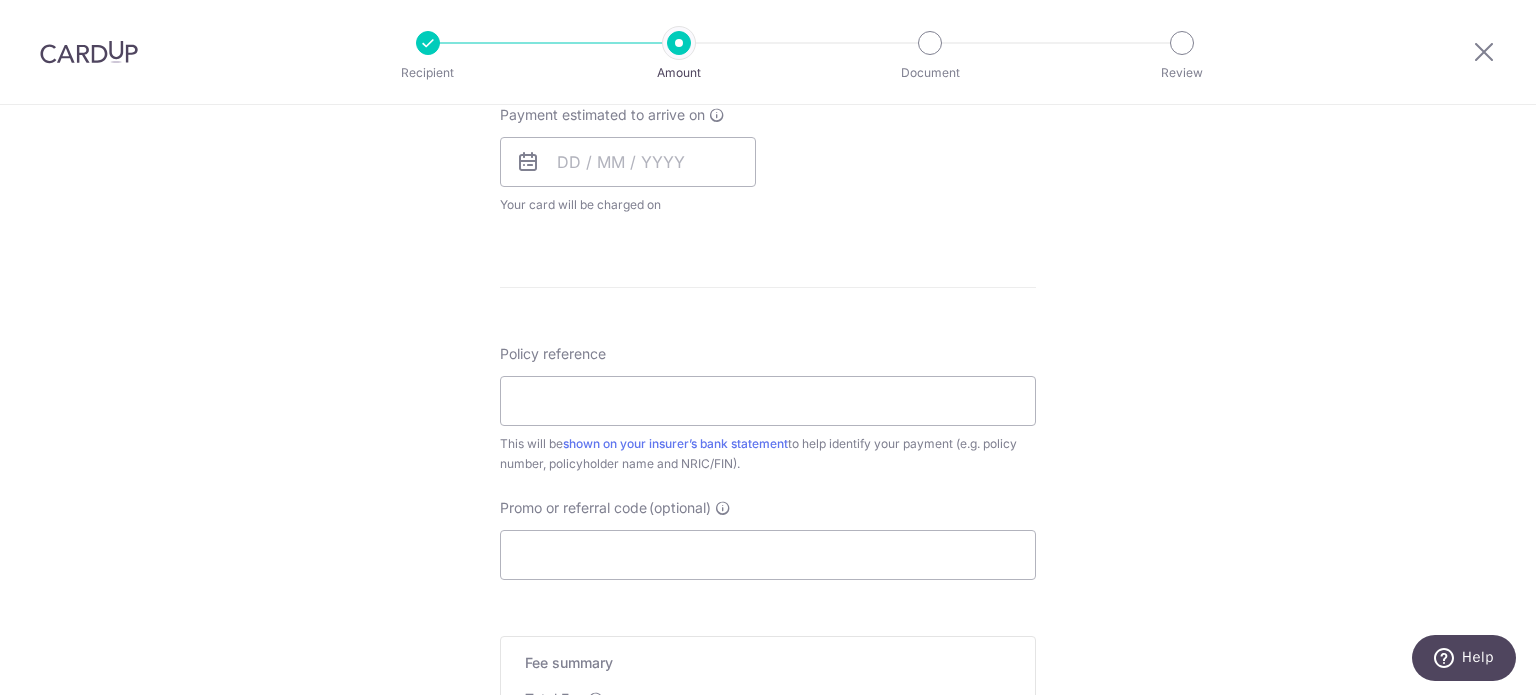 scroll, scrollTop: 916, scrollLeft: 0, axis: vertical 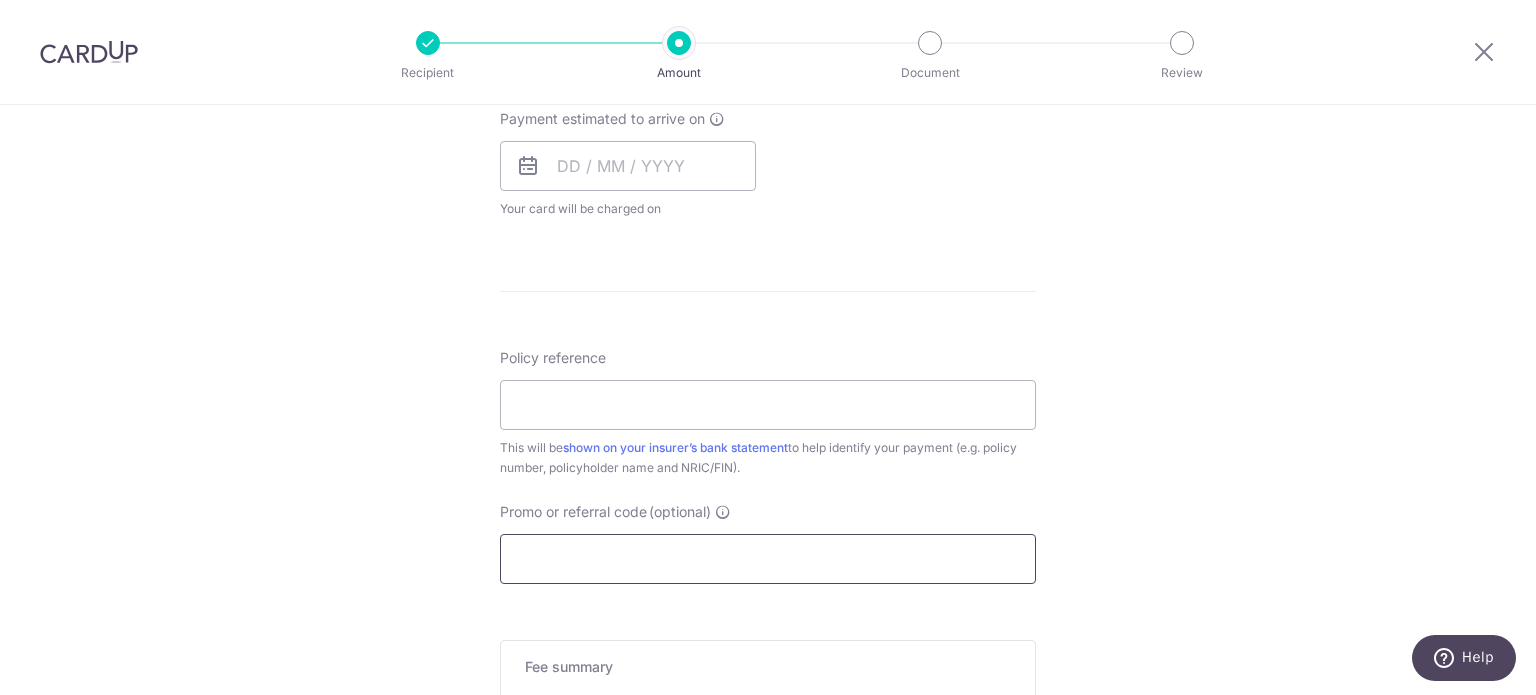 click on "Promo or referral code
(optional)" at bounding box center (768, 559) 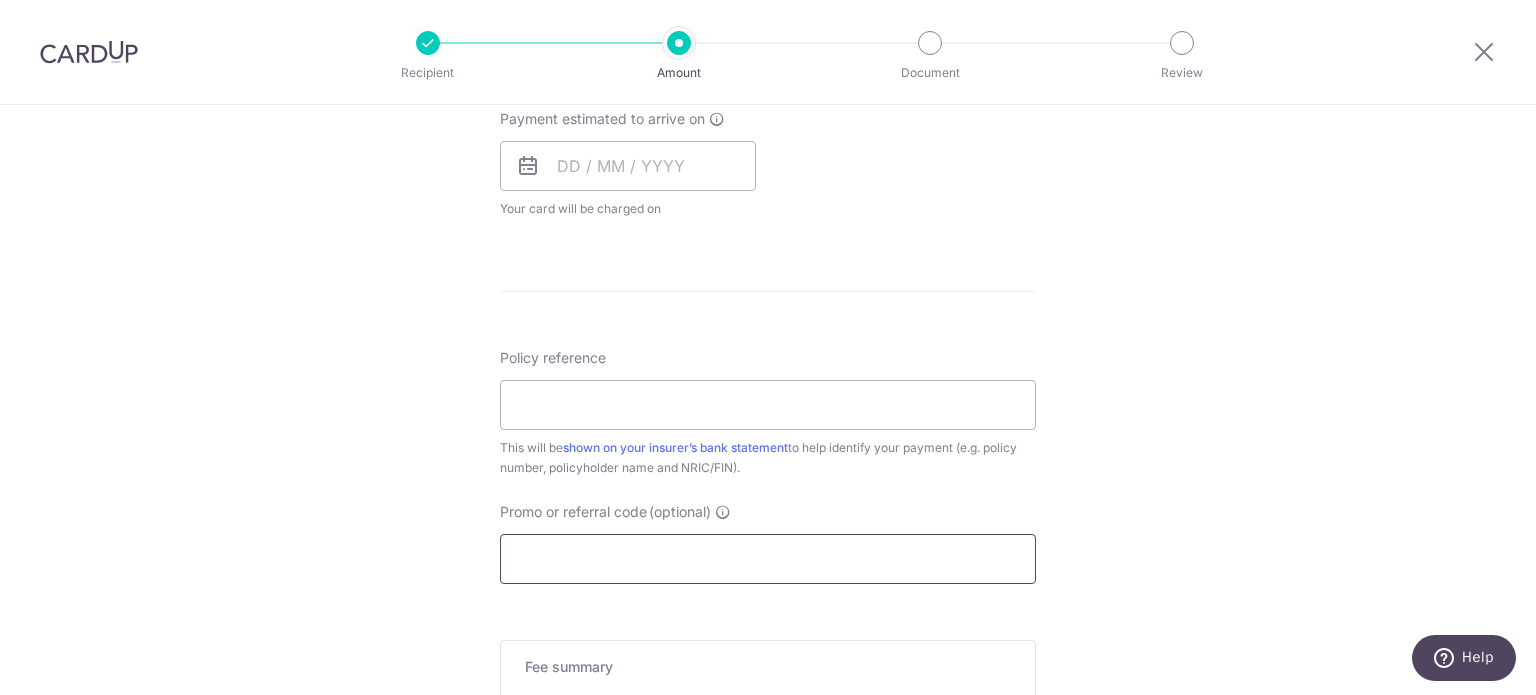 paste on "3NEWR5" 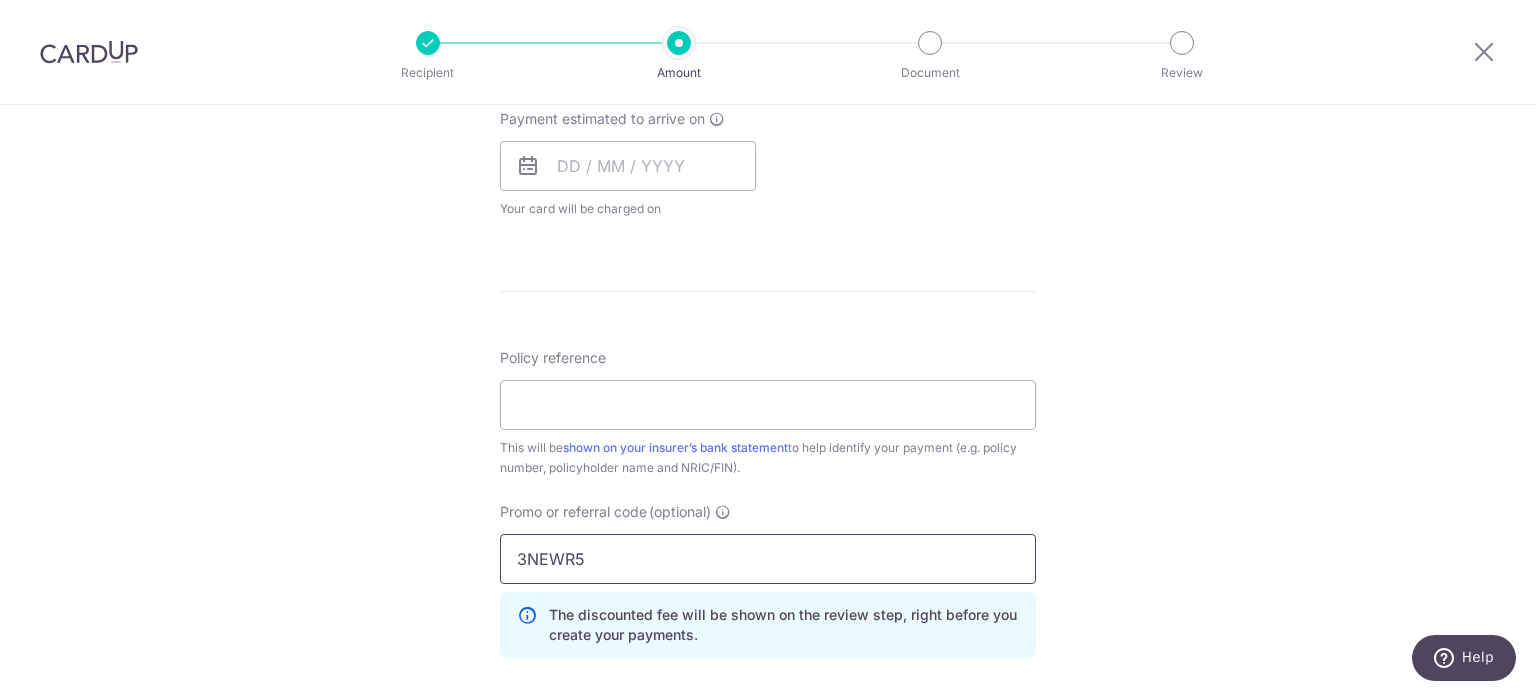 type on "3NEWR5" 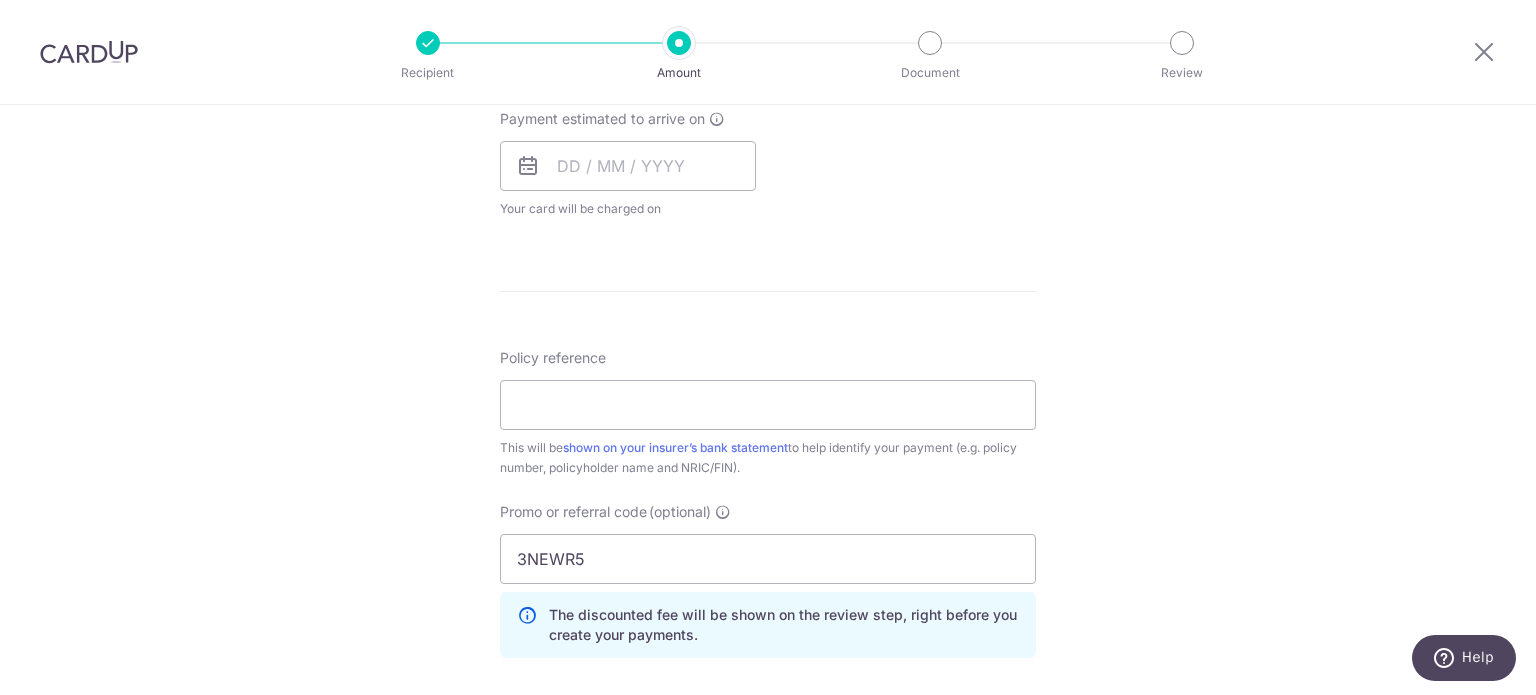 click on "Secure 256-bit SSL" at bounding box center [768, 138] 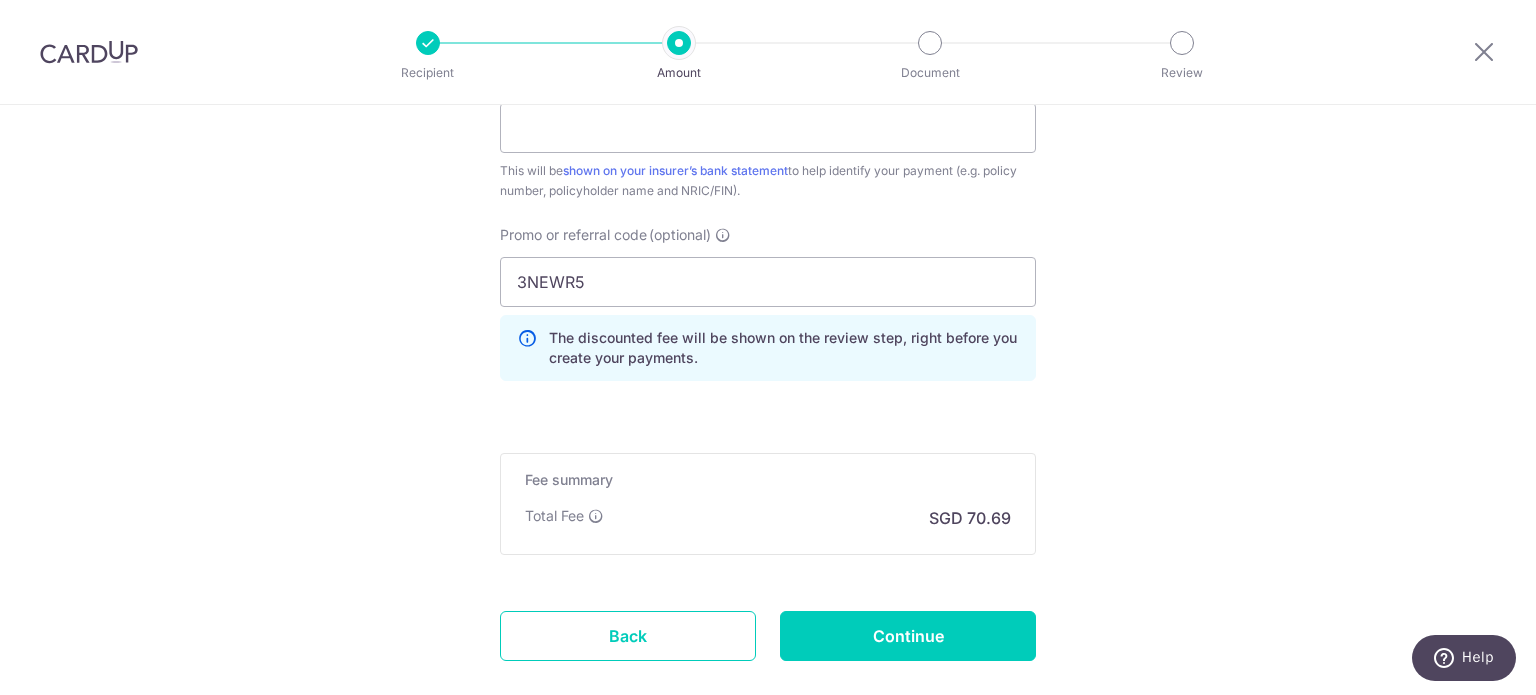 scroll, scrollTop: 1216, scrollLeft: 0, axis: vertical 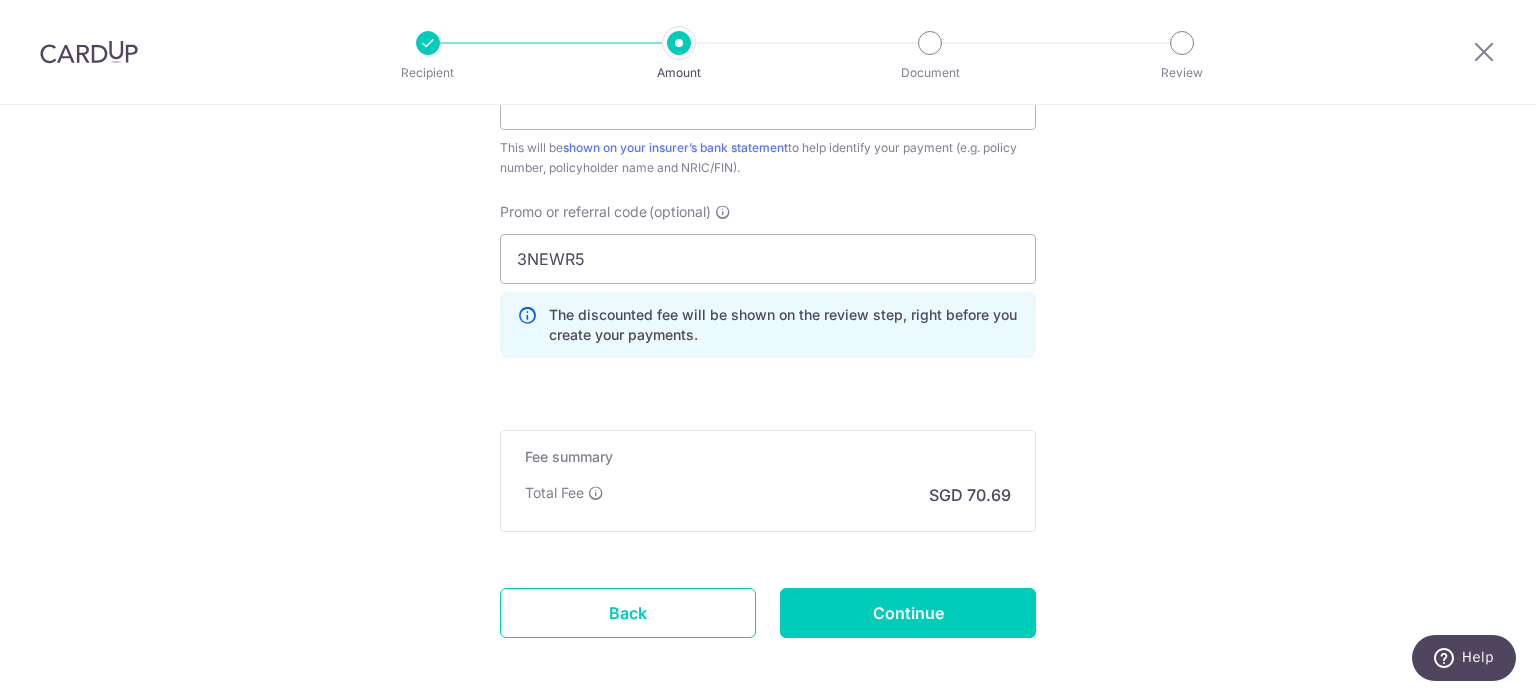 click on "Tell us more about your payment
Enter payment amount
SGD
2,718.71
2718.71
Select Card
**** 1860
Add credit card
Your Cards
**** 1860
Secure 256-bit SSL
Text
New card details
Card
Secure 256-bit SSL" at bounding box center (768, -162) 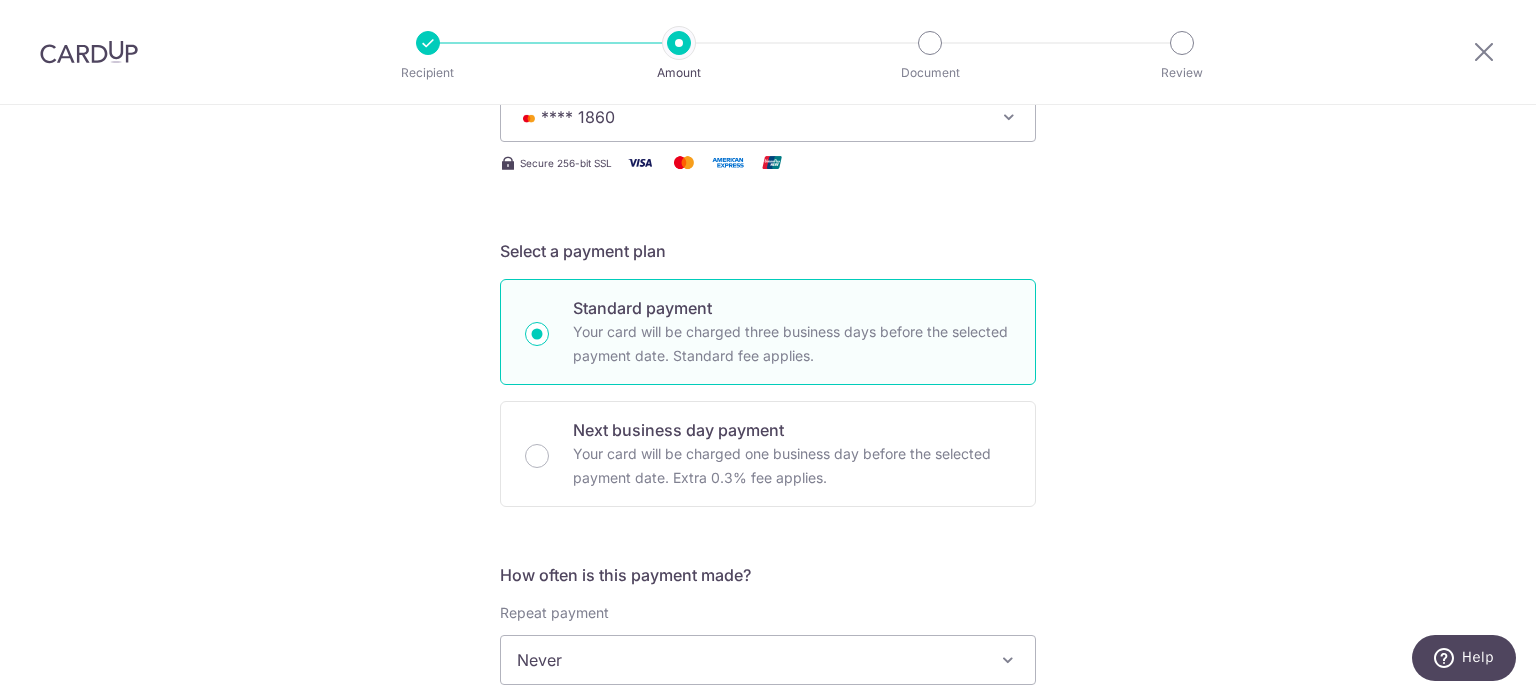 scroll, scrollTop: 616, scrollLeft: 0, axis: vertical 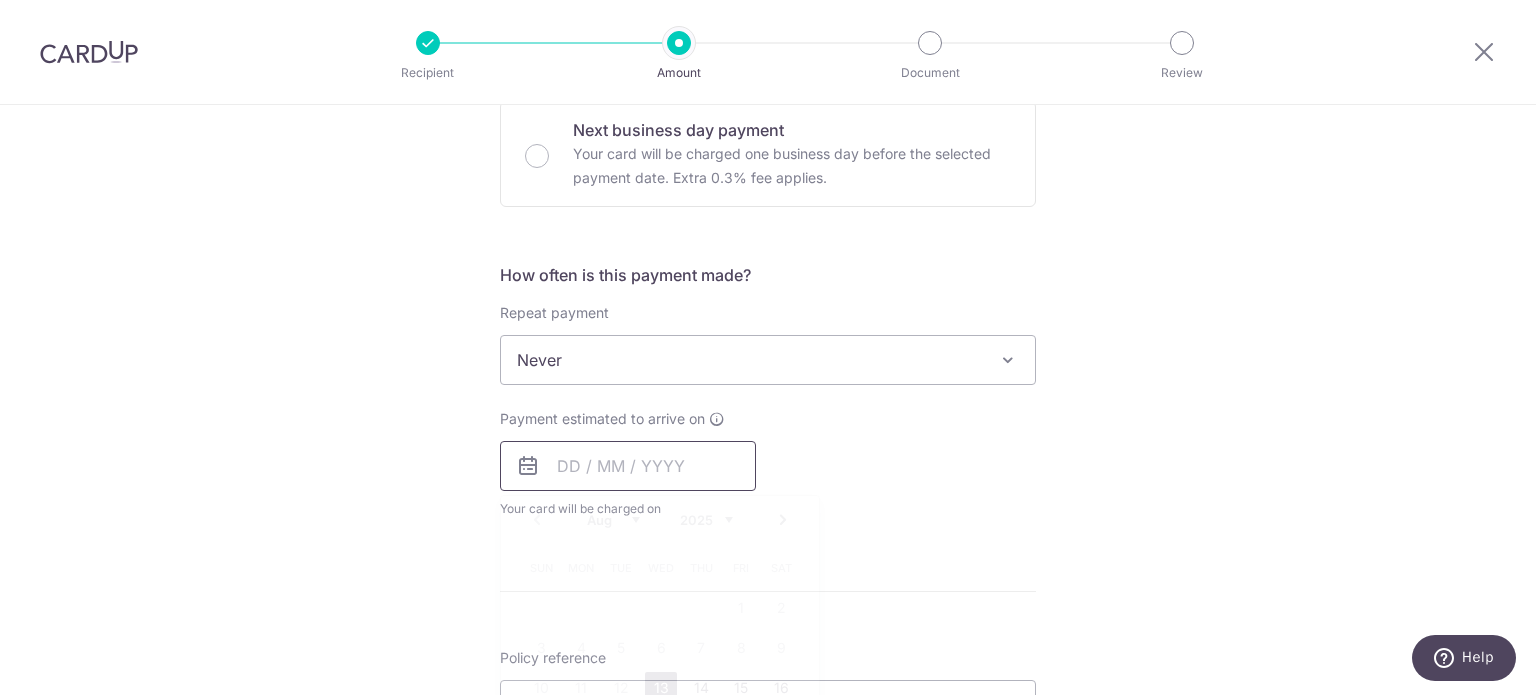 click at bounding box center (628, 466) 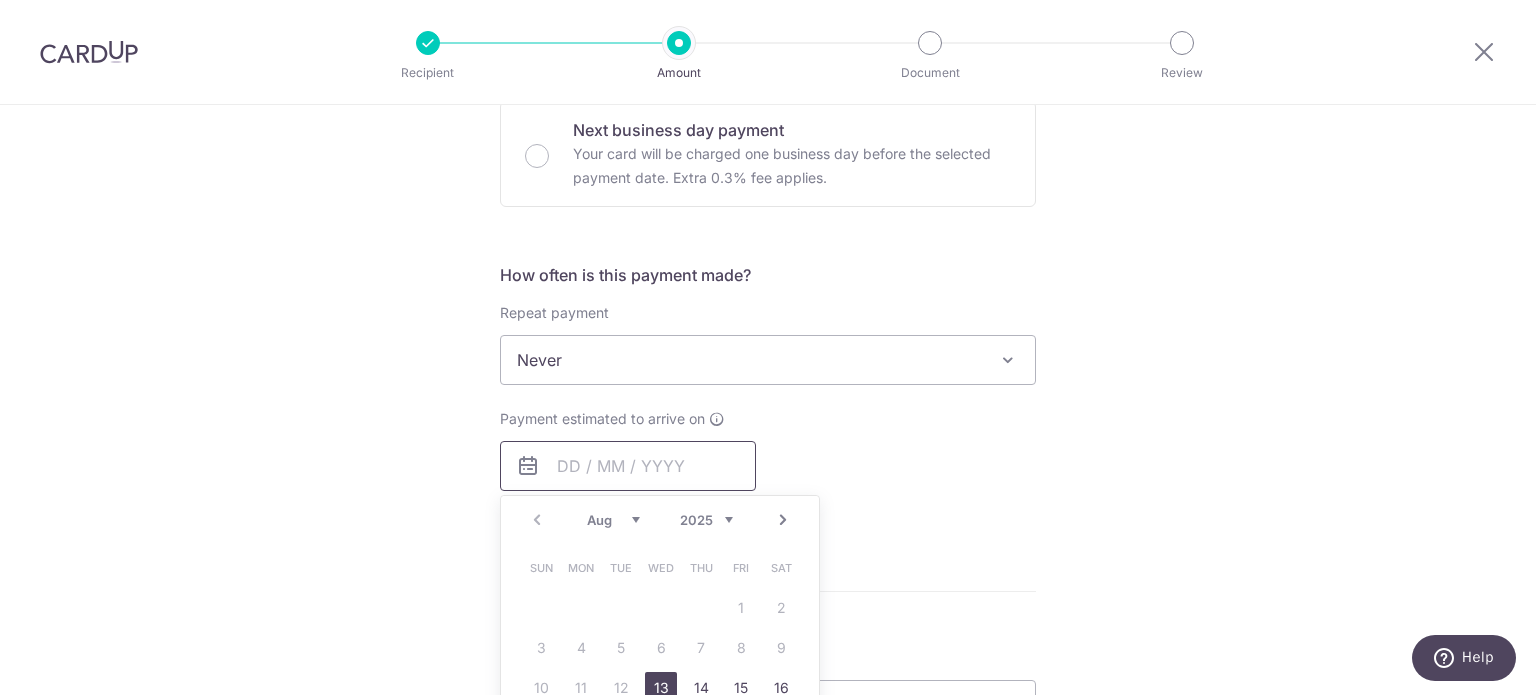 scroll, scrollTop: 916, scrollLeft: 0, axis: vertical 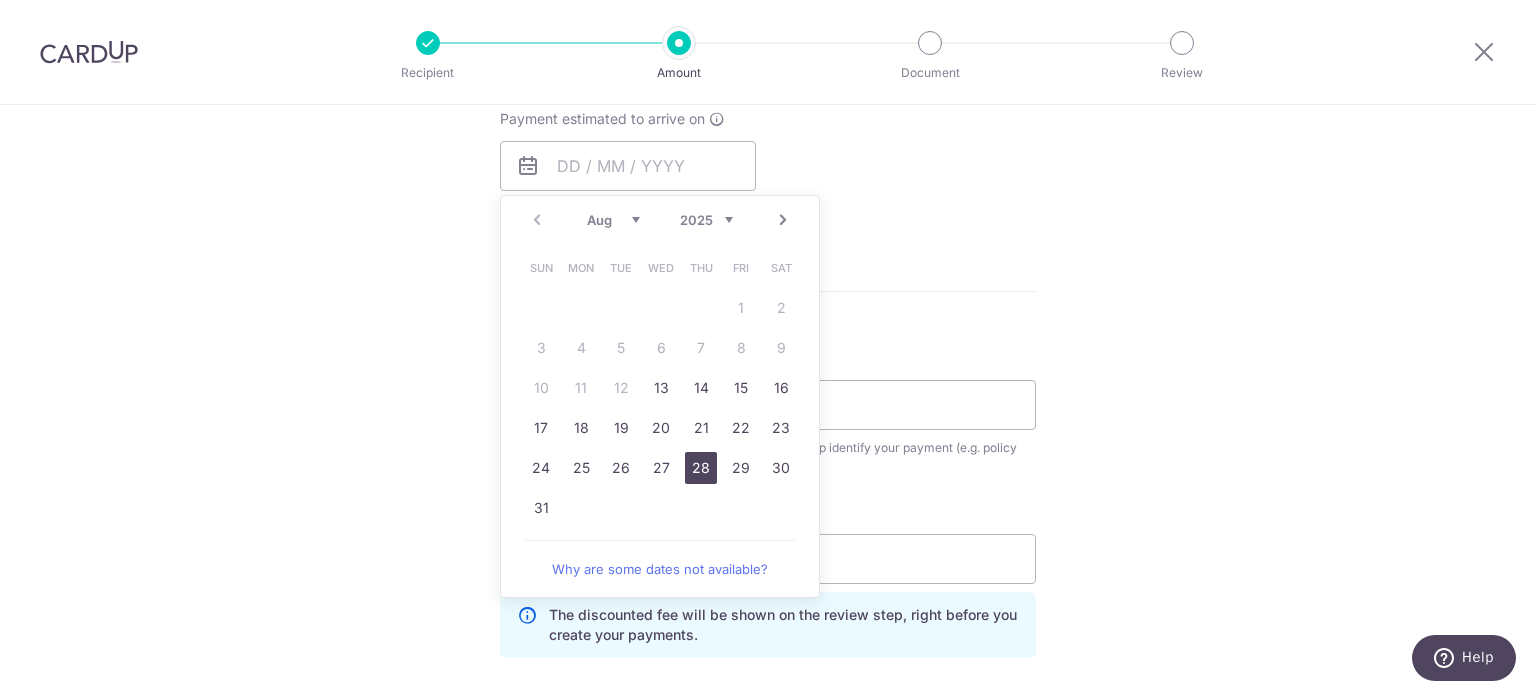 click on "28" at bounding box center (701, 468) 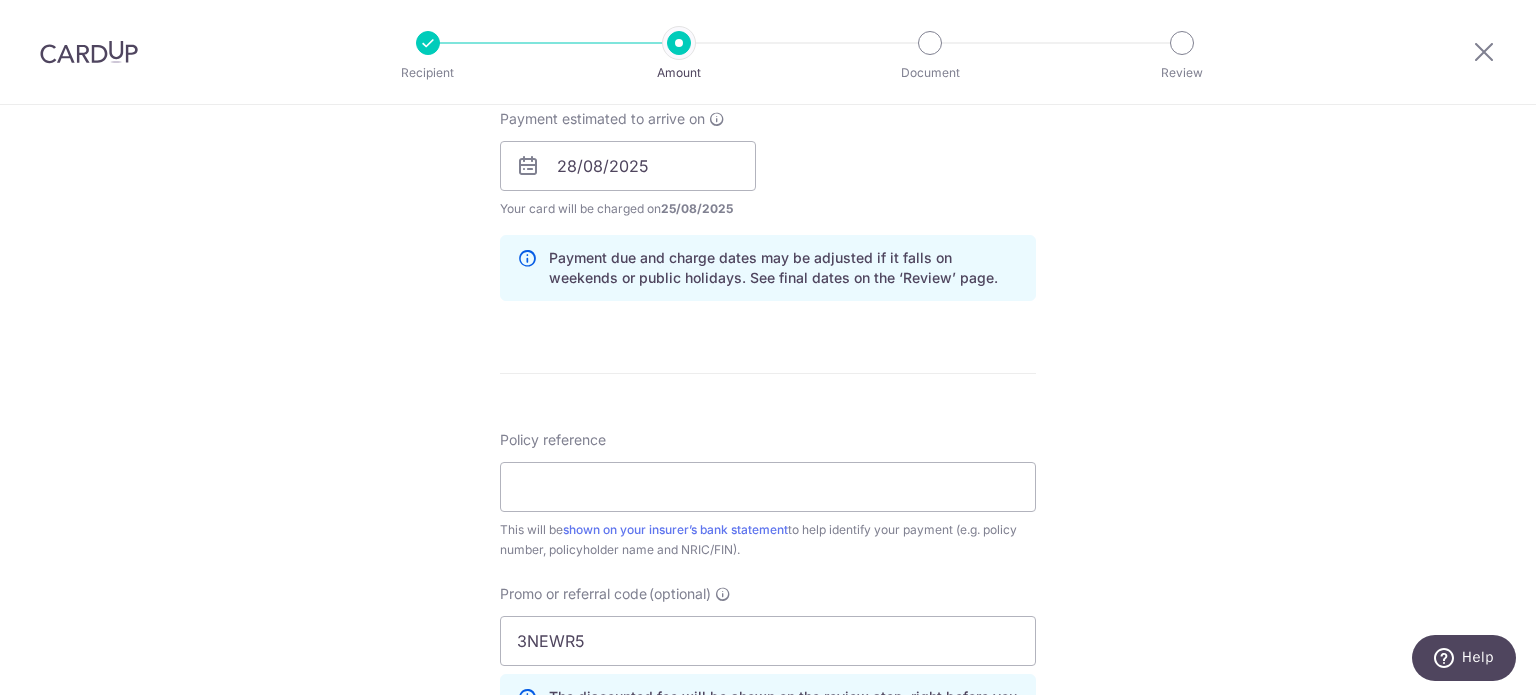 click on "Tell us more about your payment
Enter payment amount
SGD
2,718.71
2718.71
Select Card
**** 1860
Add credit card
Your Cards
**** 1860
Secure 256-bit SSL
Text
New card details
Card
Secure 256-bit SSL" at bounding box center [768, 179] 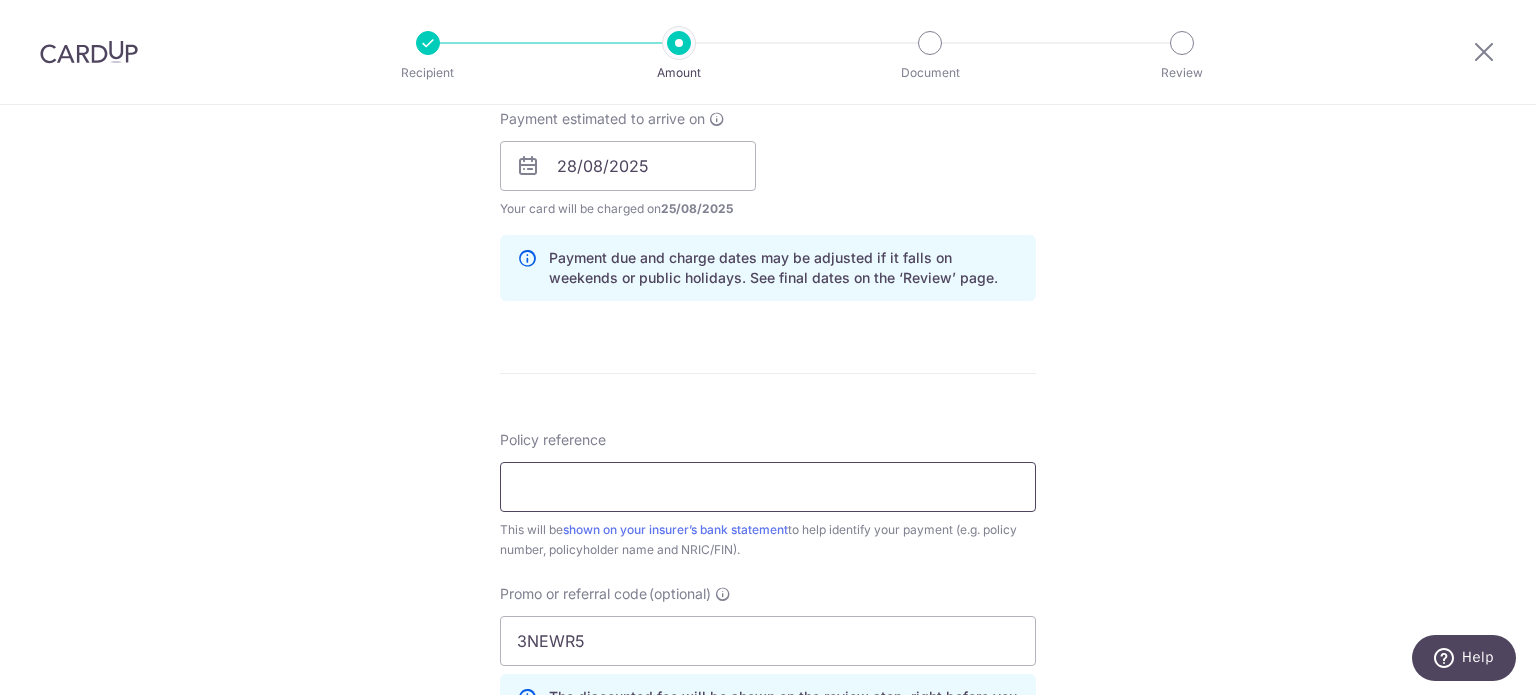click on "Policy reference" at bounding box center (768, 487) 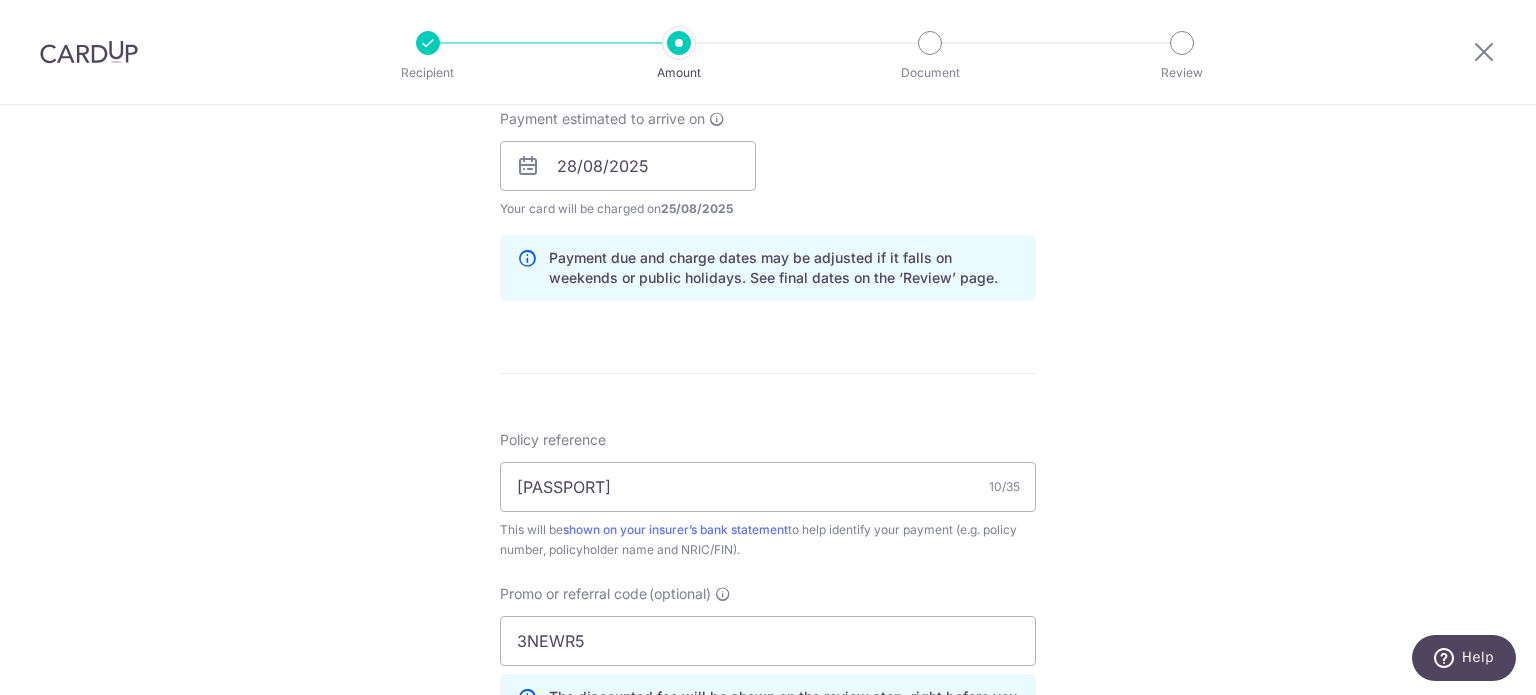 click on "Tell us more about your payment
Enter payment amount
SGD
2,718.71
2718.71
Select Card
**** 1860
Add credit card
Your Cards
**** 1860
Secure 256-bit SSL
Text
New card details
Card
Secure 256-bit SSL" at bounding box center [768, 179] 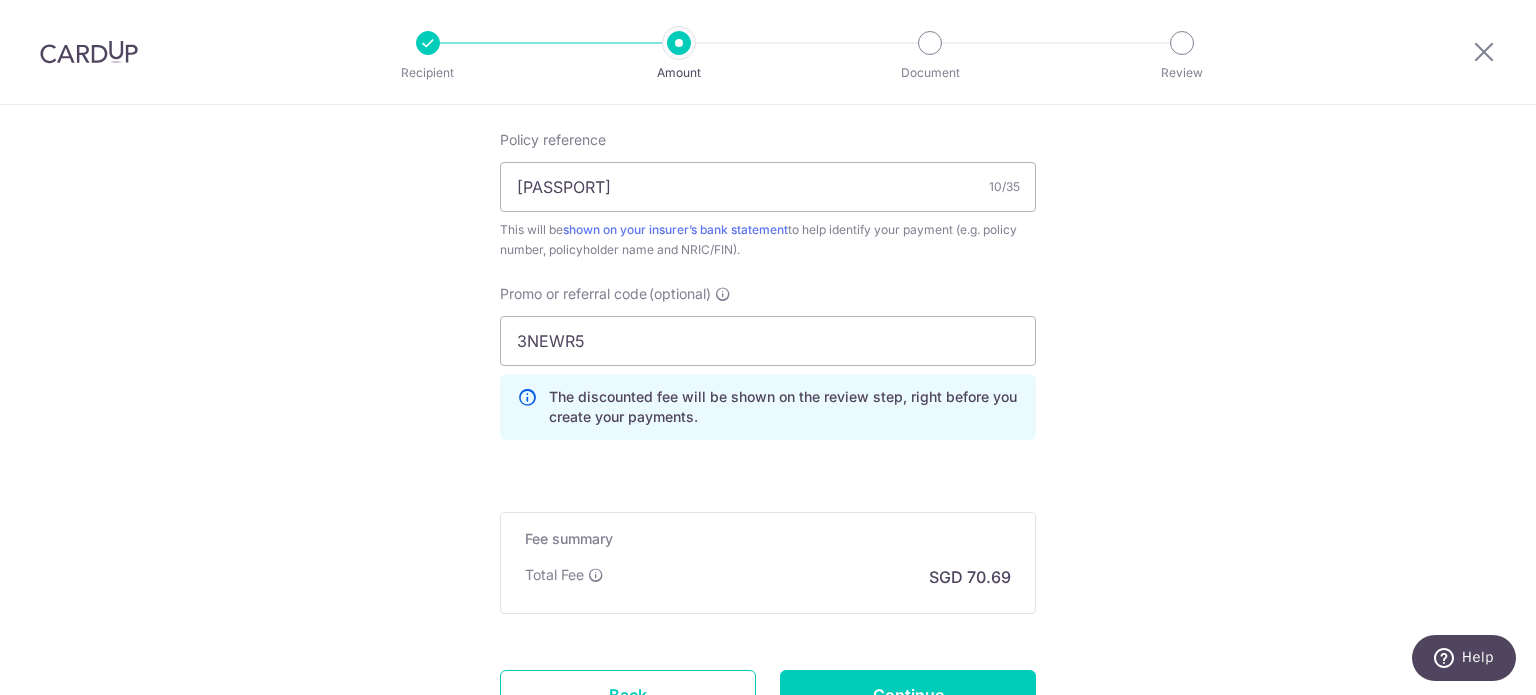 scroll, scrollTop: 1388, scrollLeft: 0, axis: vertical 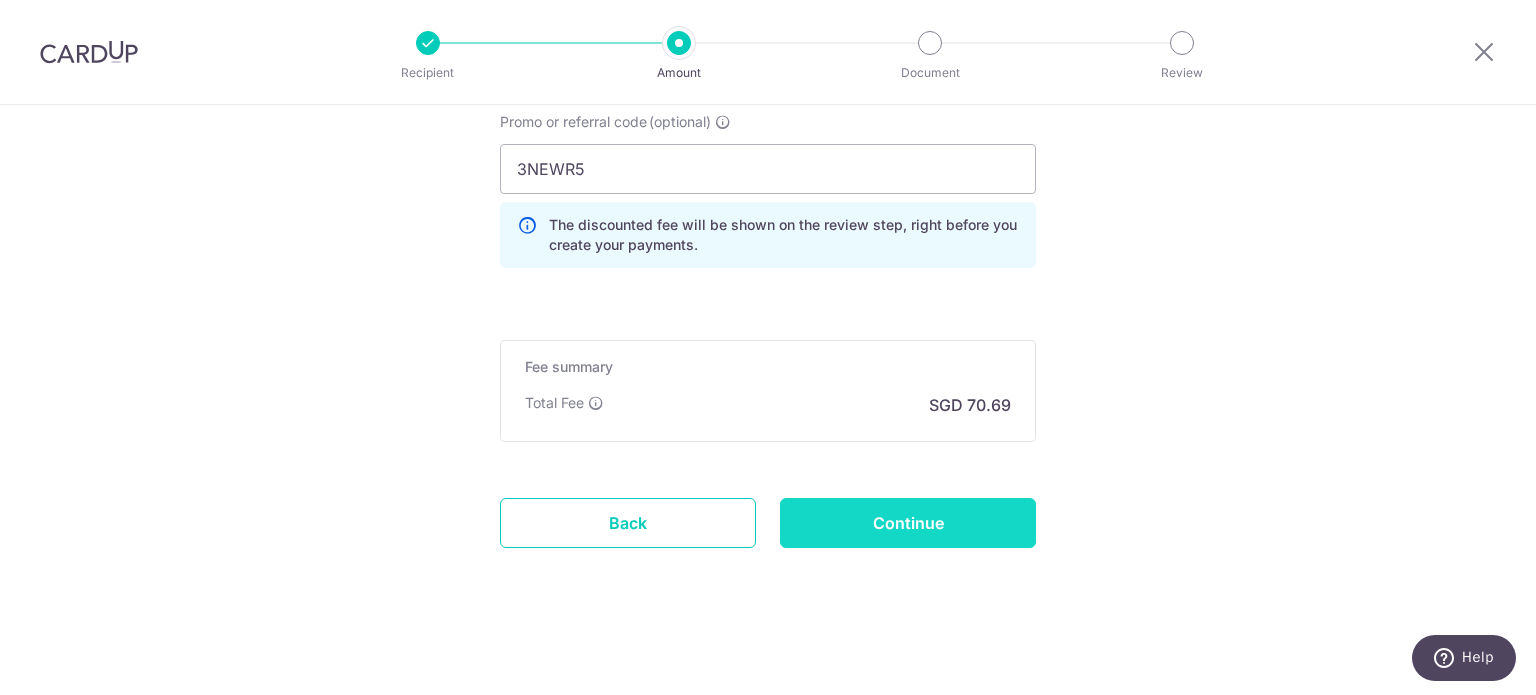 click on "Continue" at bounding box center [908, 523] 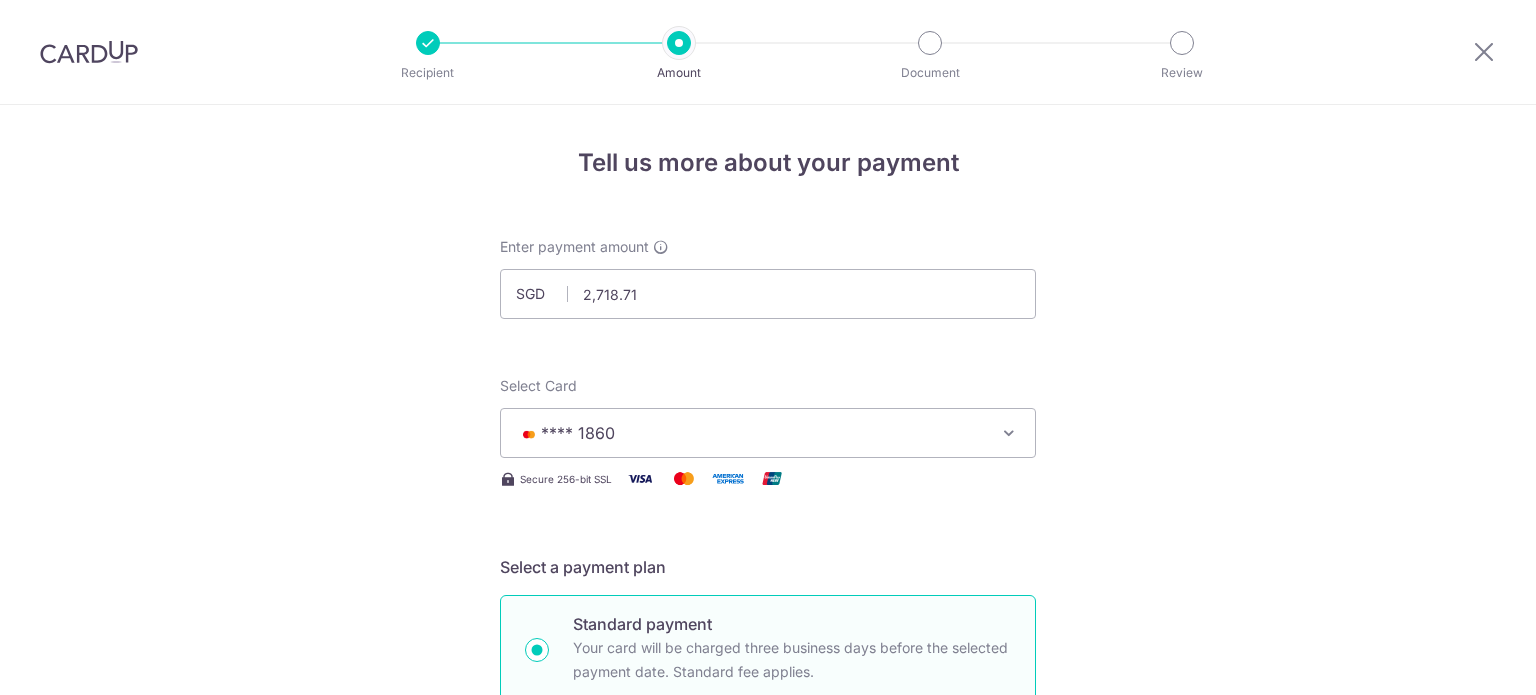 scroll, scrollTop: 0, scrollLeft: 0, axis: both 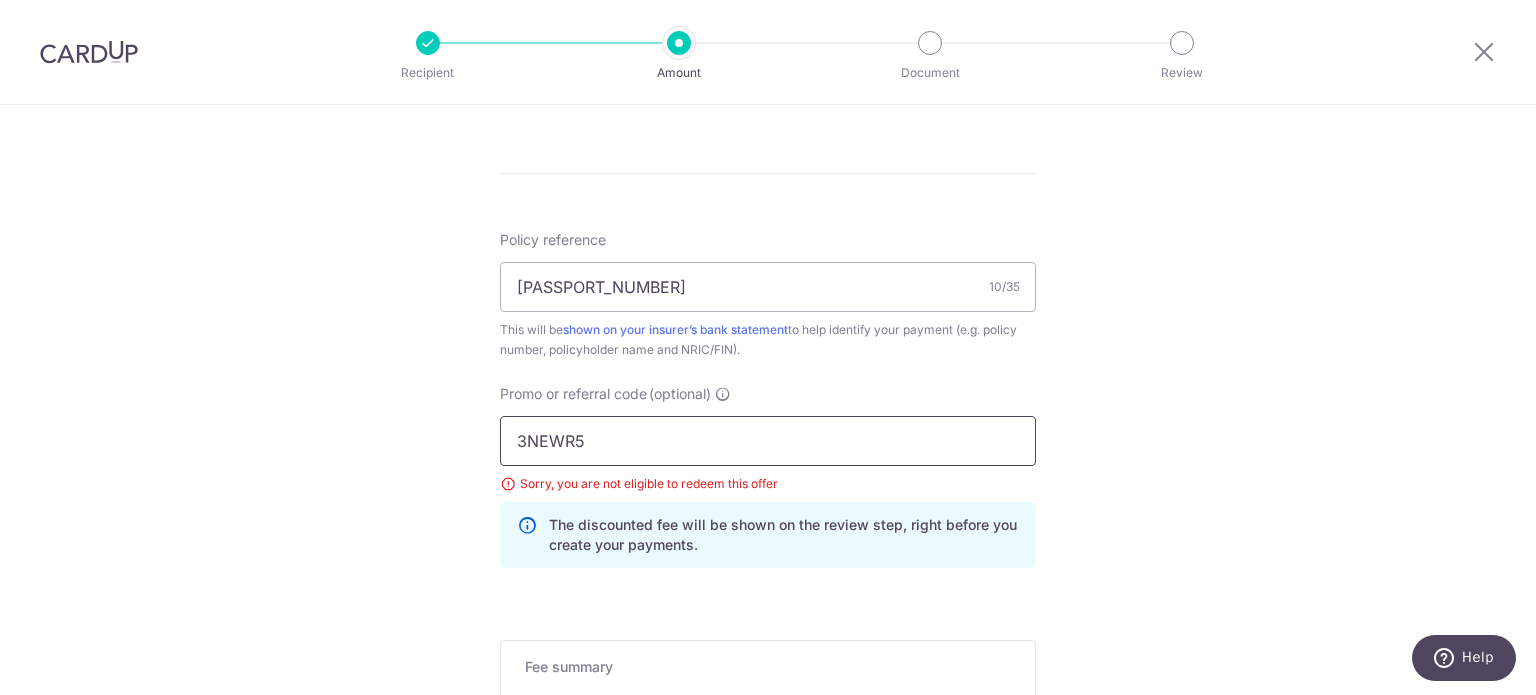 drag, startPoint x: 758, startPoint y: 442, endPoint x: 399, endPoint y: 479, distance: 360.90164 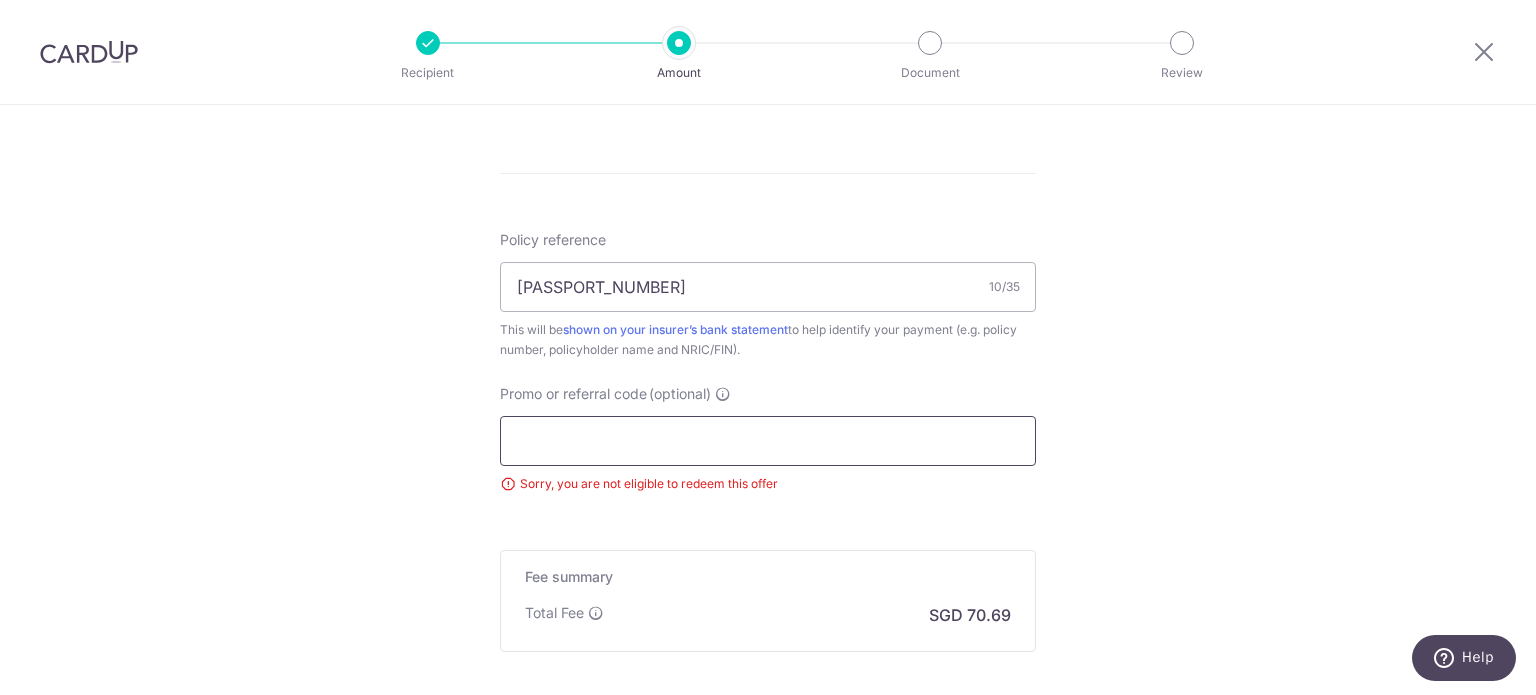 type 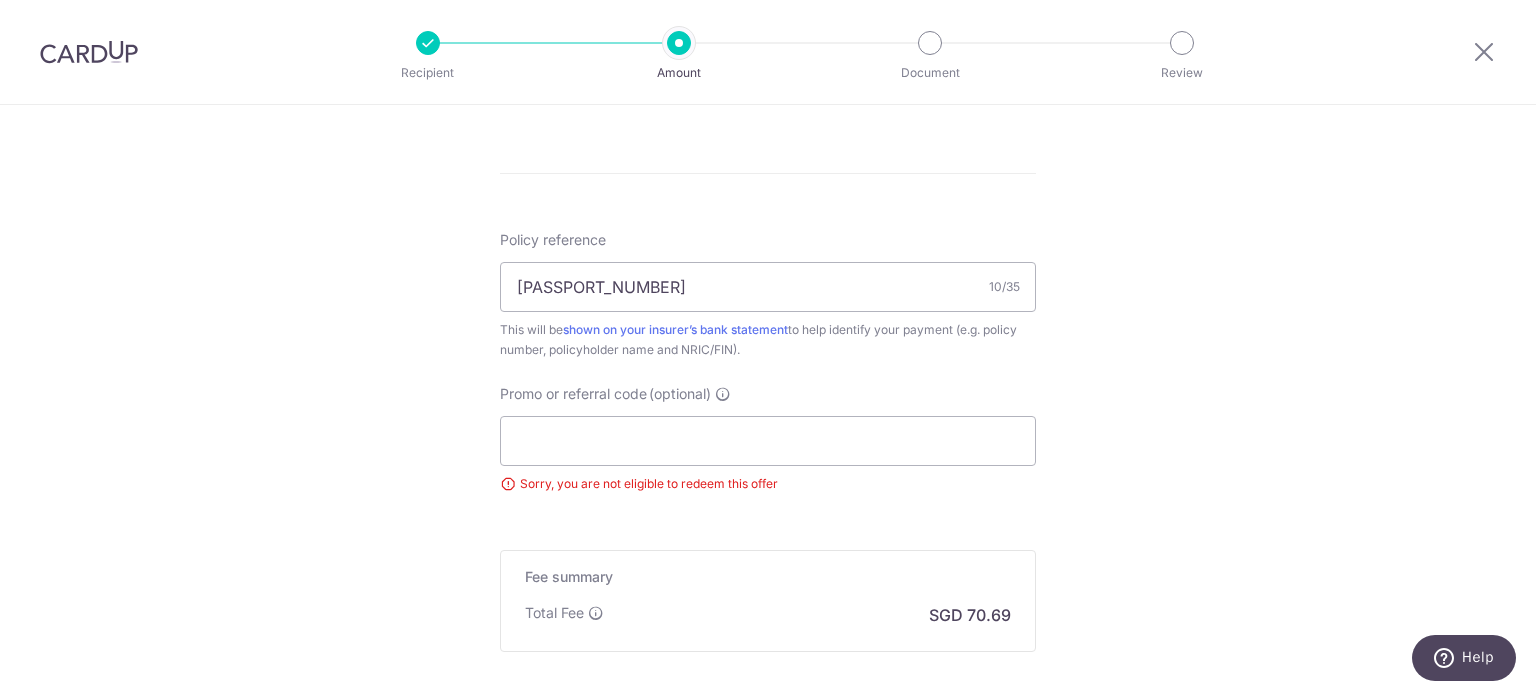 click on "Secure 256-bit SSL" at bounding box center [768, -52] 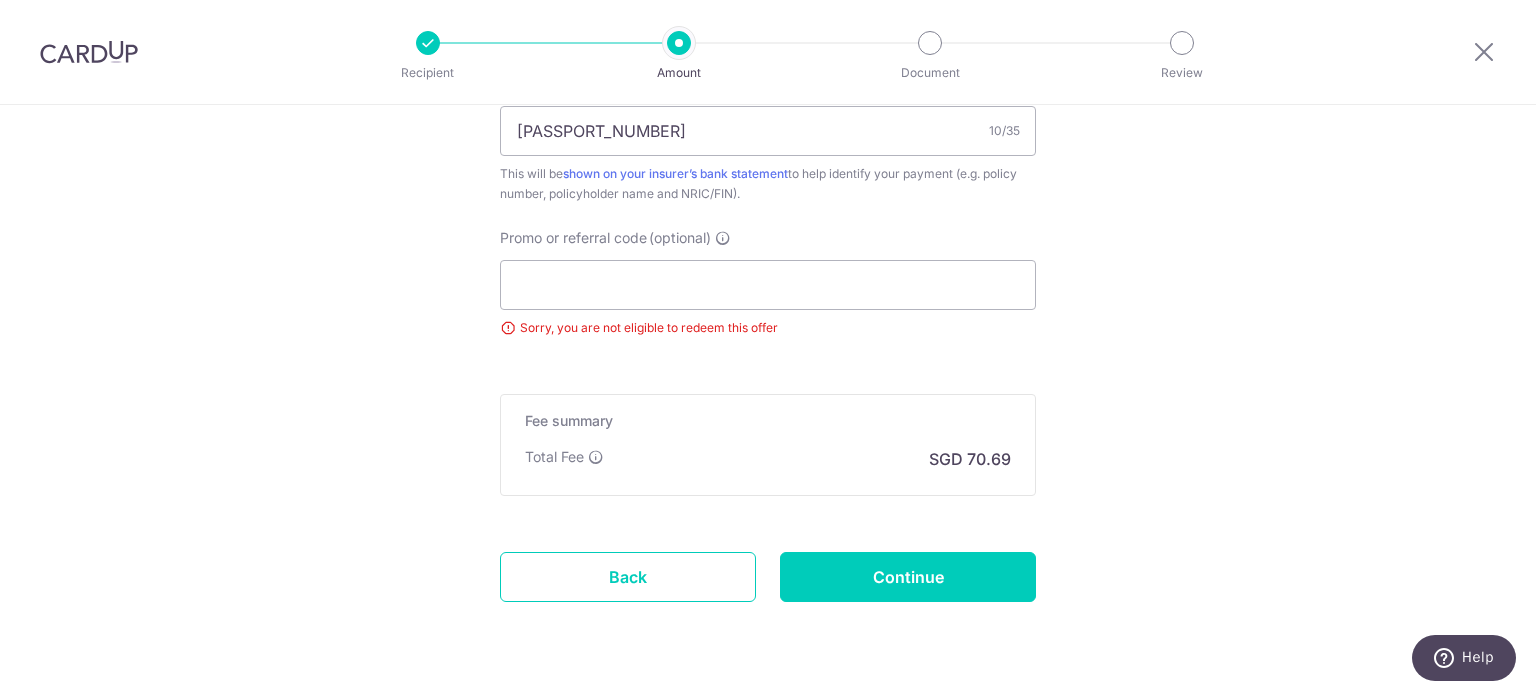 scroll, scrollTop: 1326, scrollLeft: 0, axis: vertical 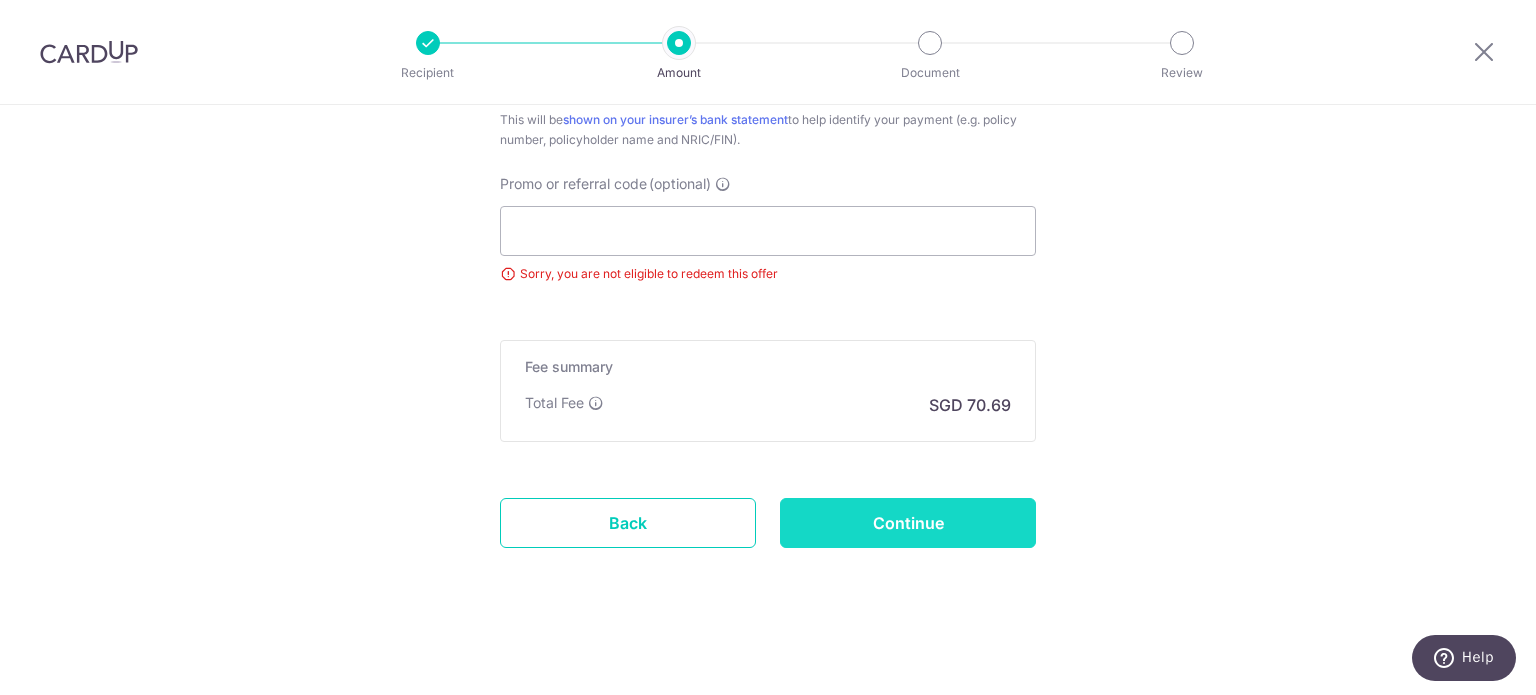 click on "Continue" at bounding box center [908, 523] 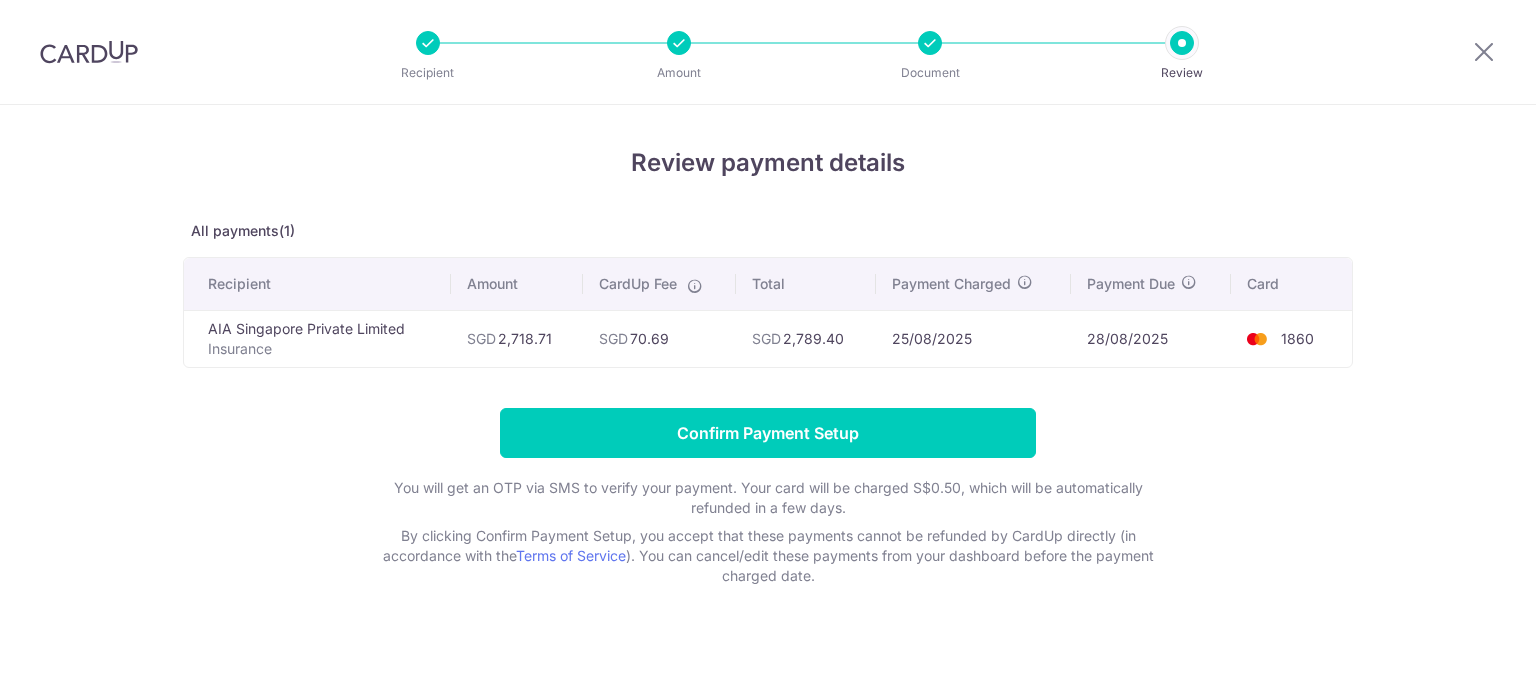 scroll, scrollTop: 0, scrollLeft: 0, axis: both 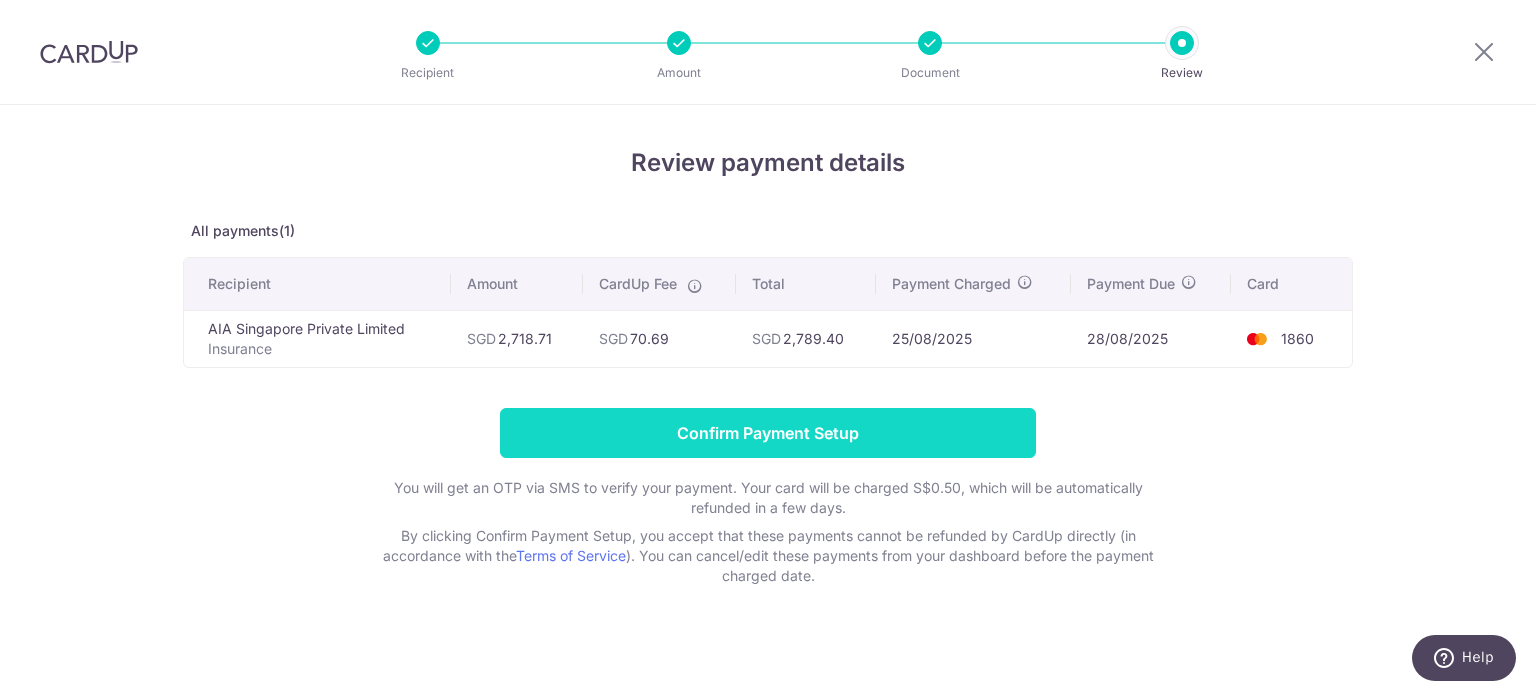 click on "Confirm Payment Setup" at bounding box center (768, 433) 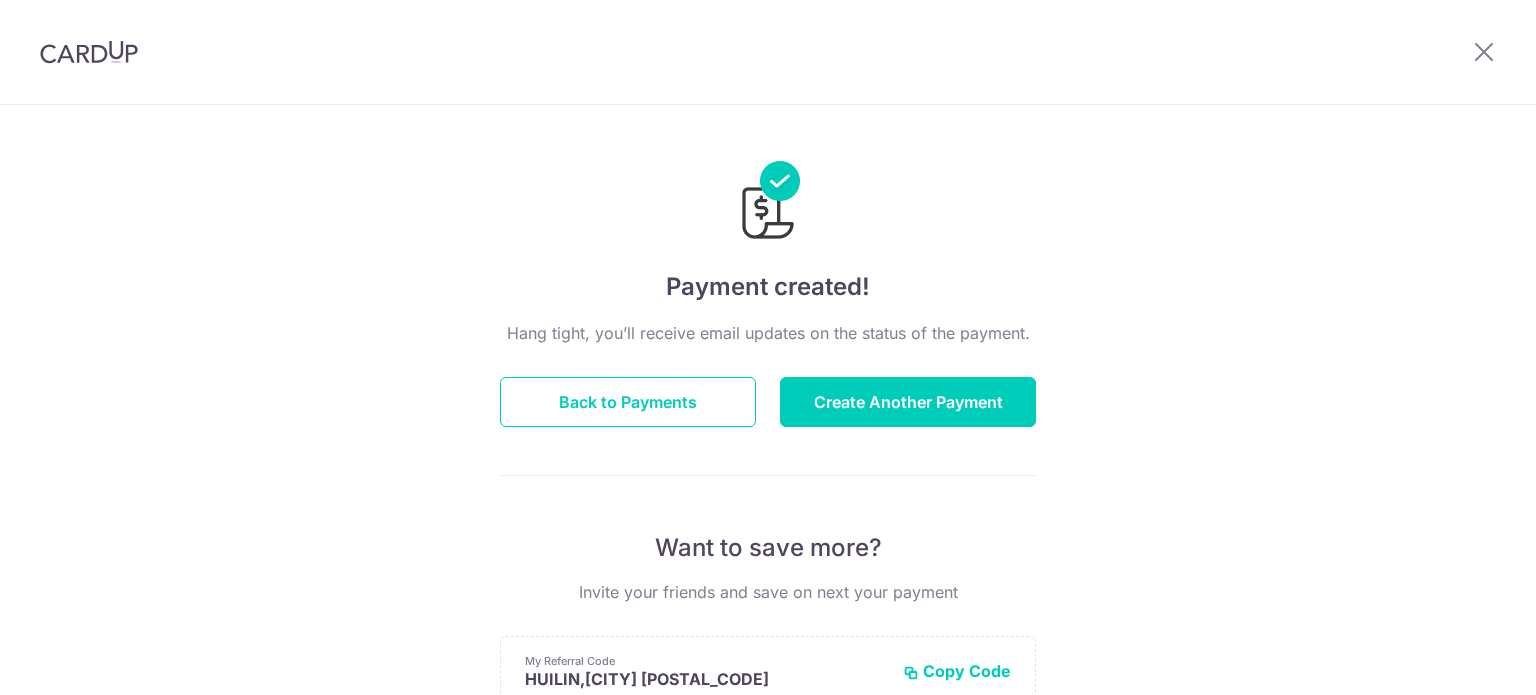 scroll, scrollTop: 0, scrollLeft: 0, axis: both 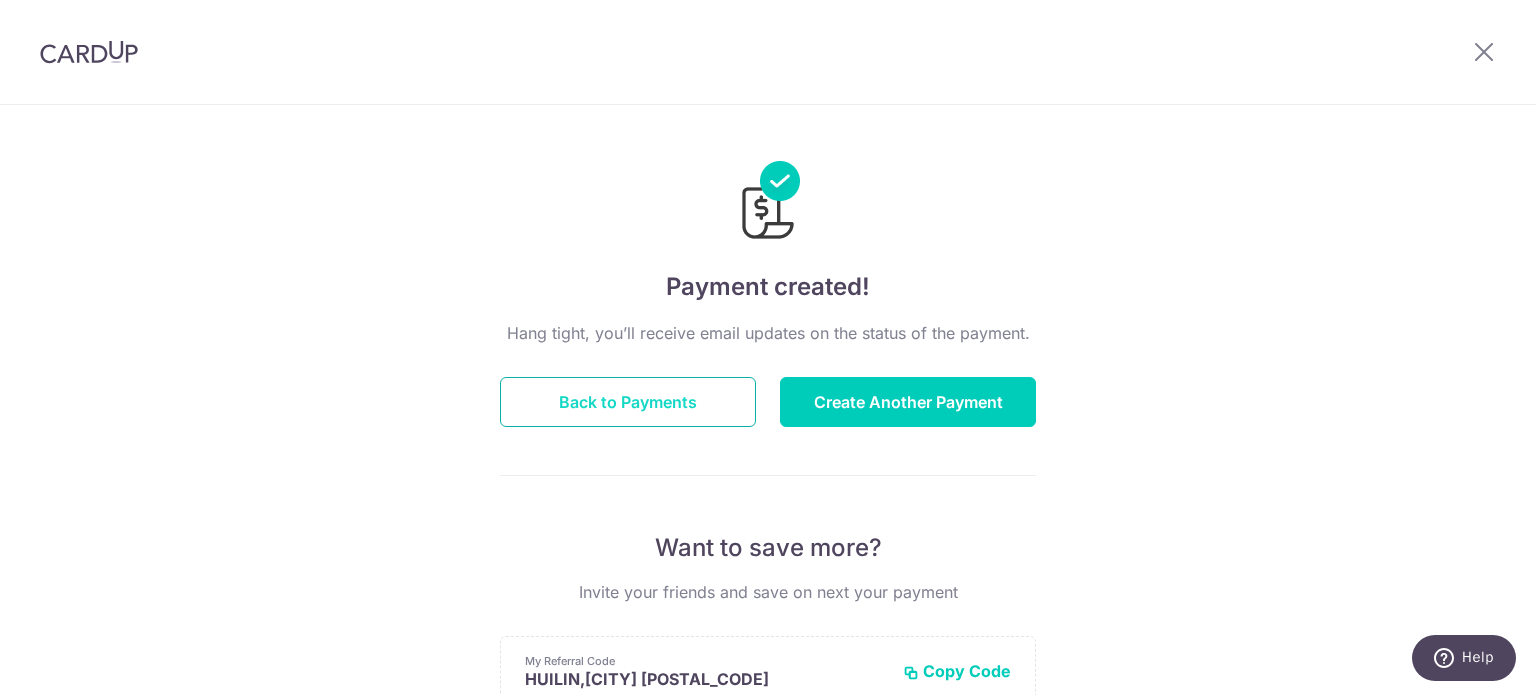 click on "Back to Payments" at bounding box center (628, 402) 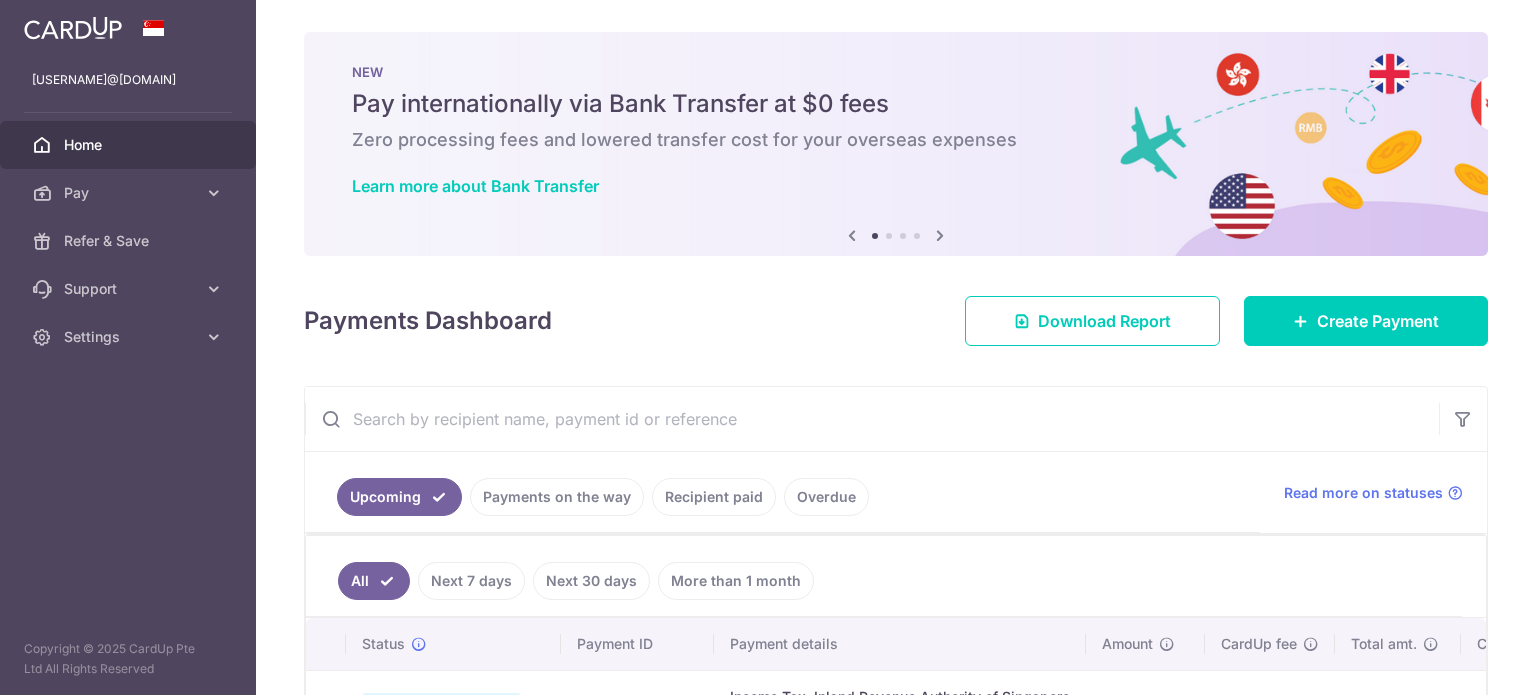 scroll, scrollTop: 0, scrollLeft: 0, axis: both 